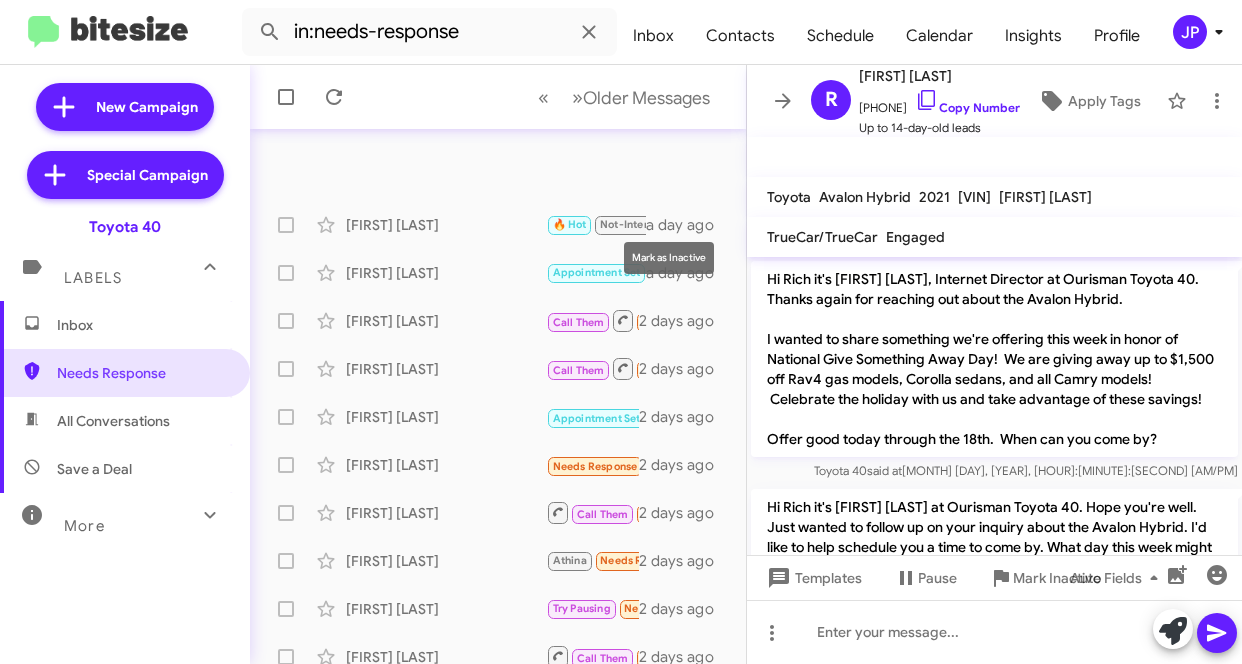 scroll, scrollTop: 0, scrollLeft: 0, axis: both 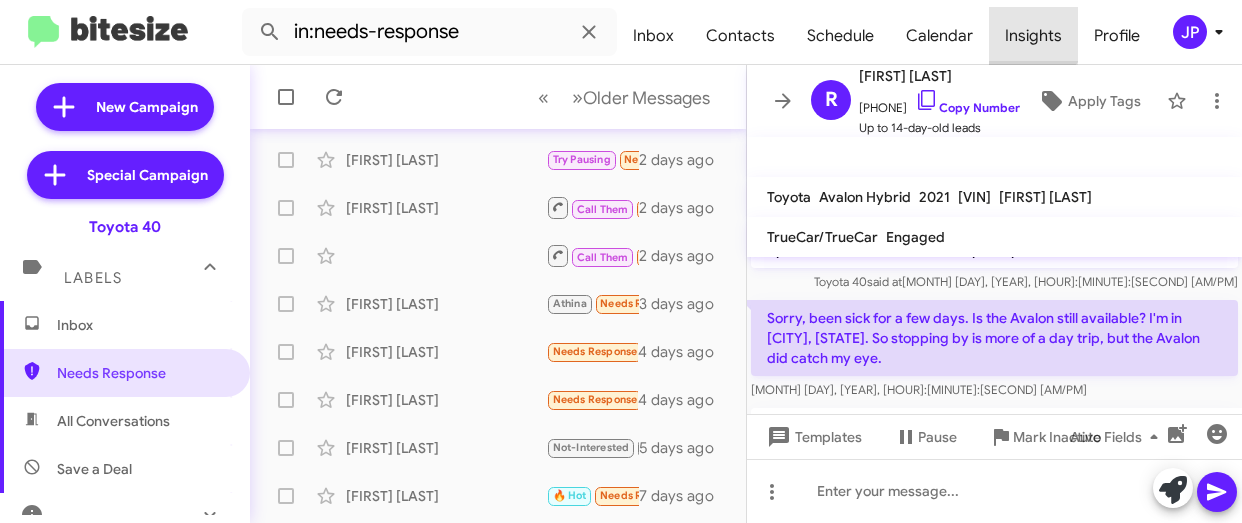click on "Insights" 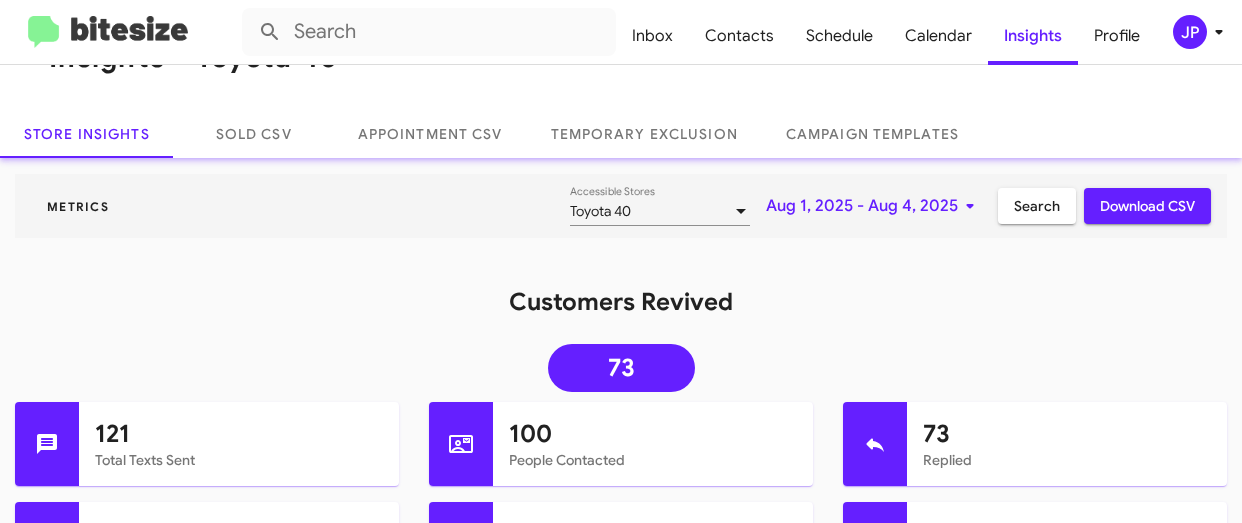 scroll, scrollTop: 51, scrollLeft: 0, axis: vertical 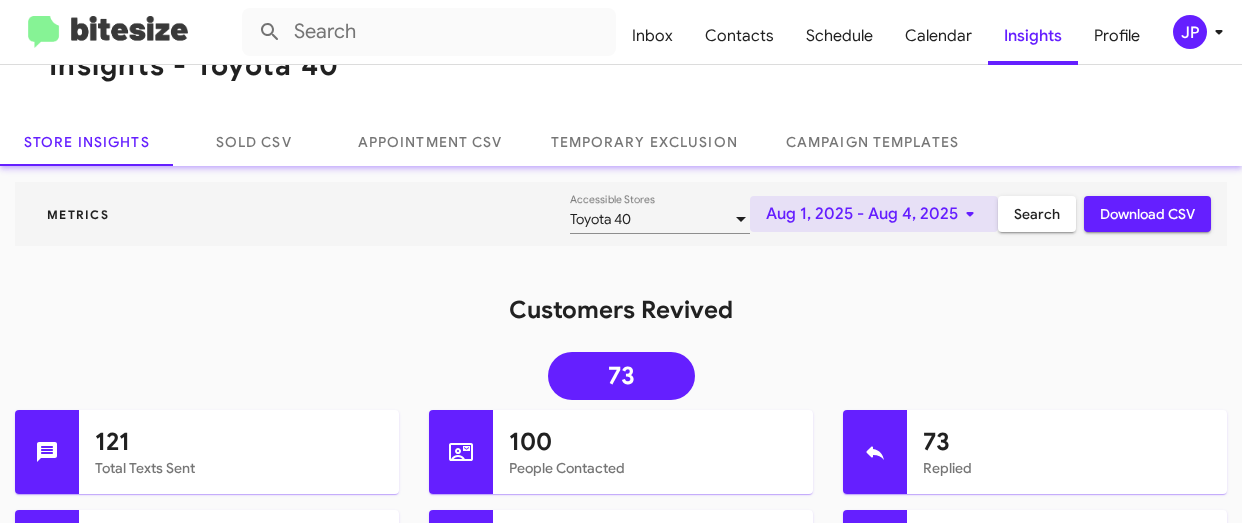 click on "Aug 1, 2025 - Aug 4, 2025" 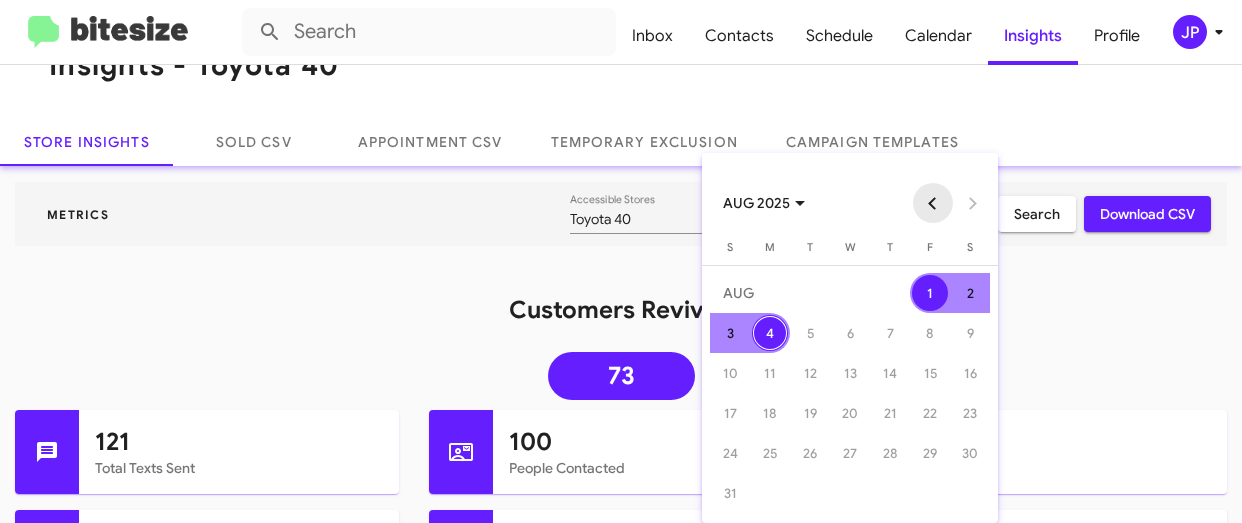 click at bounding box center (933, 203) 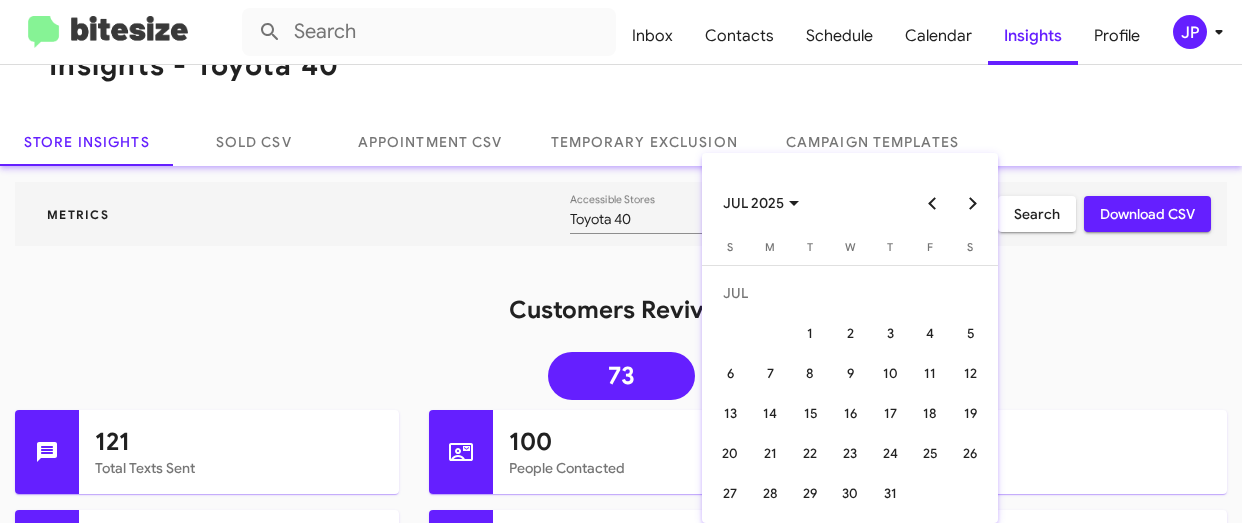 click at bounding box center (933, 203) 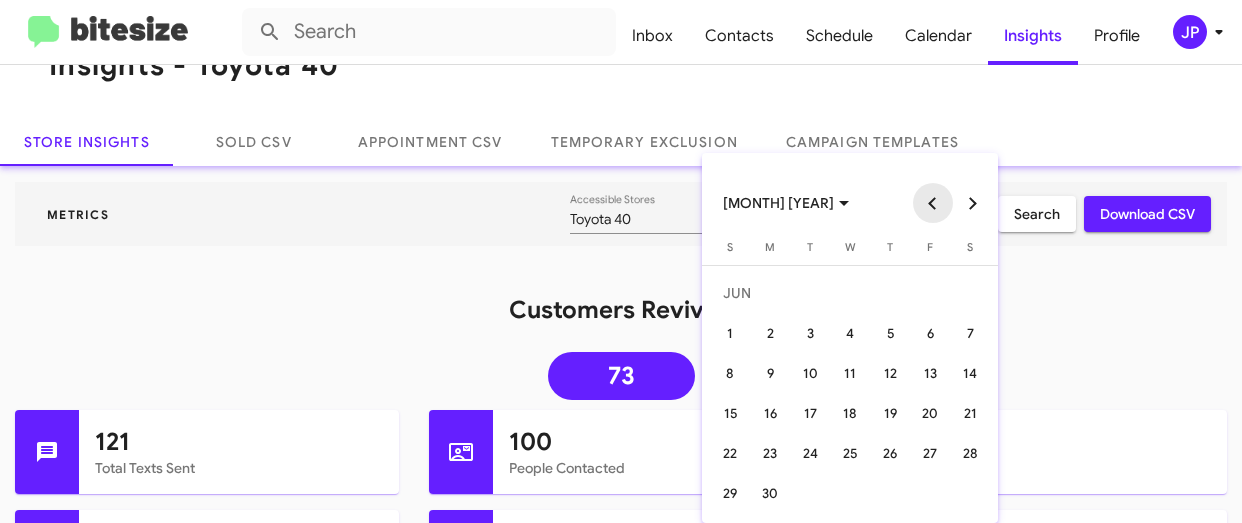 click at bounding box center [933, 203] 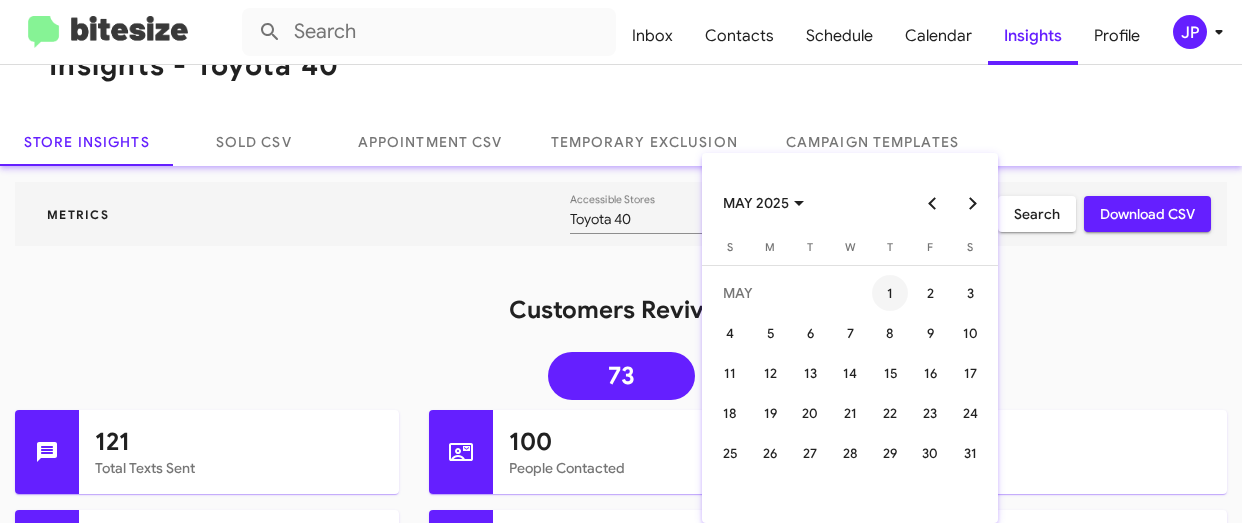 click on "1" at bounding box center [890, 293] 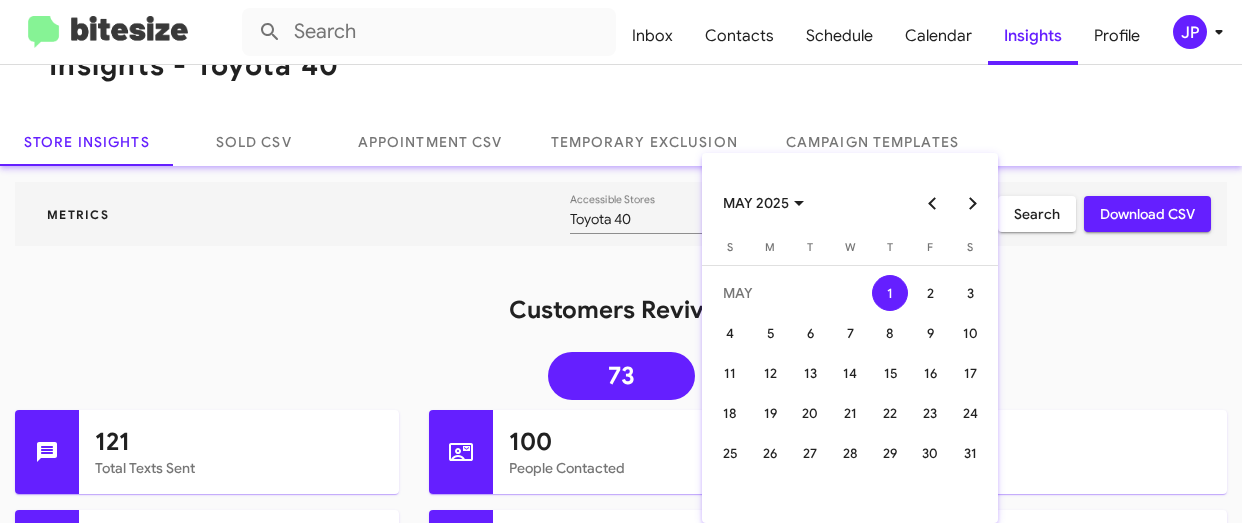 click at bounding box center [973, 203] 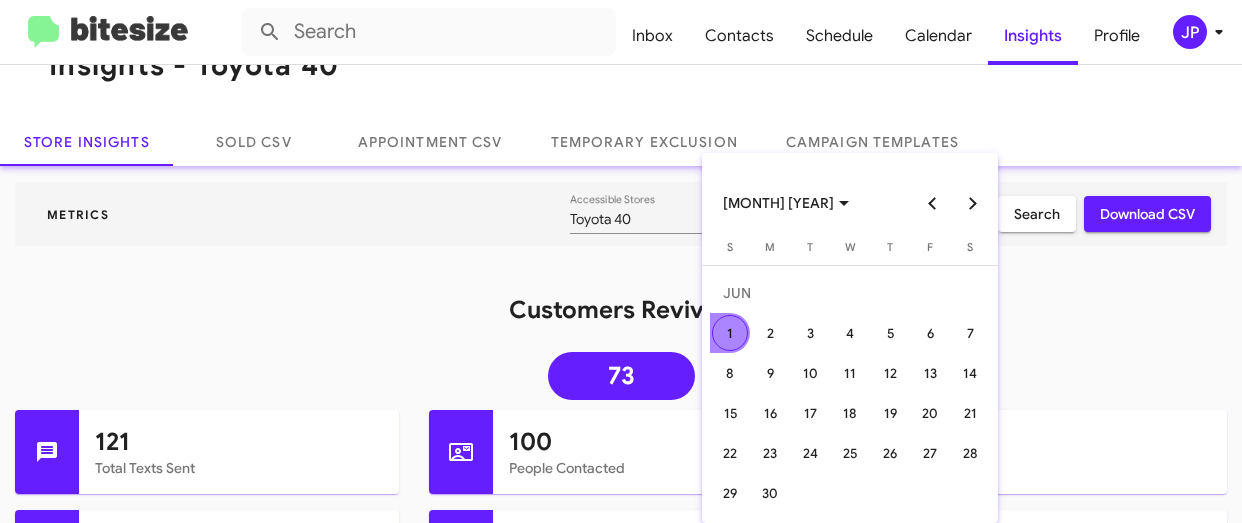 click at bounding box center (973, 203) 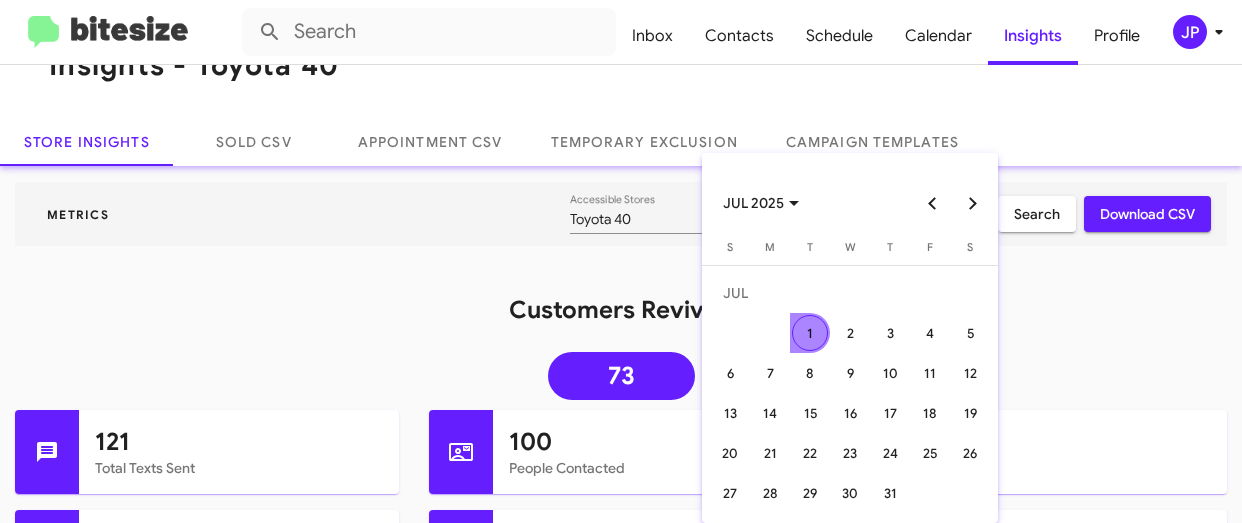 click at bounding box center [973, 203] 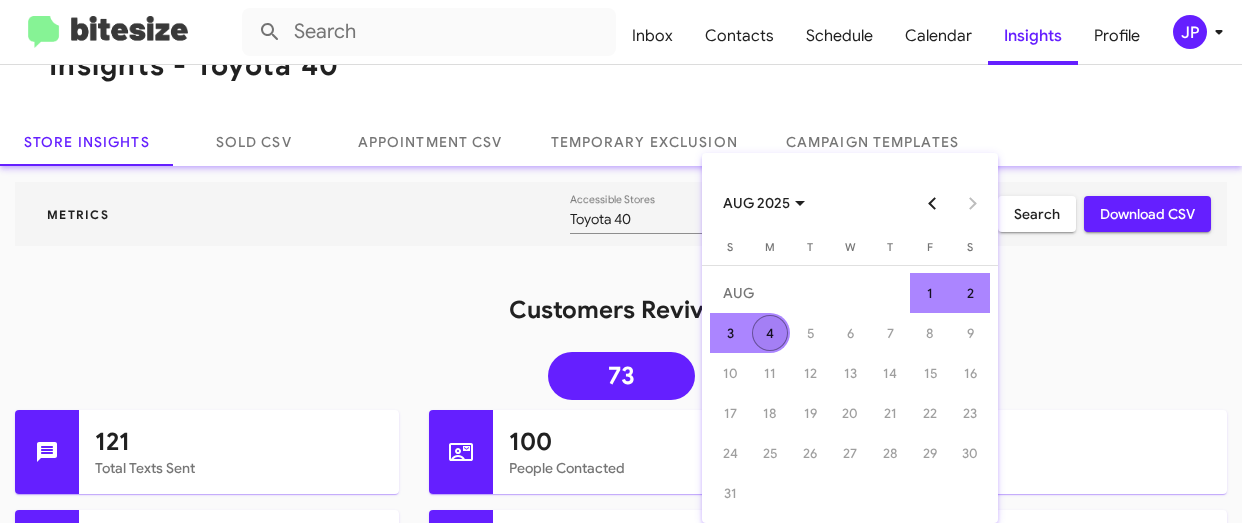 click on "4" at bounding box center [770, 333] 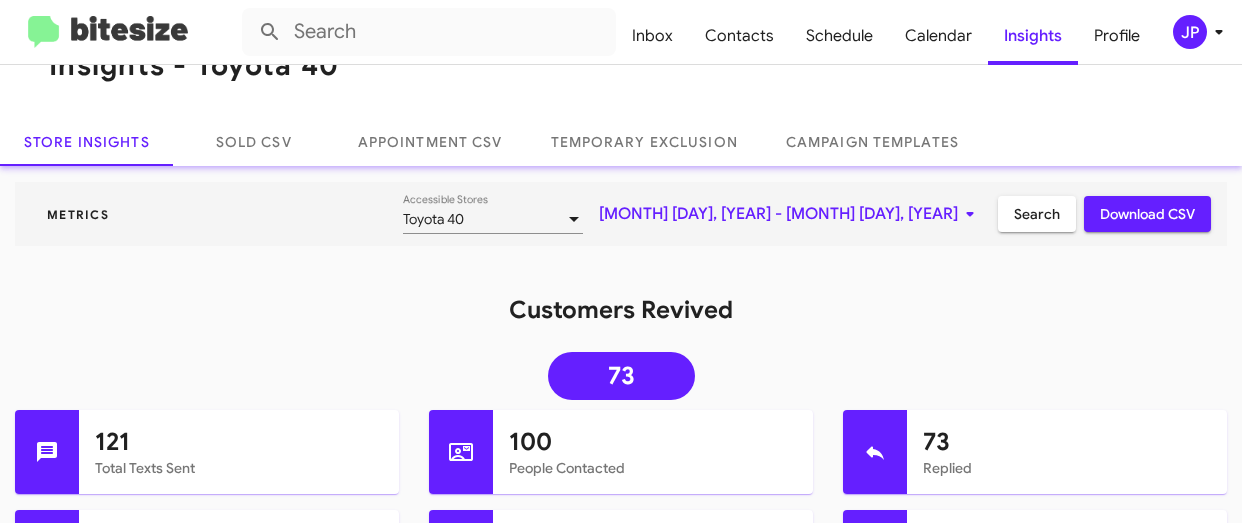 click on "Search" 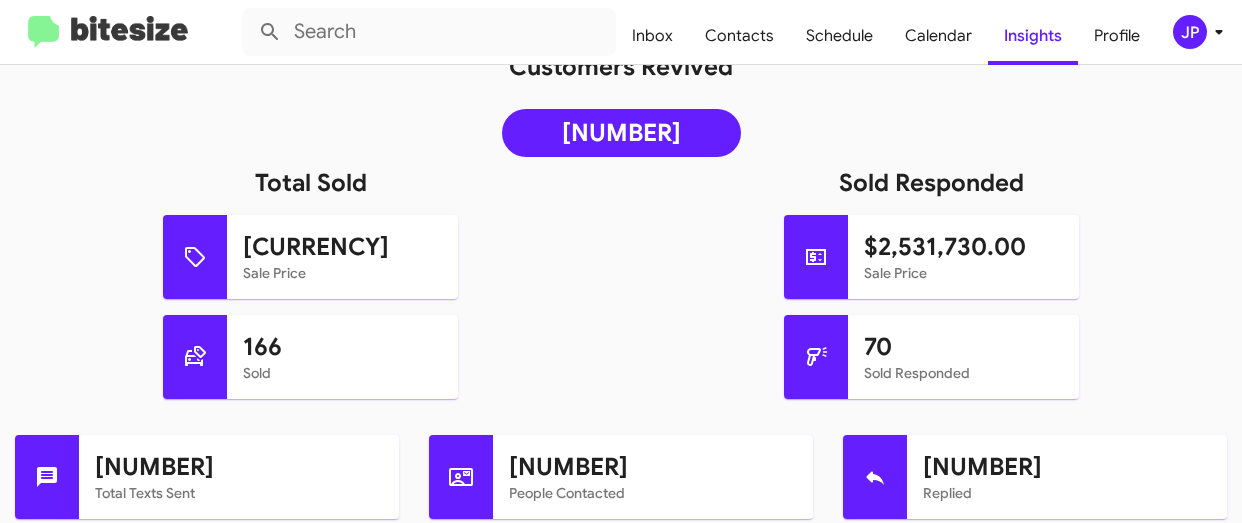 scroll, scrollTop: 414, scrollLeft: 0, axis: vertical 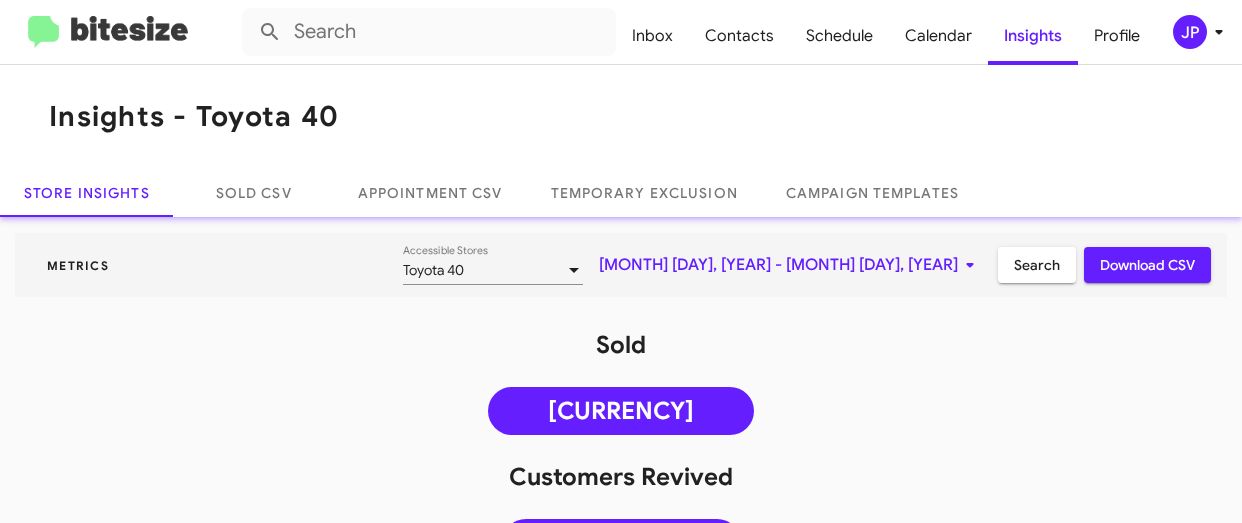 click on "Toyota 40 Accessible Stores" 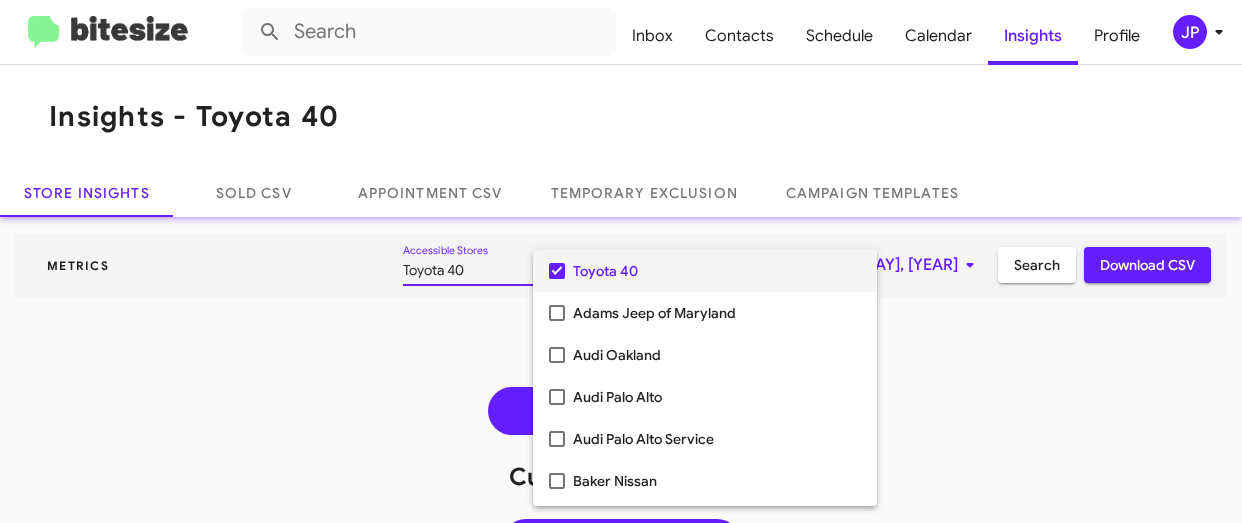 click on "Toyota 40" at bounding box center (717, 271) 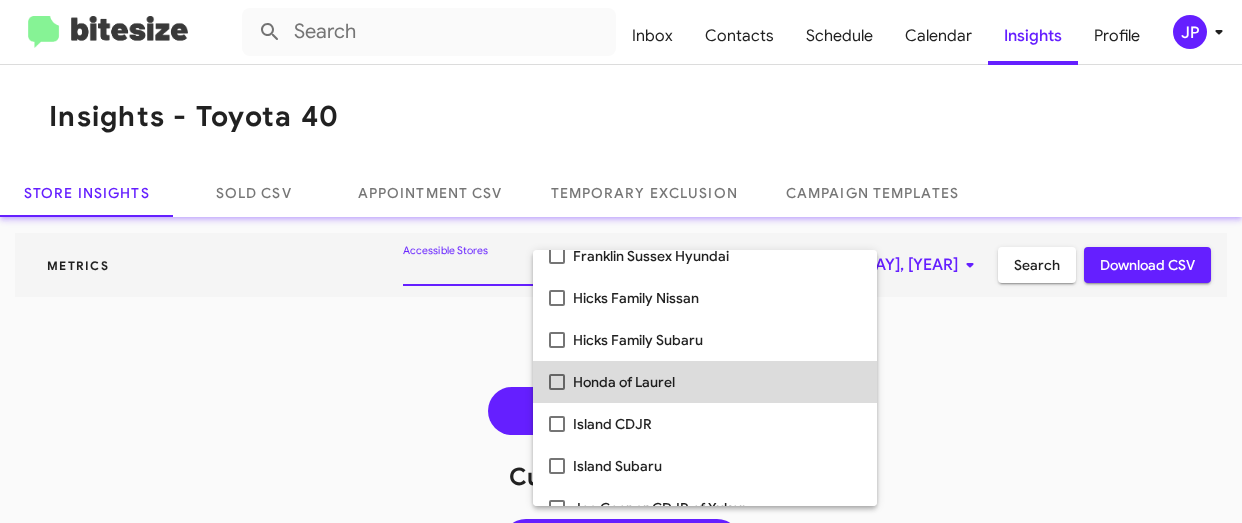 click at bounding box center (557, 382) 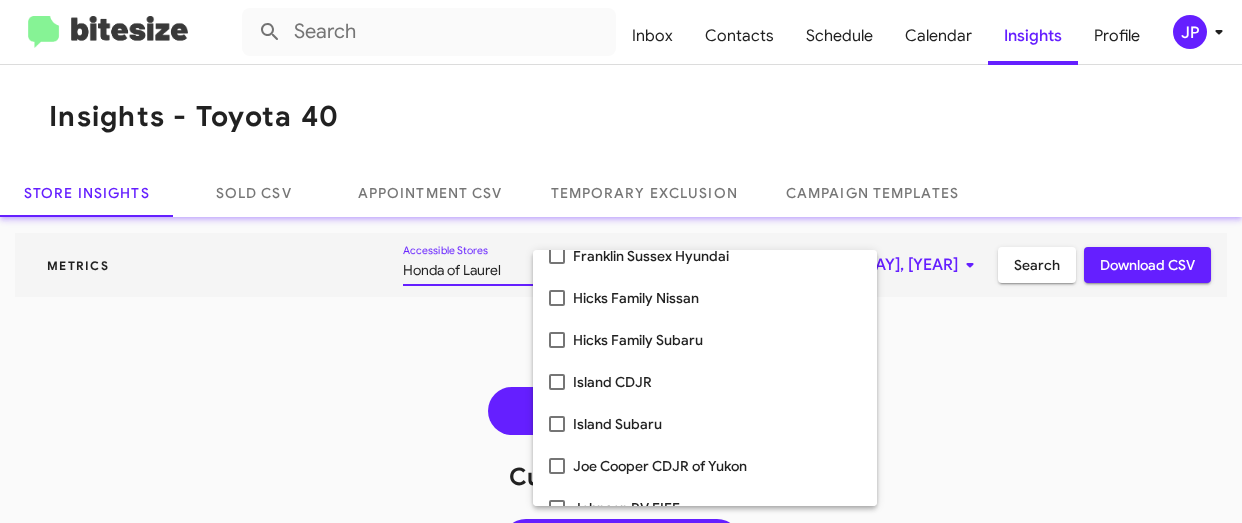 click at bounding box center [621, 261] 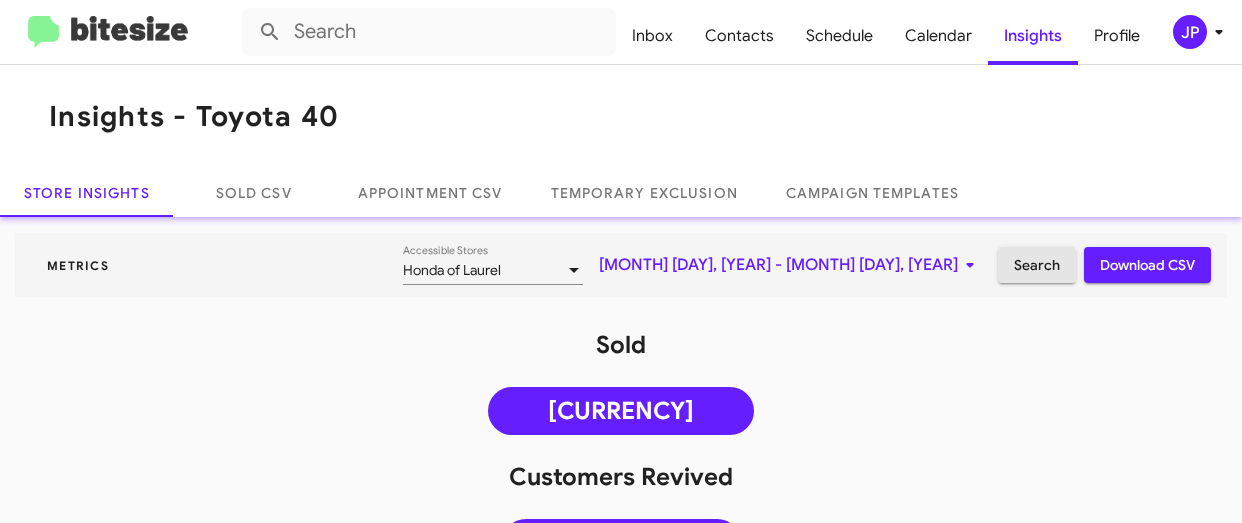 click on "Search" 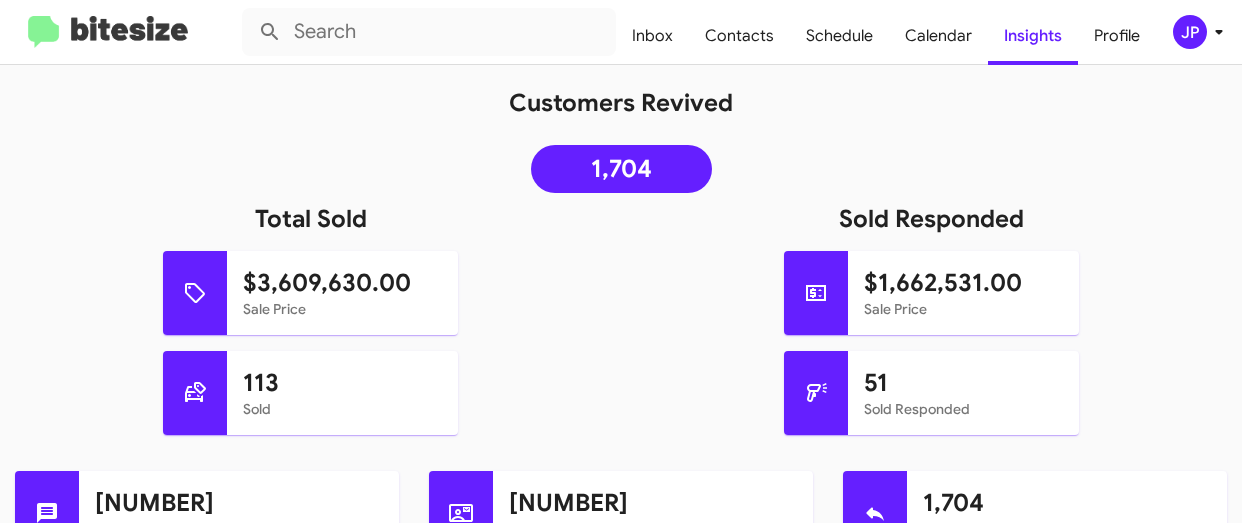 scroll, scrollTop: 379, scrollLeft: 0, axis: vertical 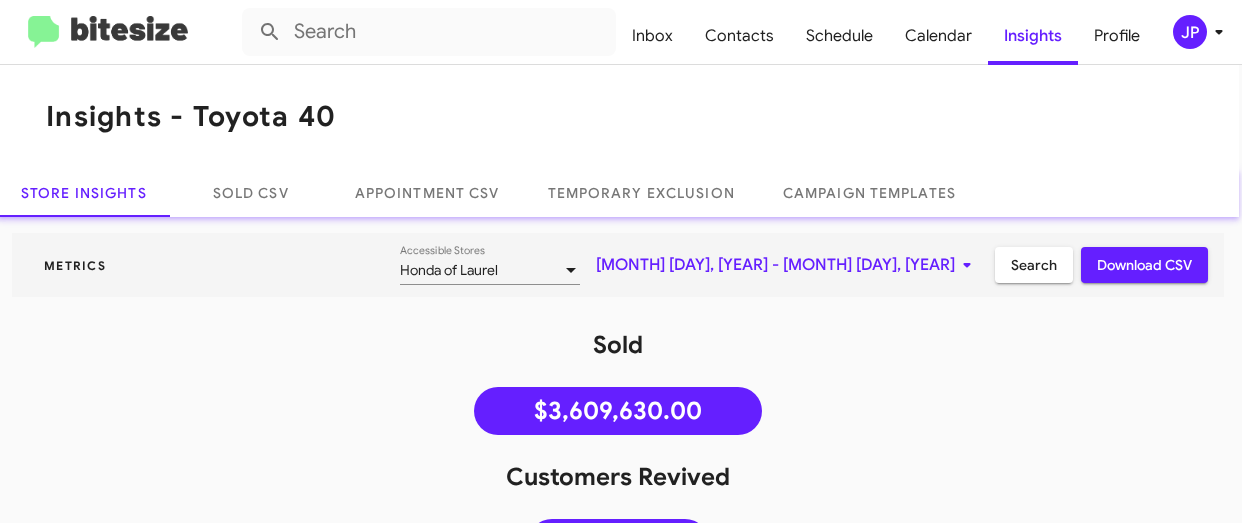 click on "Honda of Laurel" at bounding box center [481, 271] 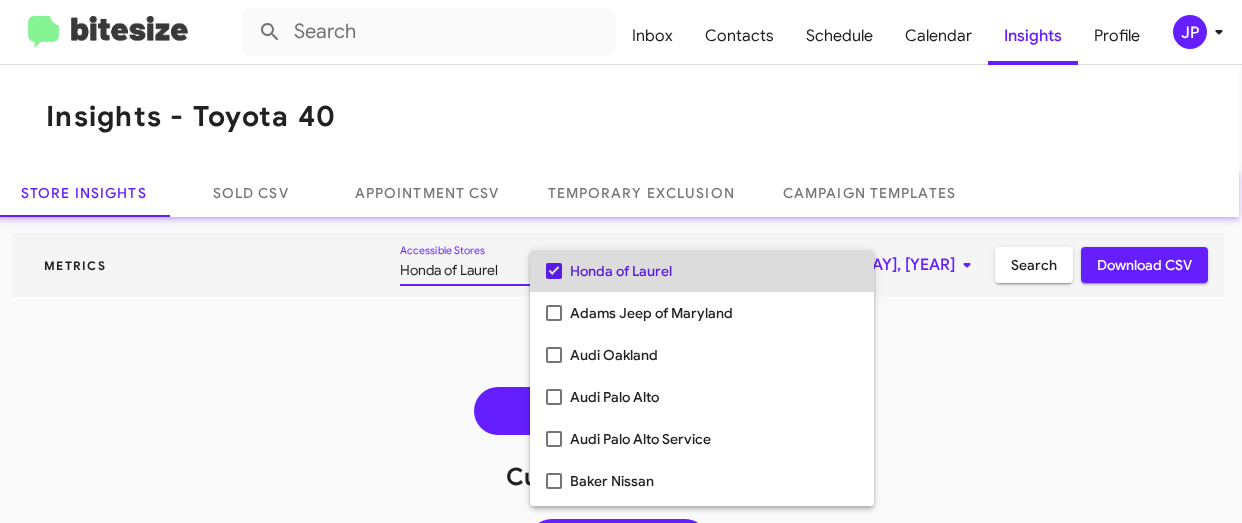 click on "Honda of Laurel" at bounding box center [714, 271] 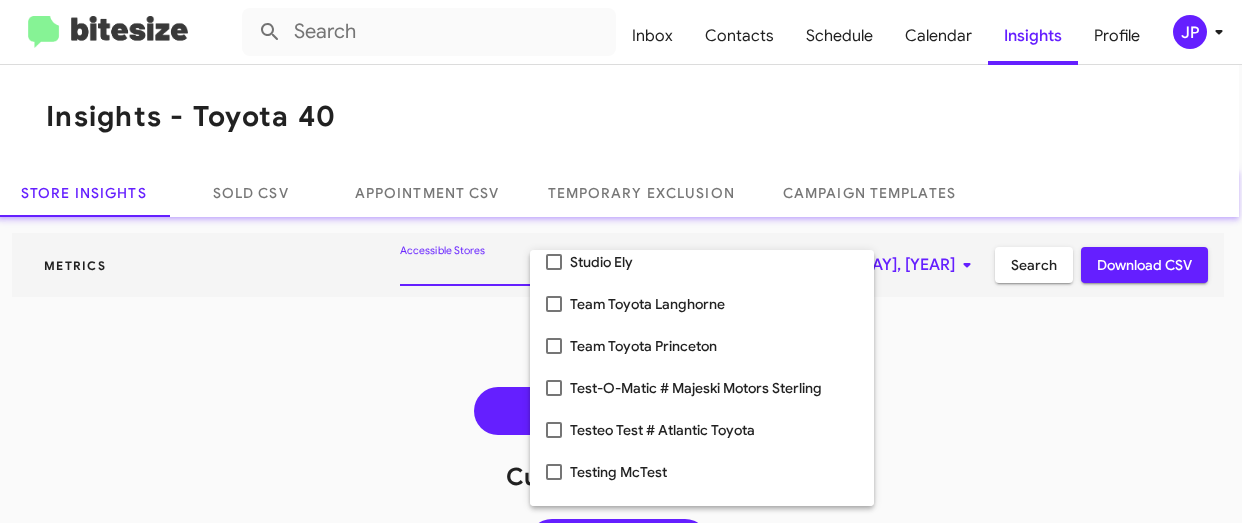 scroll, scrollTop: 4112, scrollLeft: 0, axis: vertical 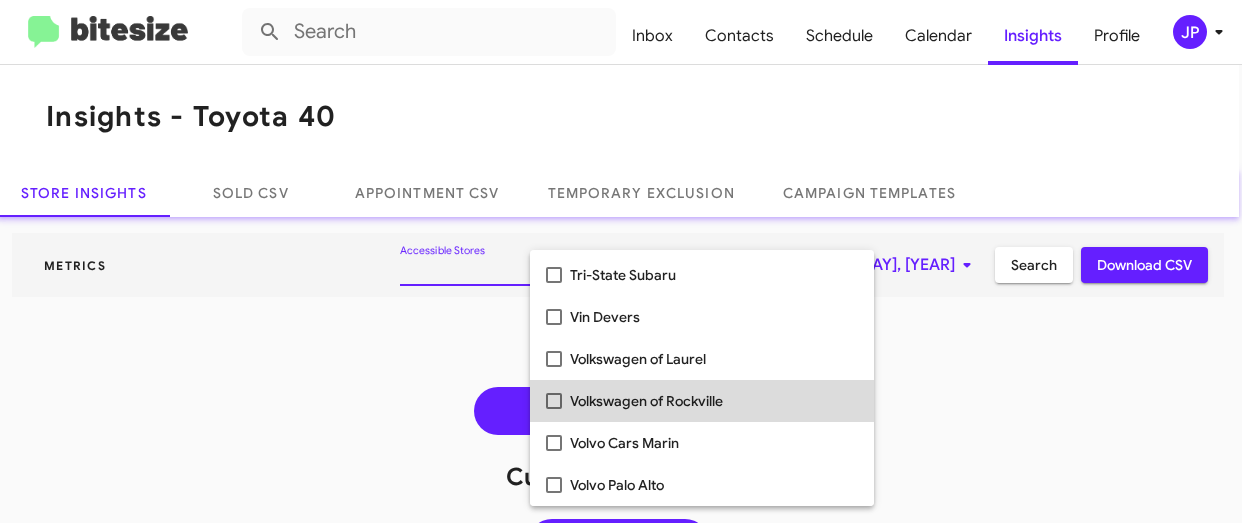 click at bounding box center [554, 401] 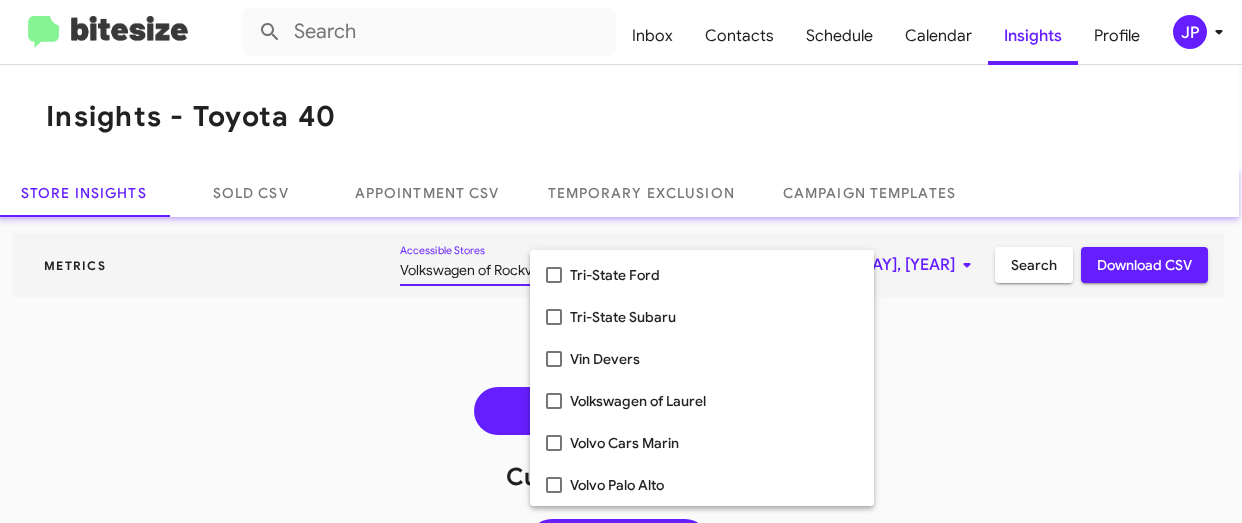 click at bounding box center [621, 261] 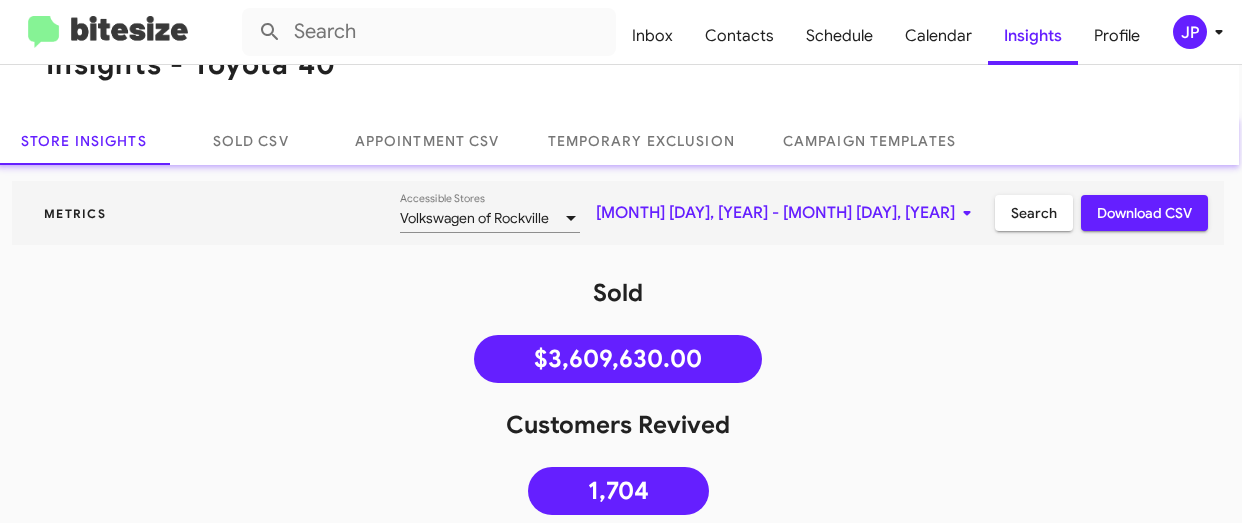 scroll, scrollTop: 56, scrollLeft: 3, axis: both 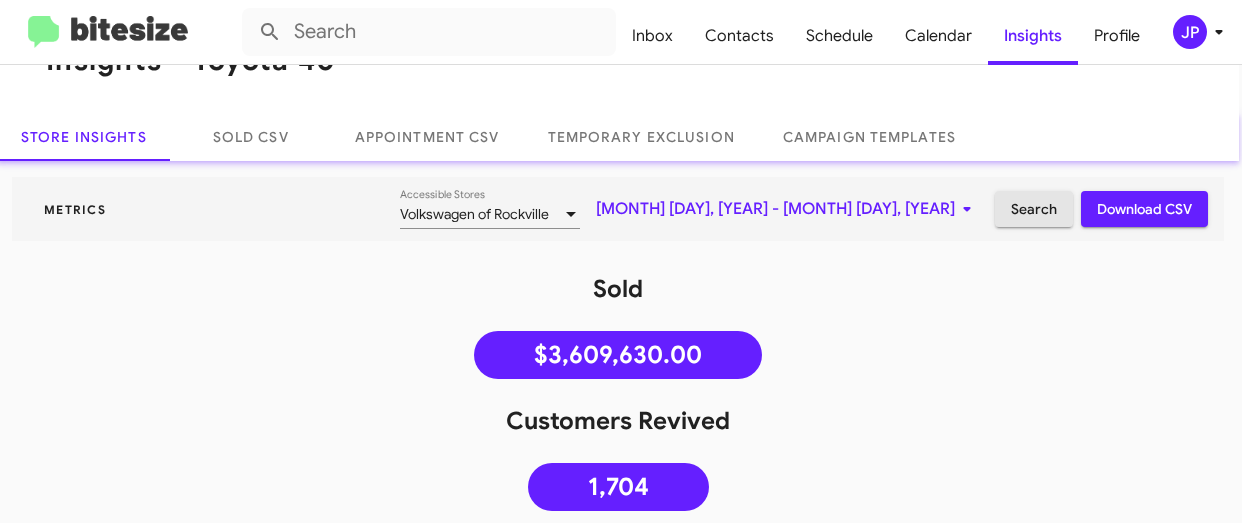 click on "Search" 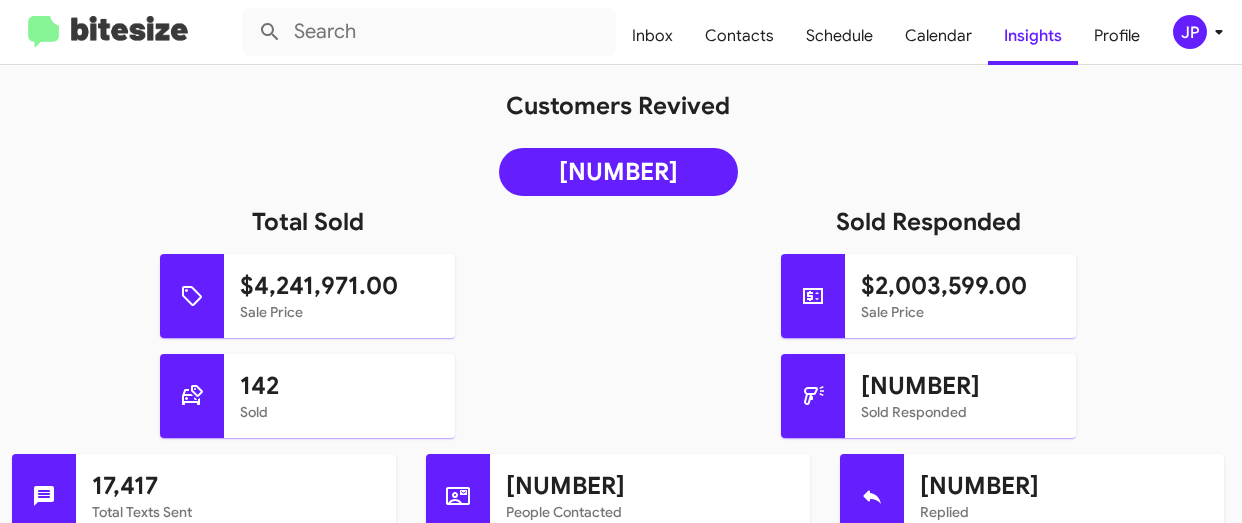 scroll, scrollTop: 373, scrollLeft: 3, axis: both 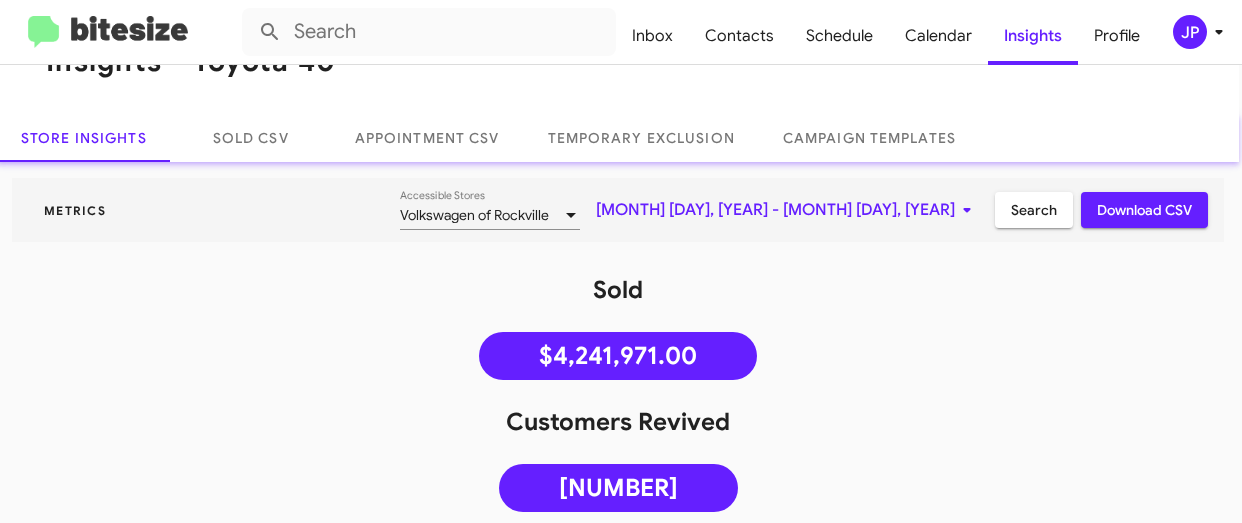 click on "Volkswagen of Rockville Accessible Stores" 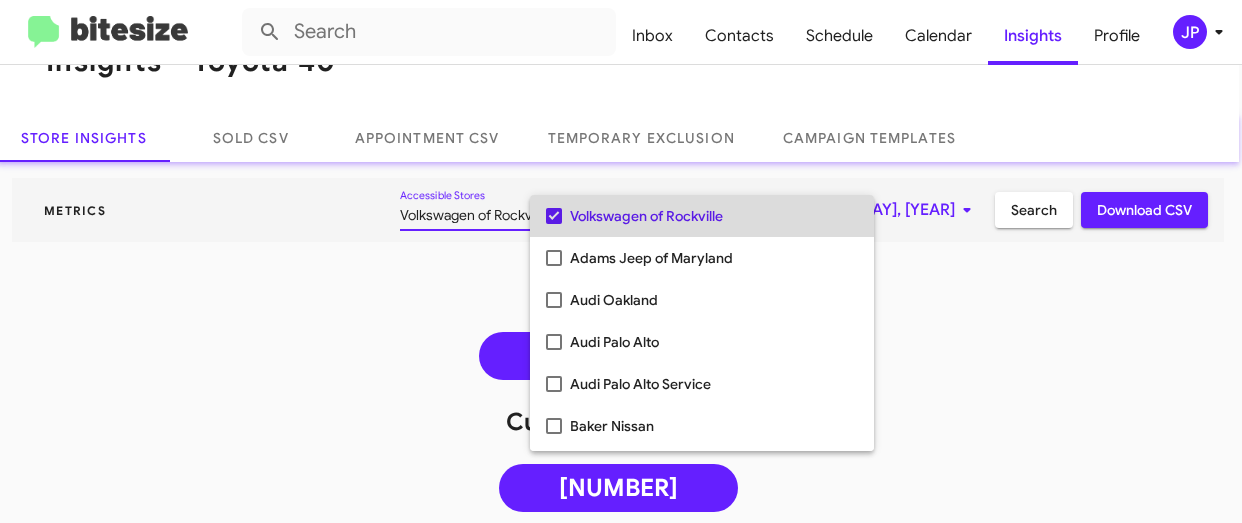 click on "Volkswagen of Rockville" at bounding box center [714, 216] 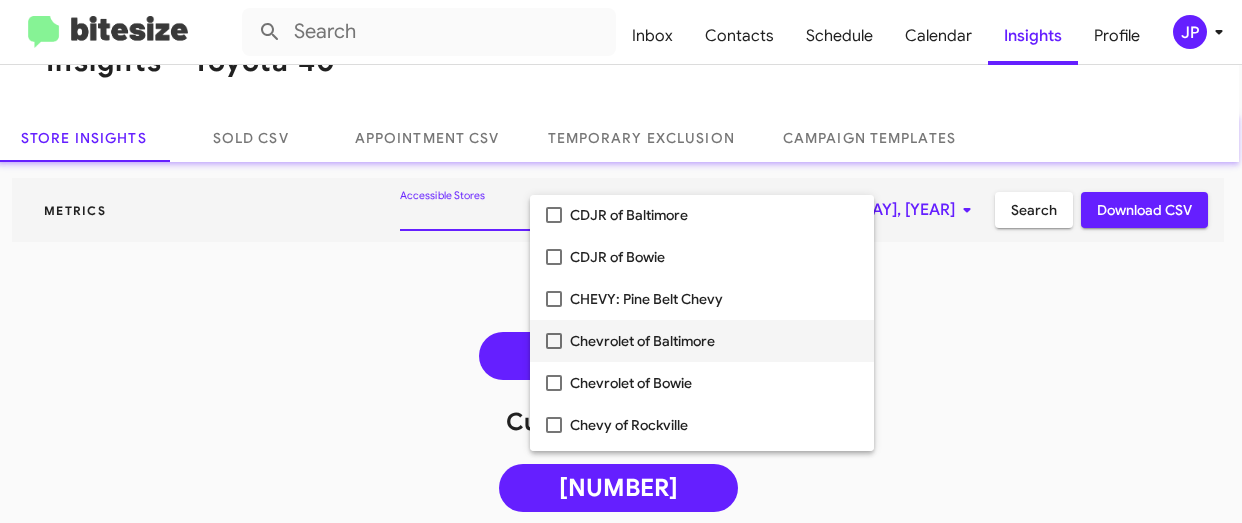 scroll, scrollTop: 509, scrollLeft: 0, axis: vertical 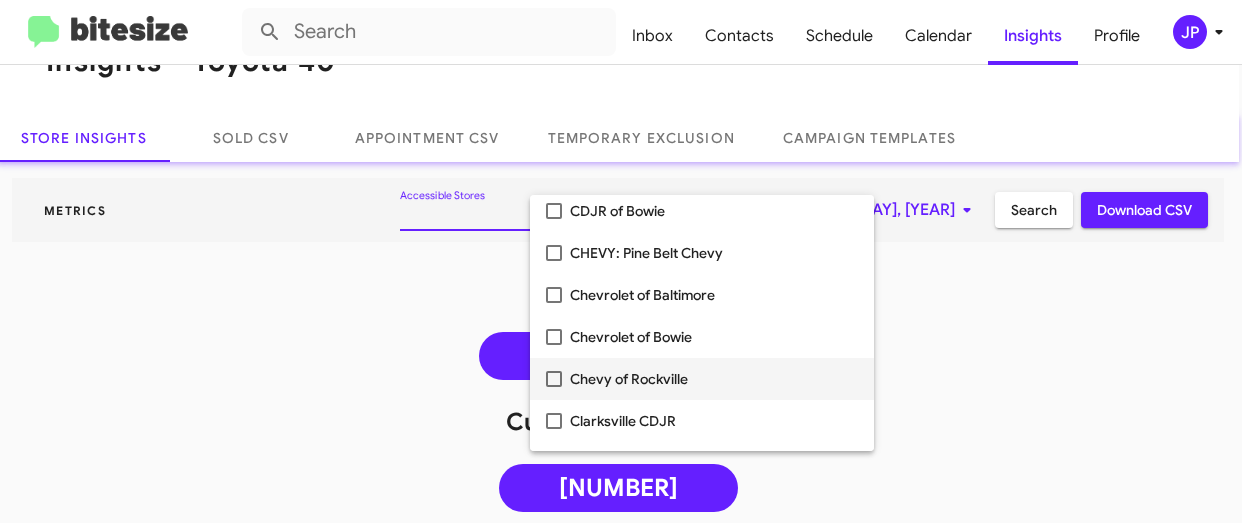 click at bounding box center (554, 379) 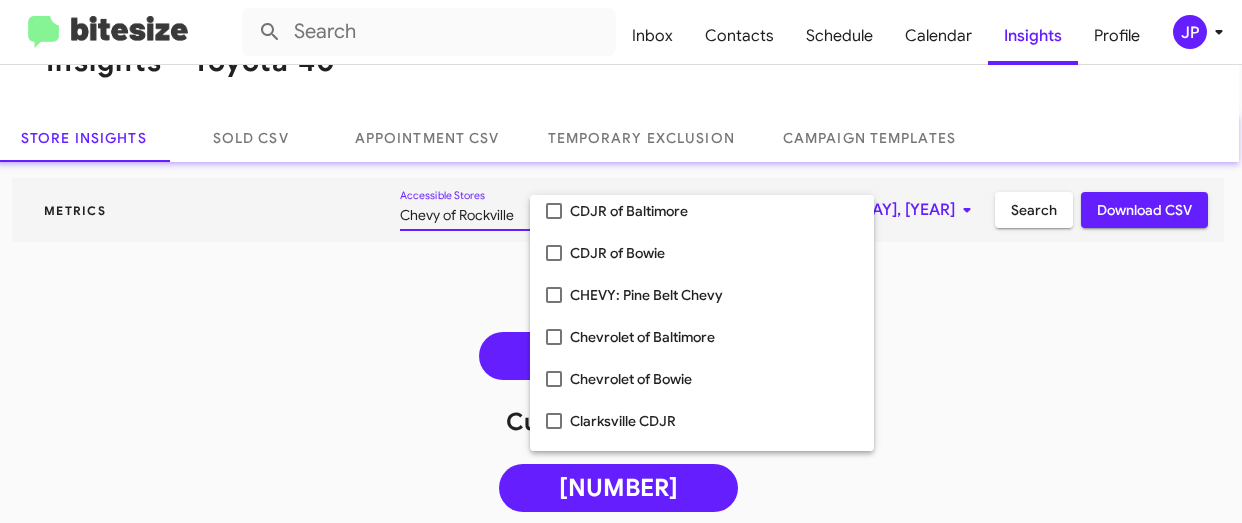 scroll, scrollTop: 551, scrollLeft: 0, axis: vertical 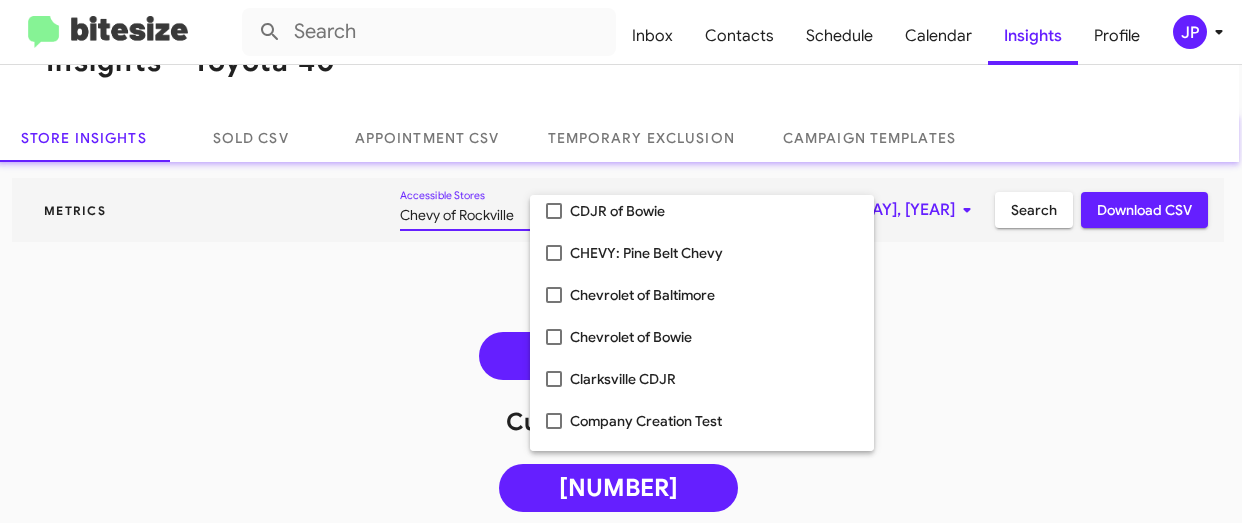 click at bounding box center (621, 261) 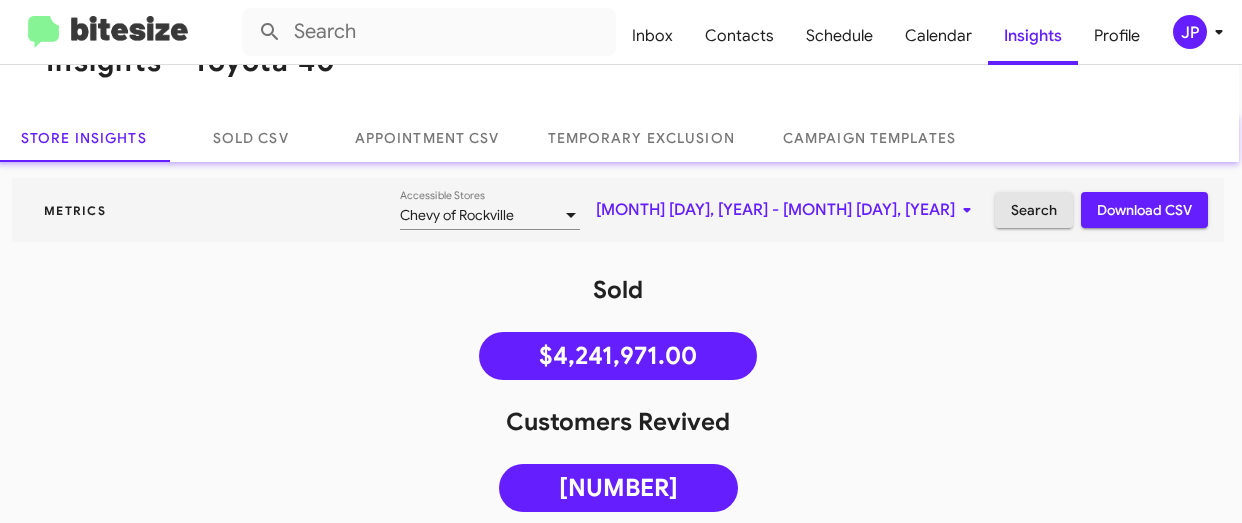 click on "Search" 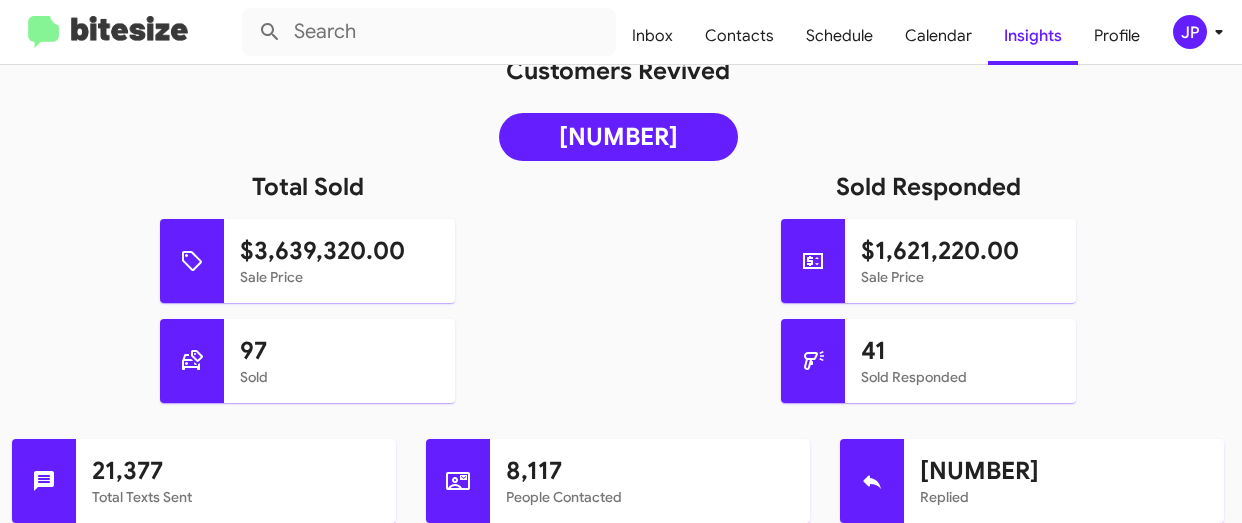 scroll, scrollTop: 407, scrollLeft: 3, axis: both 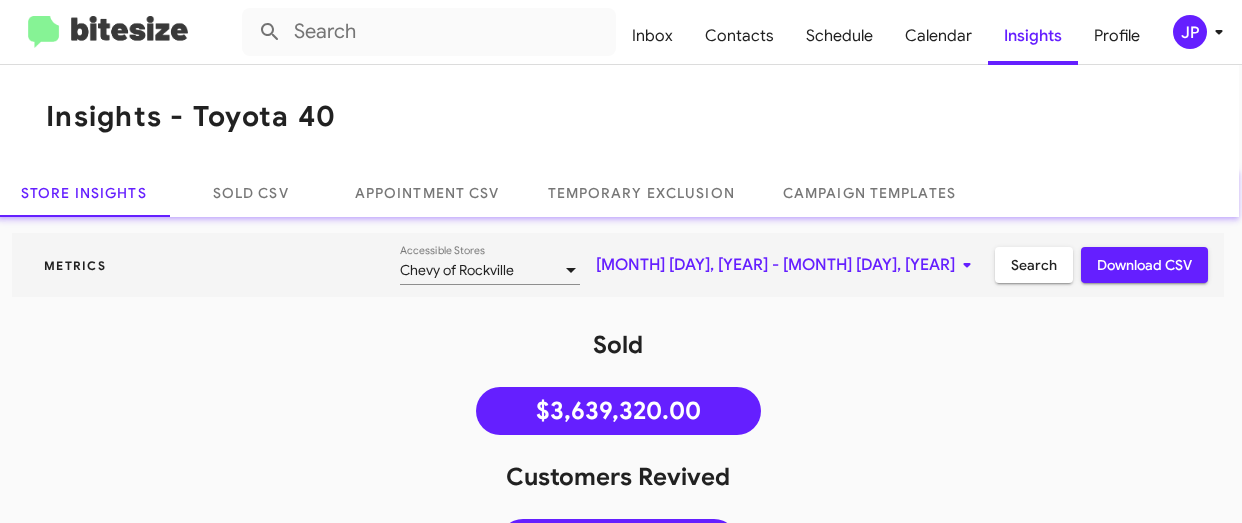 click on "Chevy of Rockville Accessible Stores" 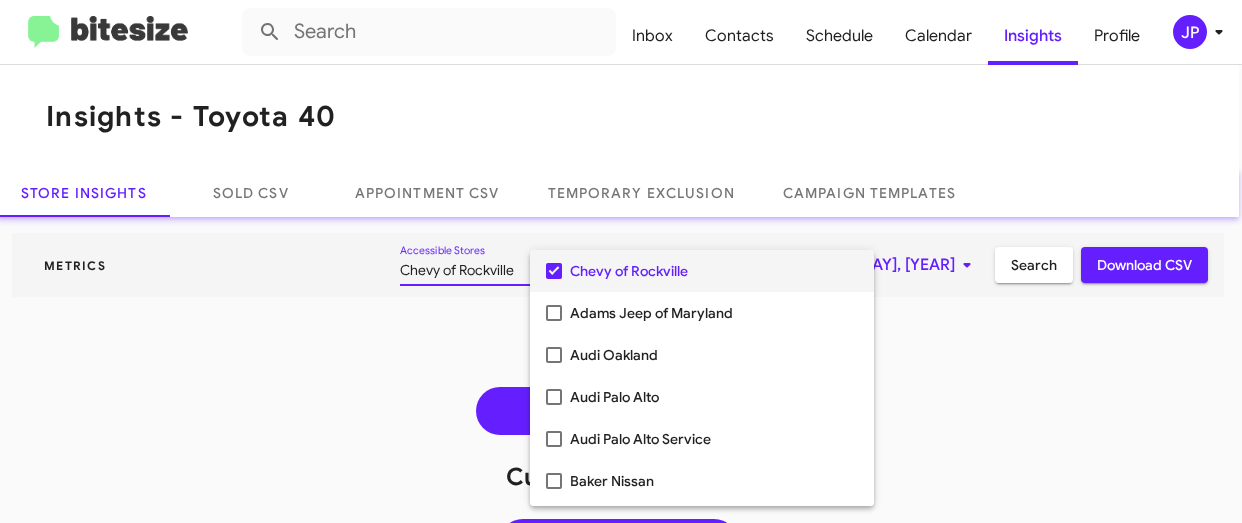 click on "Chevy of Rockville" at bounding box center [714, 271] 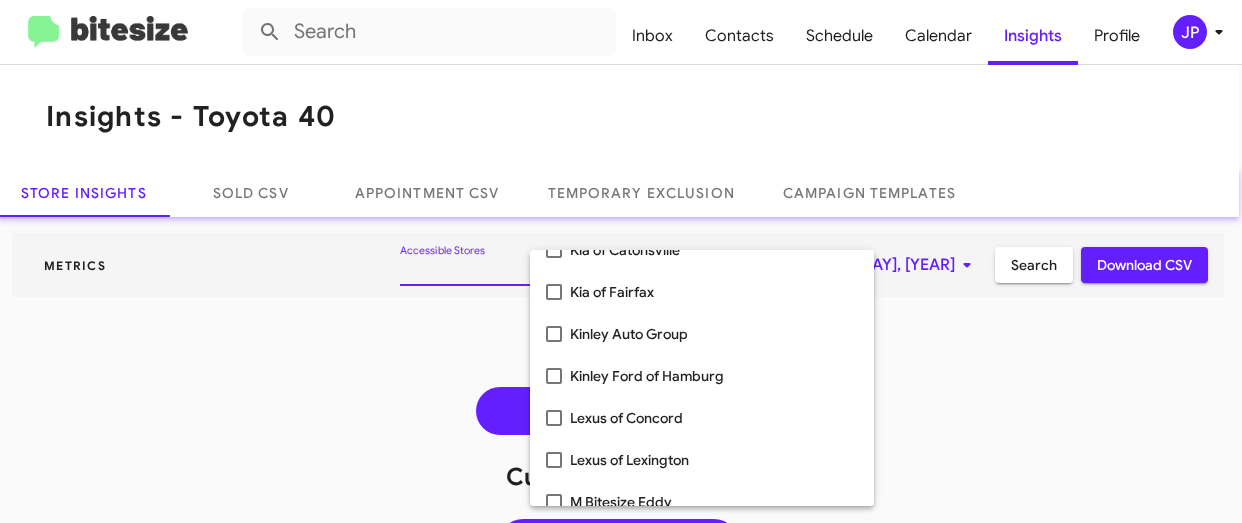 scroll, scrollTop: 1577, scrollLeft: 0, axis: vertical 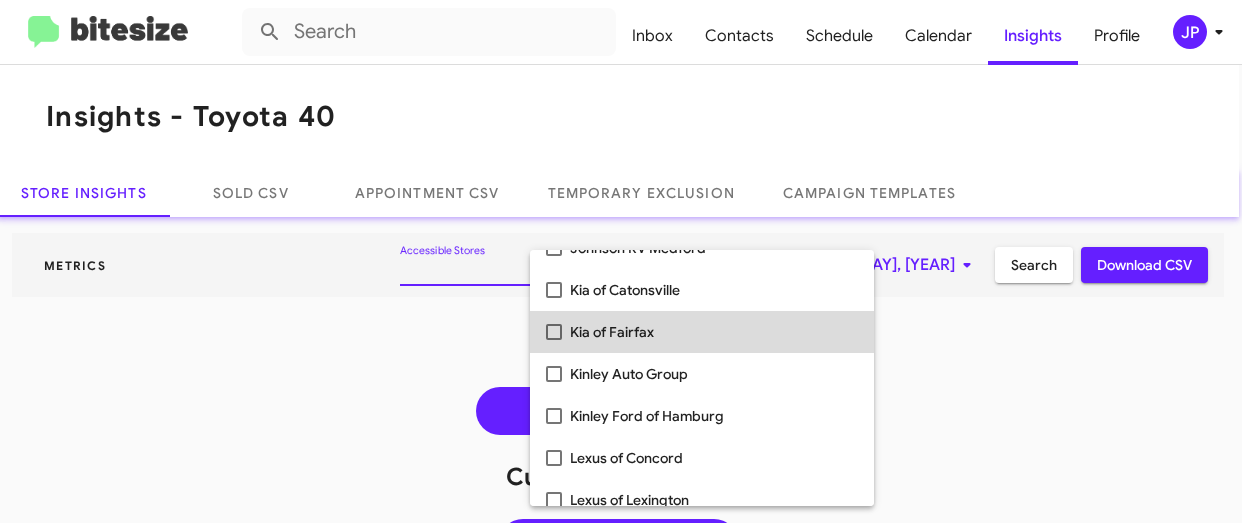 click on "Kia of Fairfax" at bounding box center (702, 332) 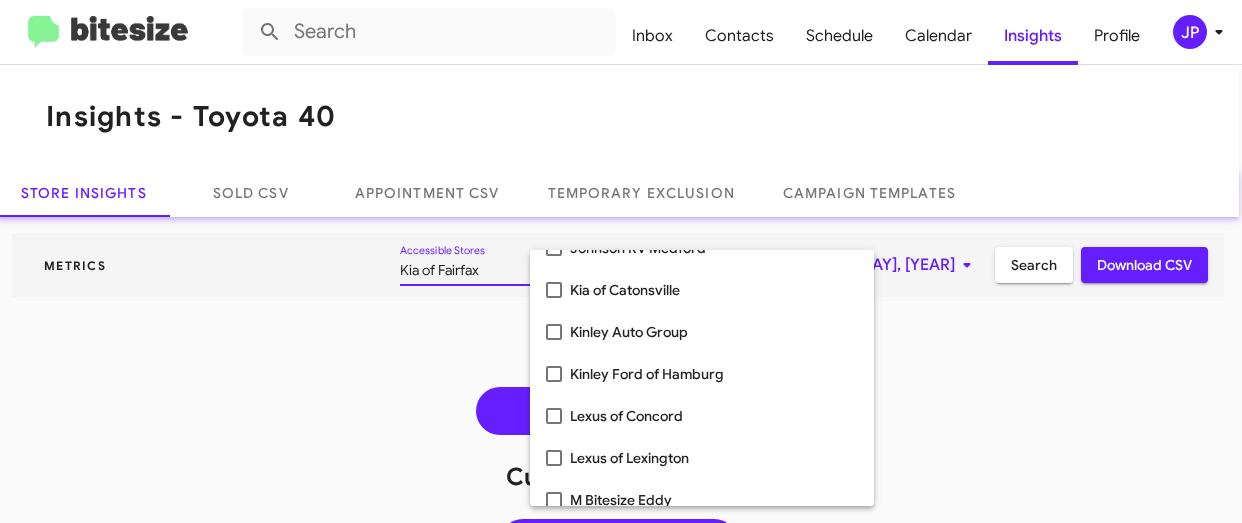 click at bounding box center (621, 261) 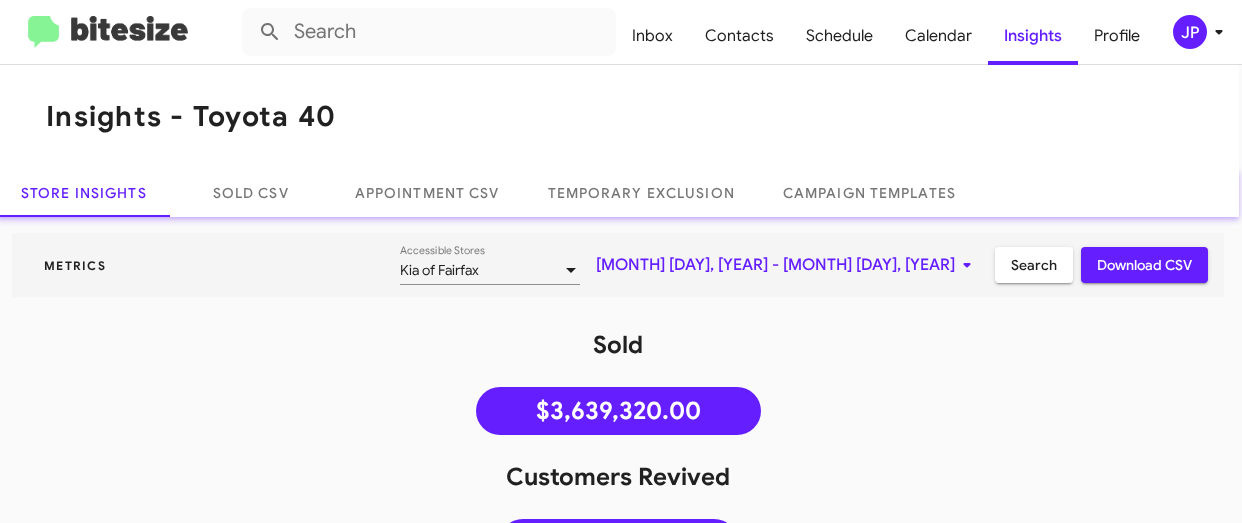 click on "Search" 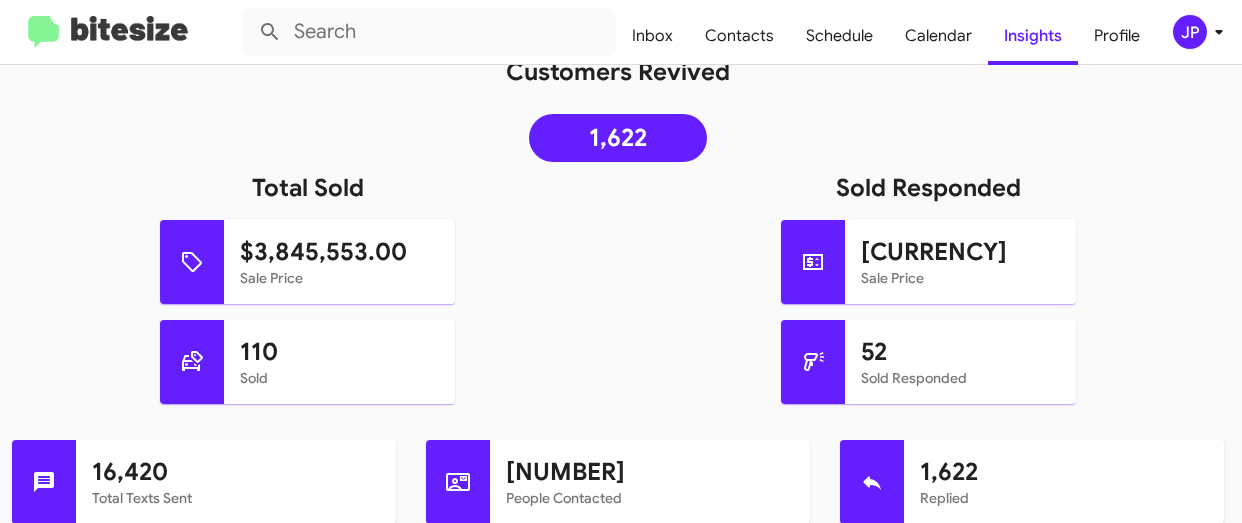 scroll, scrollTop: 408, scrollLeft: 3, axis: both 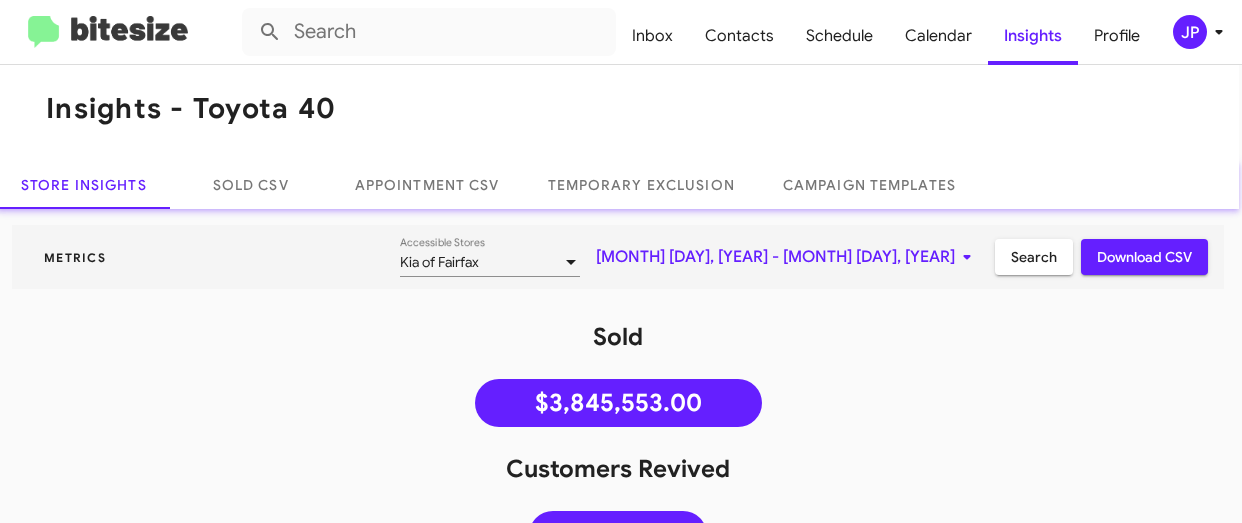 click on "Kia of Fairfax Accessible Stores" 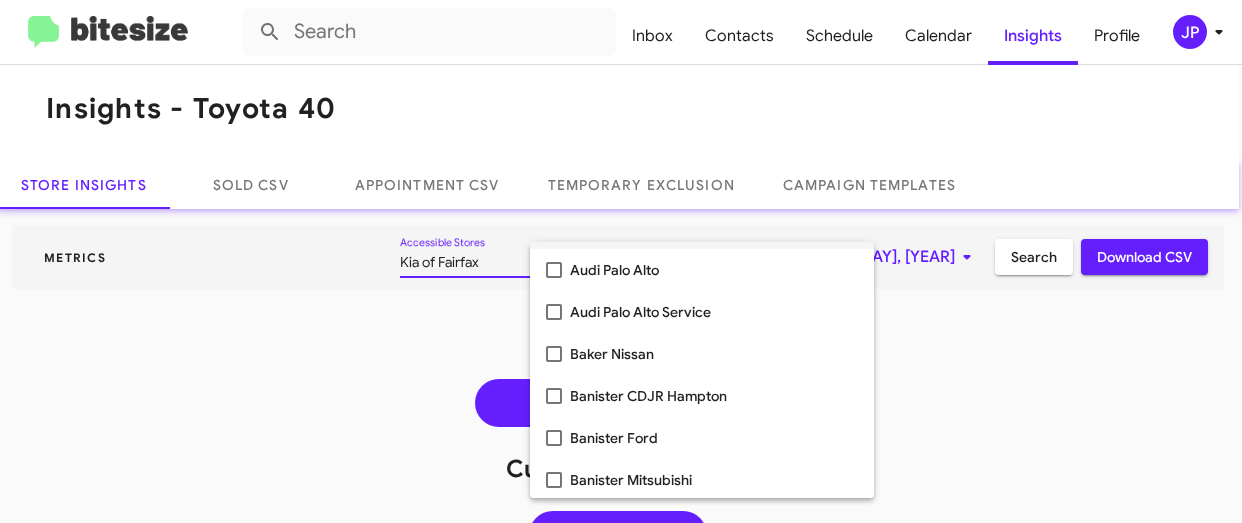 scroll, scrollTop: 0, scrollLeft: 0, axis: both 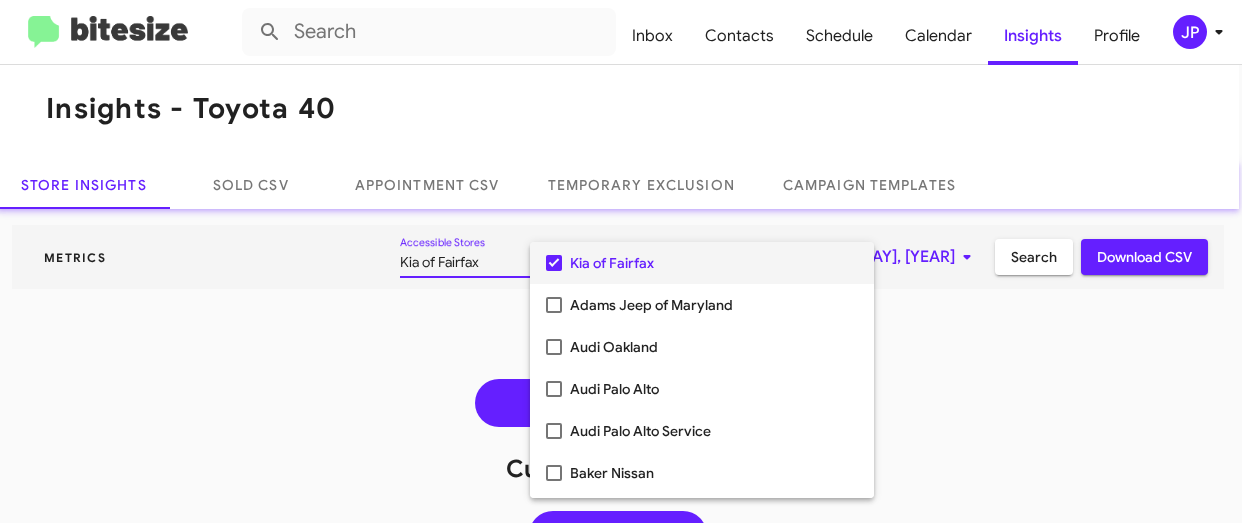 click on "Kia of Fairfax" at bounding box center (714, 263) 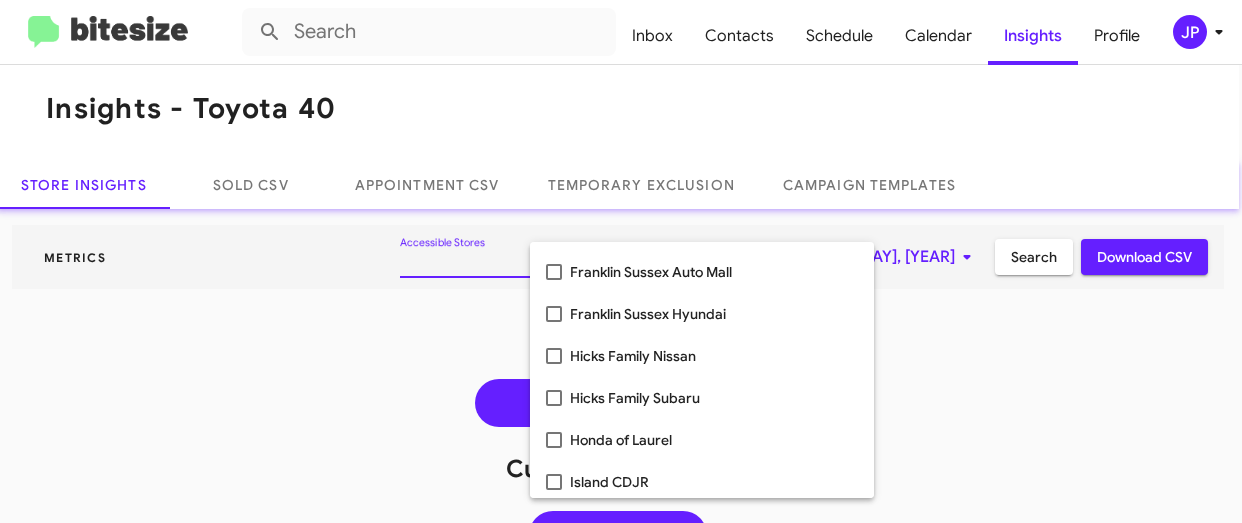 scroll, scrollTop: 1272, scrollLeft: 0, axis: vertical 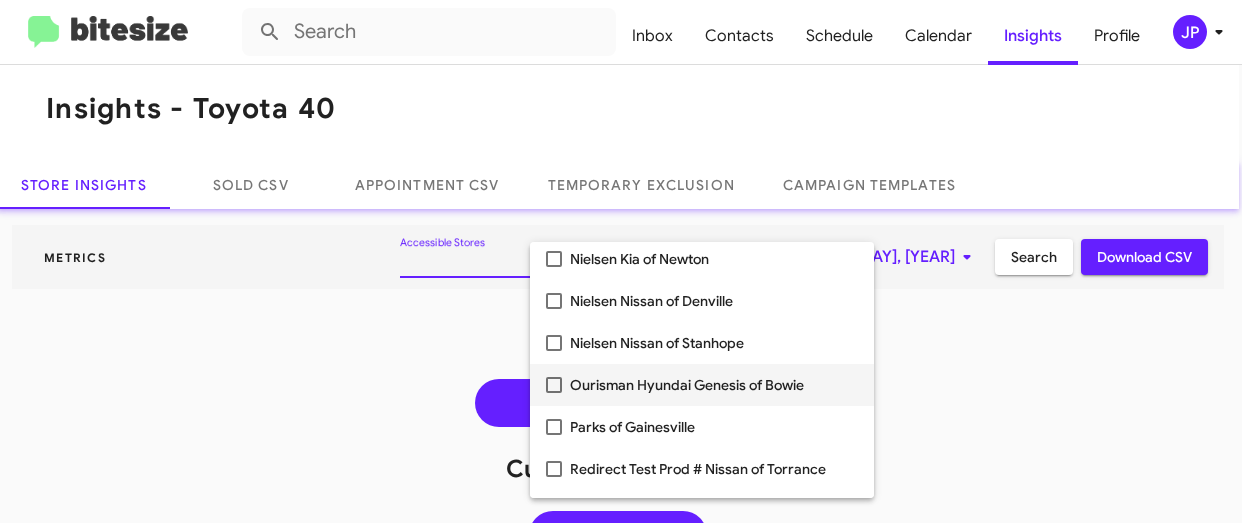 click on "Ourisman Hyundai Genesis of Bowie" at bounding box center (714, 385) 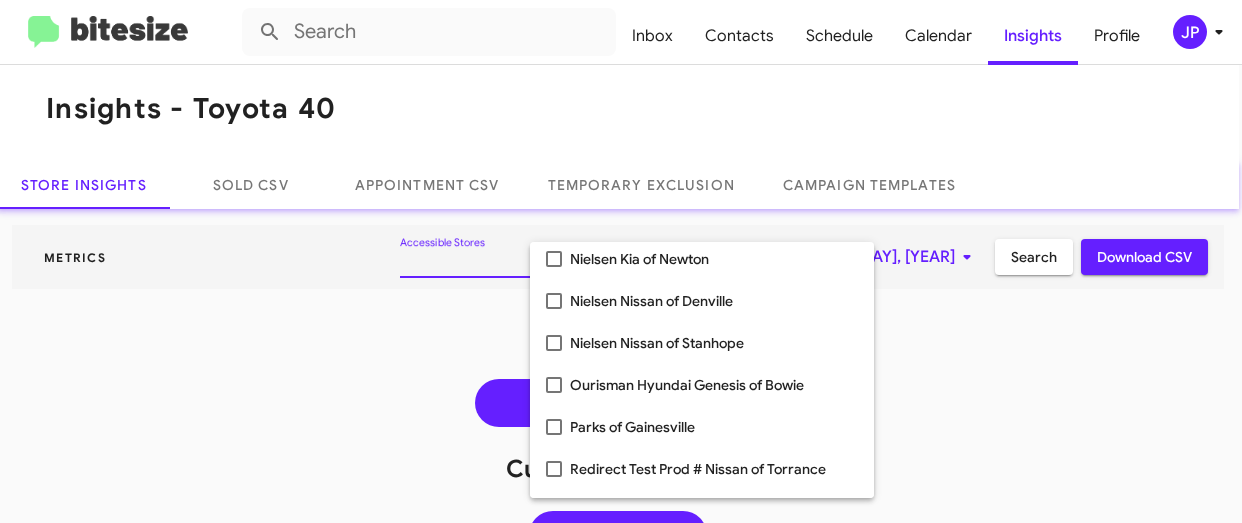 scroll, scrollTop: 2230, scrollLeft: 0, axis: vertical 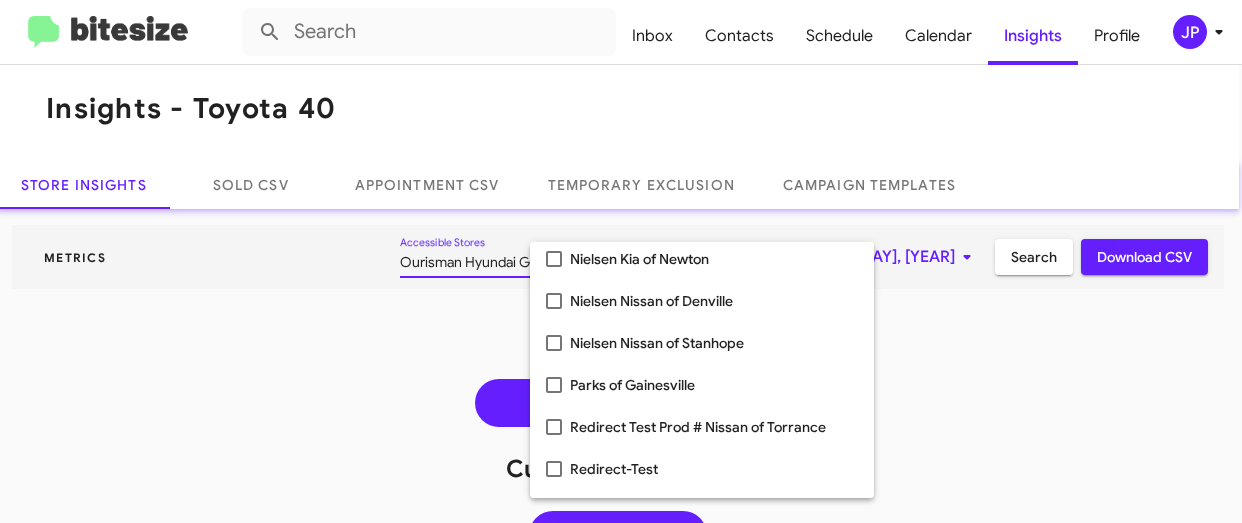 click at bounding box center (621, 261) 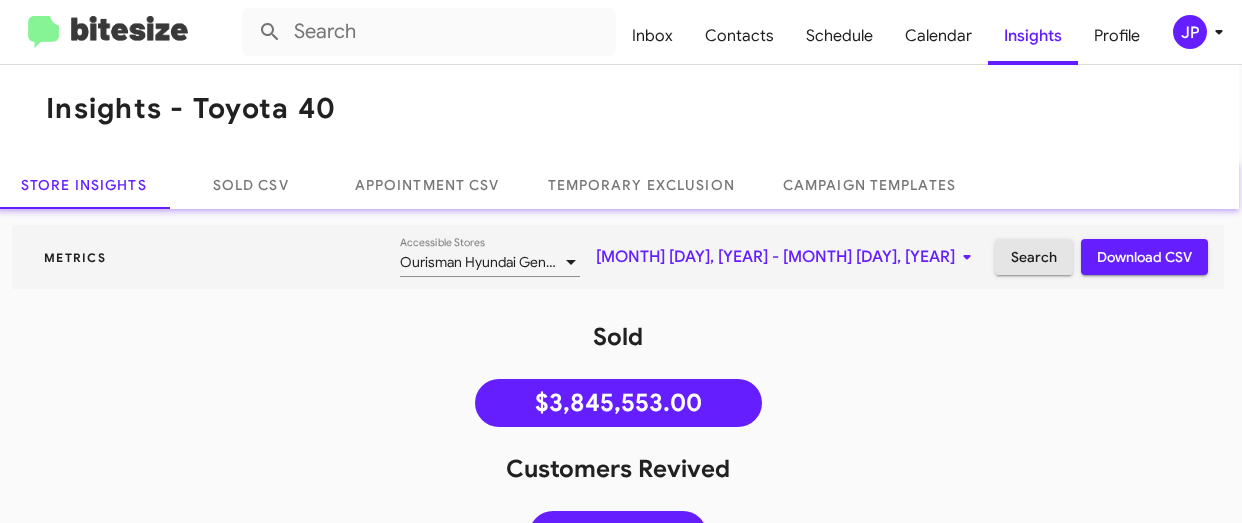 click on "Search" 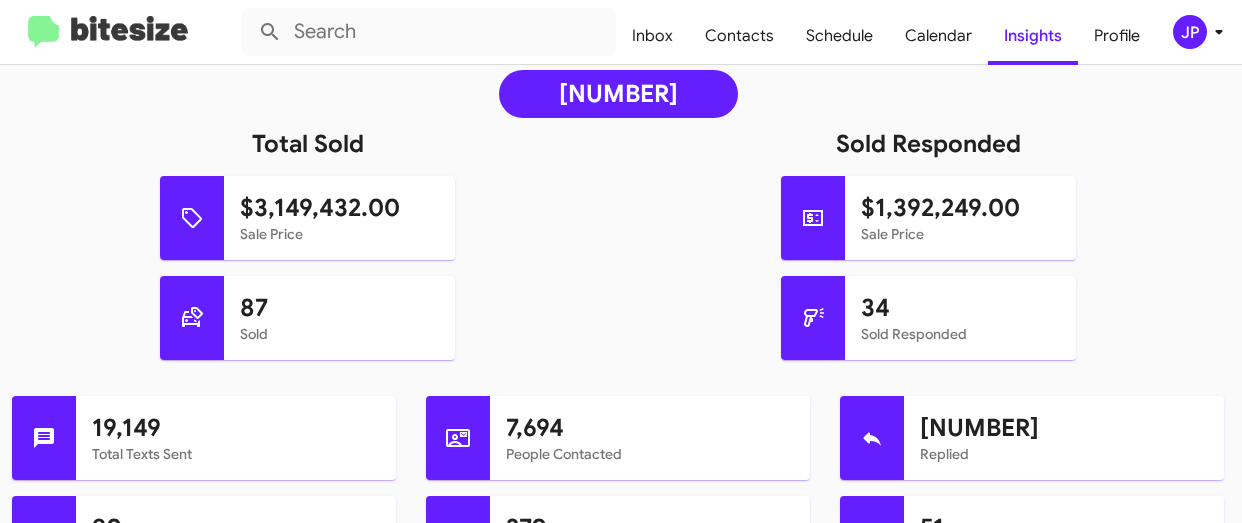 scroll, scrollTop: 468, scrollLeft: 3, axis: both 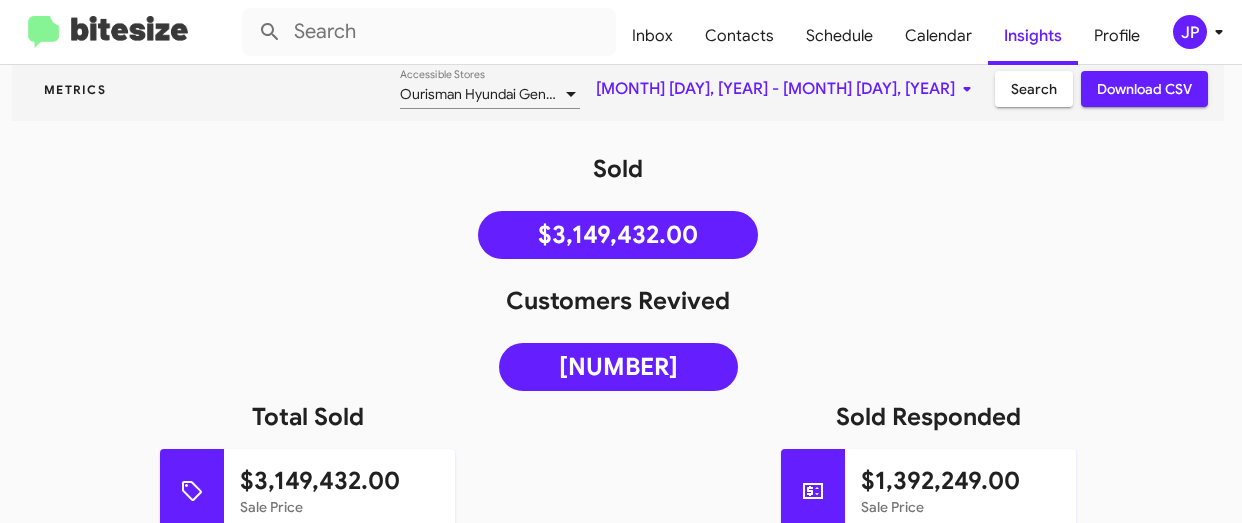 click on "Ourisman Hyundai Genesis of Bowie" at bounding box center [514, 94] 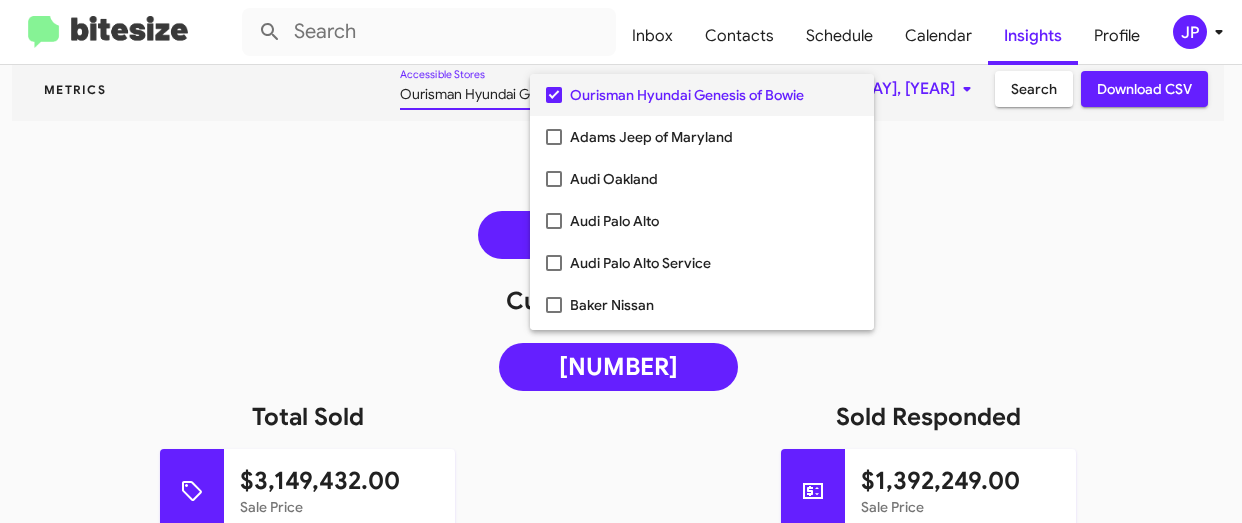 click on "Ourisman Hyundai Genesis of Bowie" at bounding box center [714, 95] 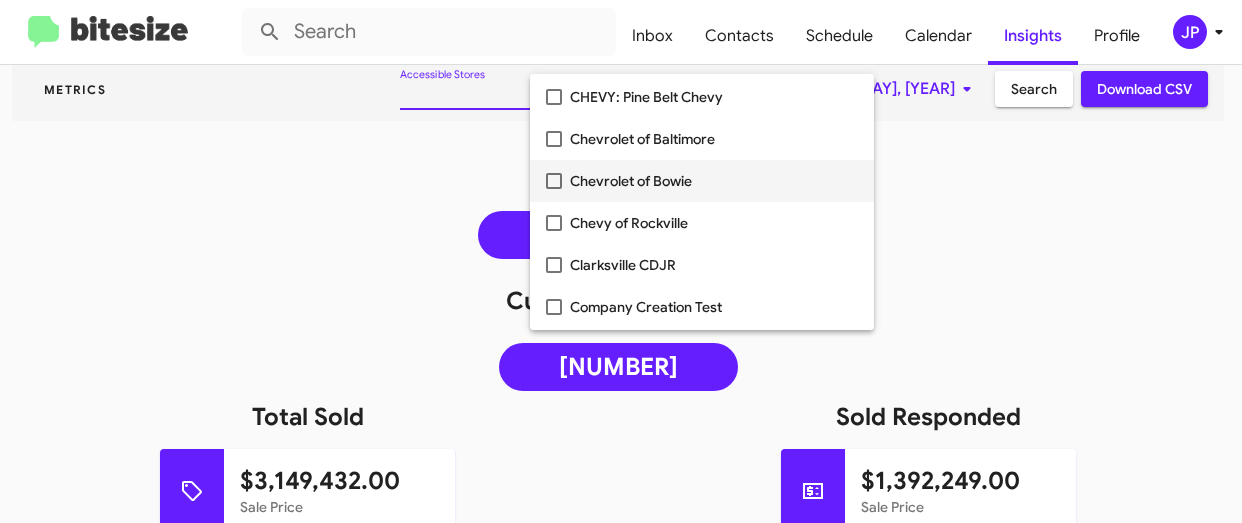 scroll, scrollTop: 546, scrollLeft: 0, axis: vertical 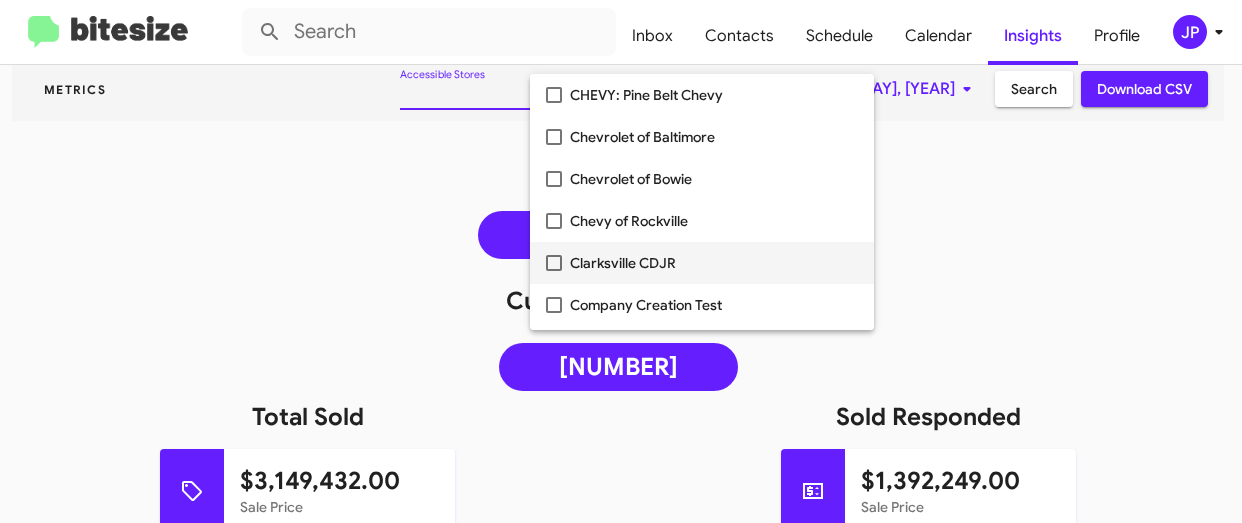 click on "Clarksville CDJR" at bounding box center [702, 263] 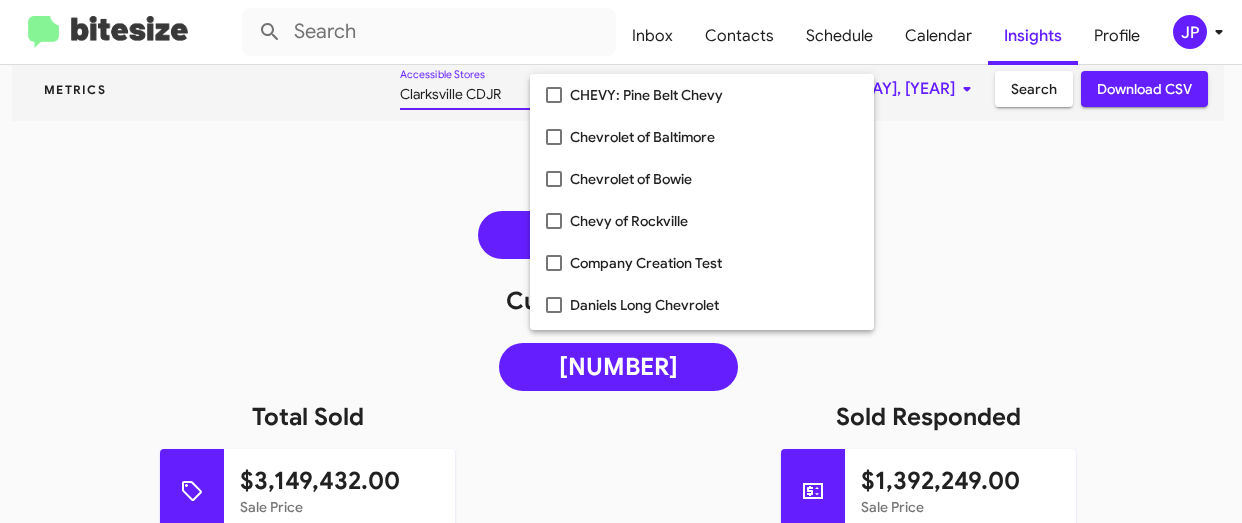 click at bounding box center [621, 261] 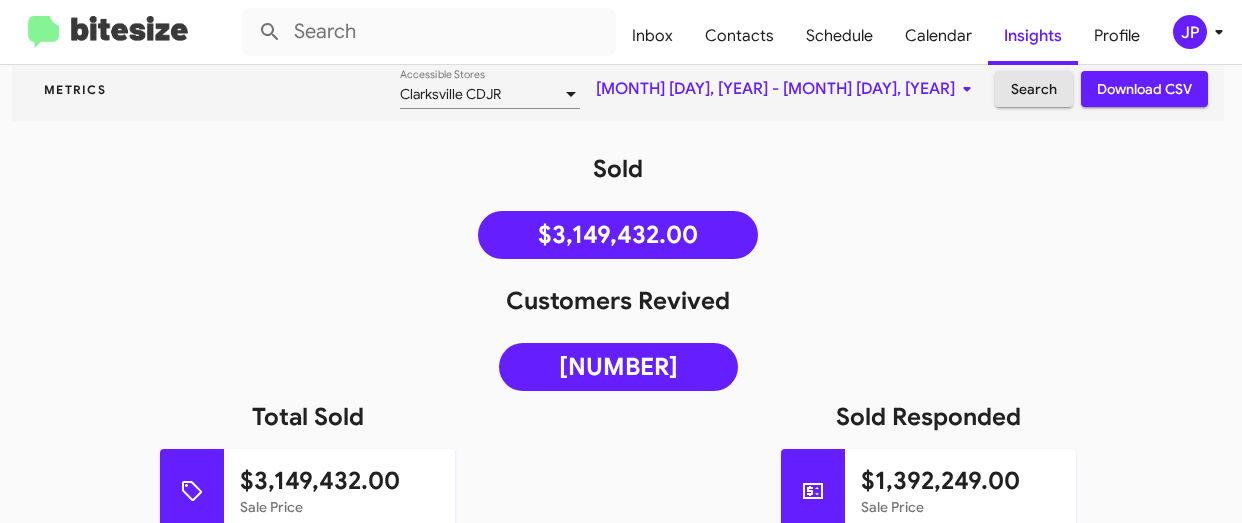 click on "Search" 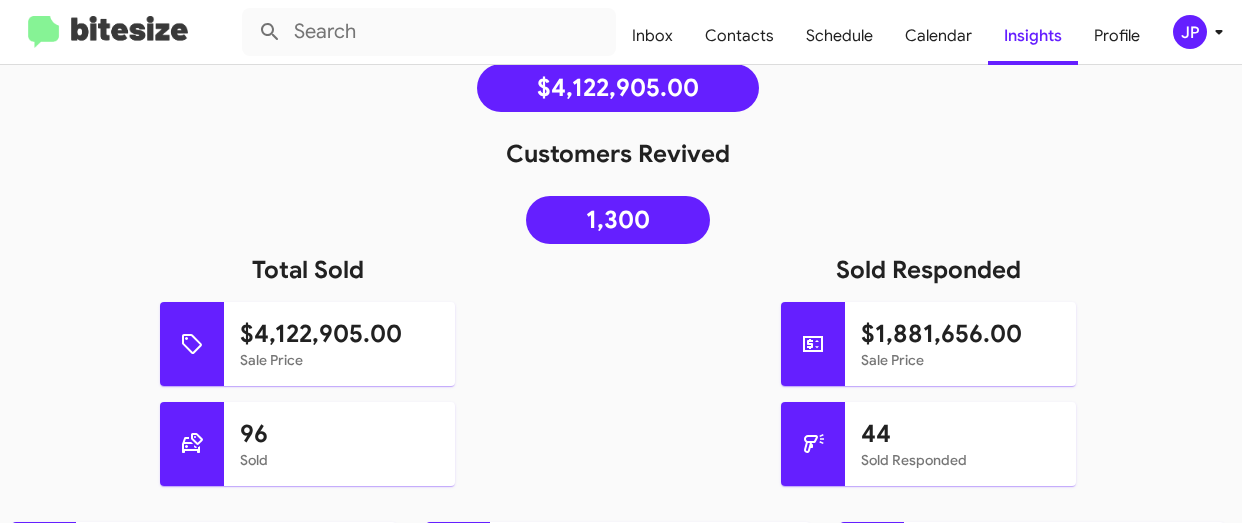 scroll, scrollTop: 325, scrollLeft: 3, axis: both 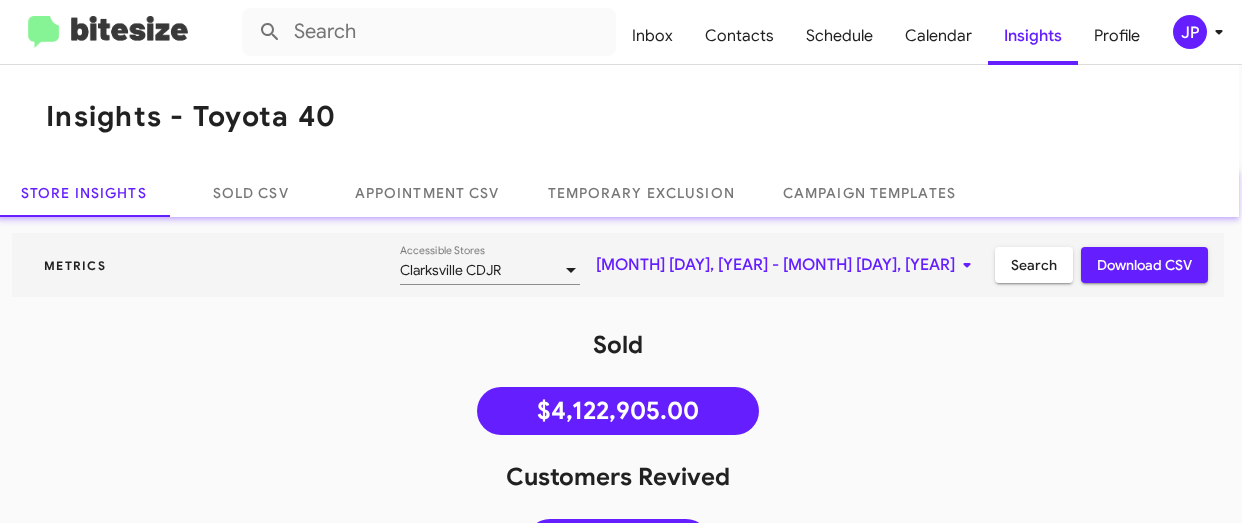 click on "Clarksville CDJR" at bounding box center [481, 271] 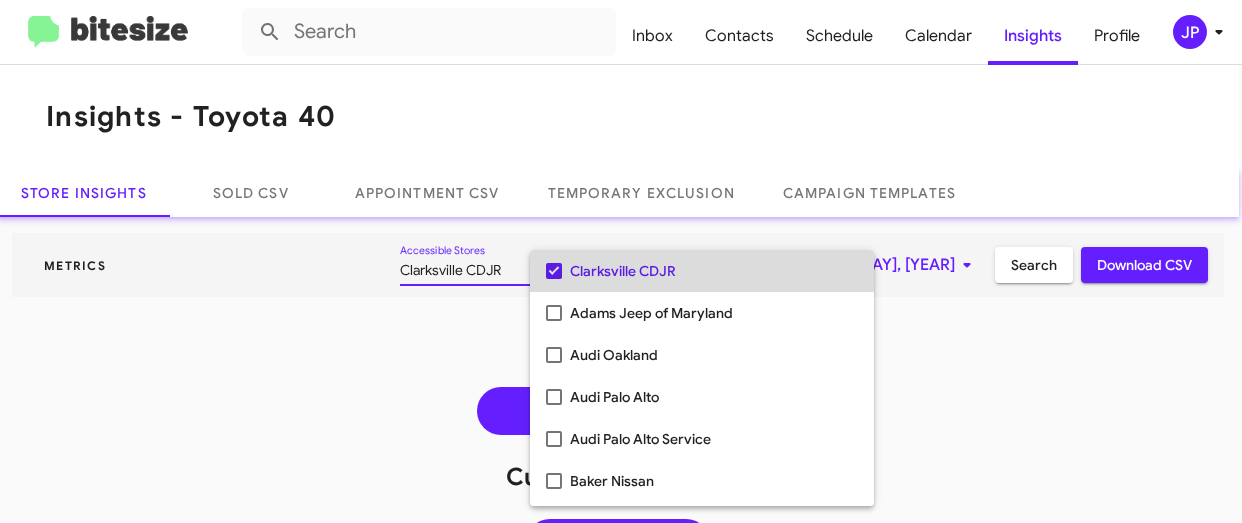 click on "Clarksville CDJR" at bounding box center (714, 271) 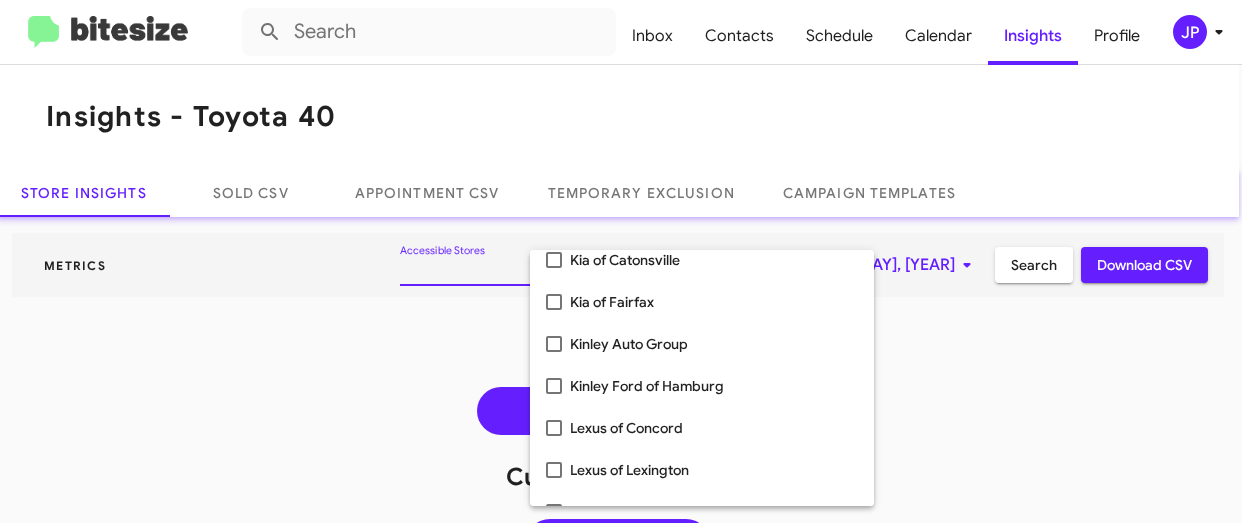 scroll, scrollTop: 1614, scrollLeft: 0, axis: vertical 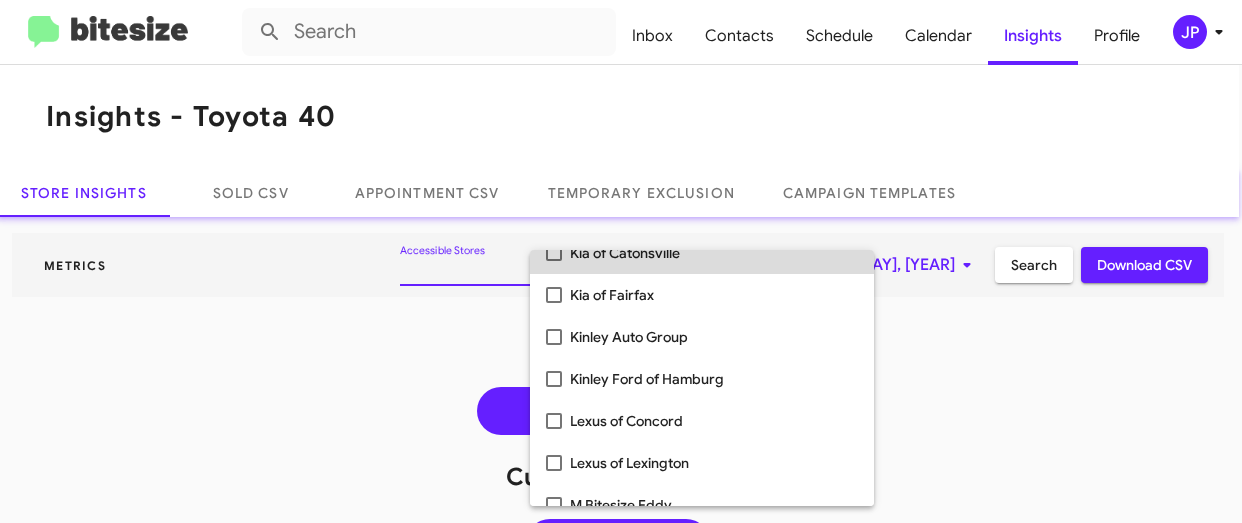 click on "Kia of Catonsville" at bounding box center (714, 253) 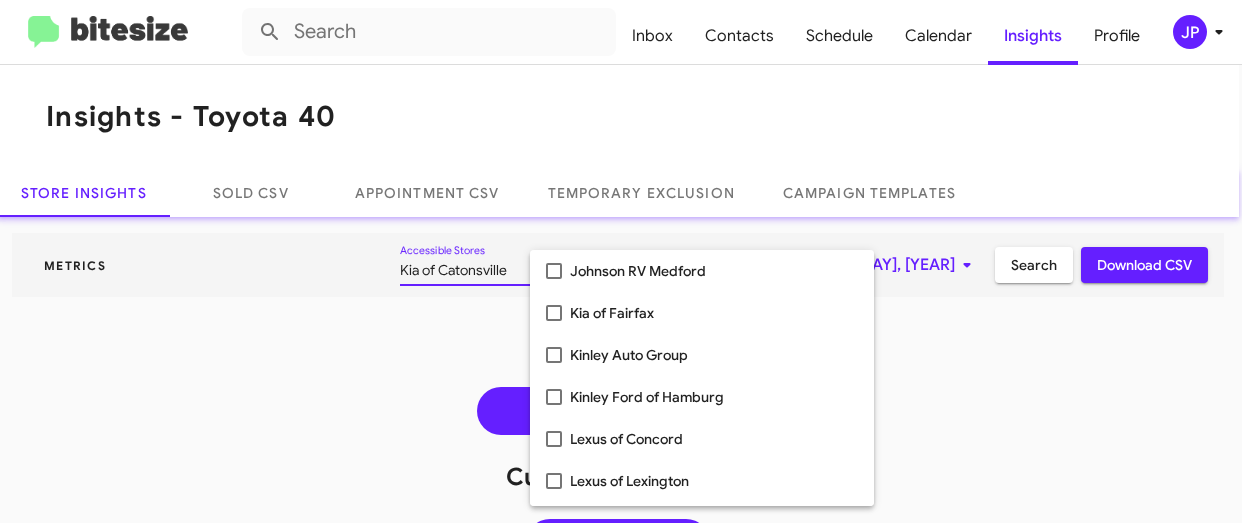 click at bounding box center [621, 261] 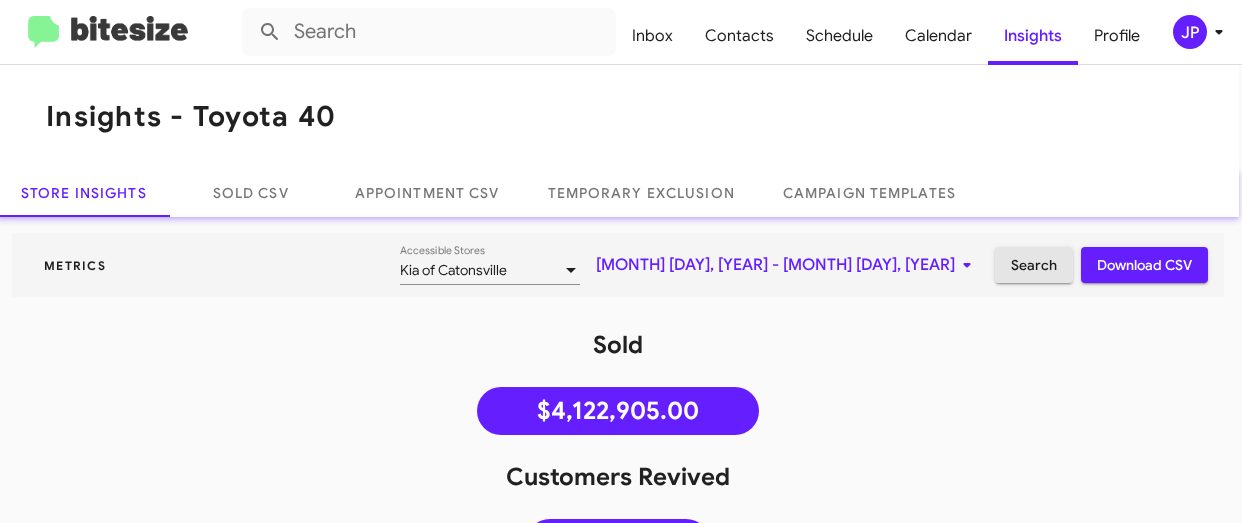 click on "Search" 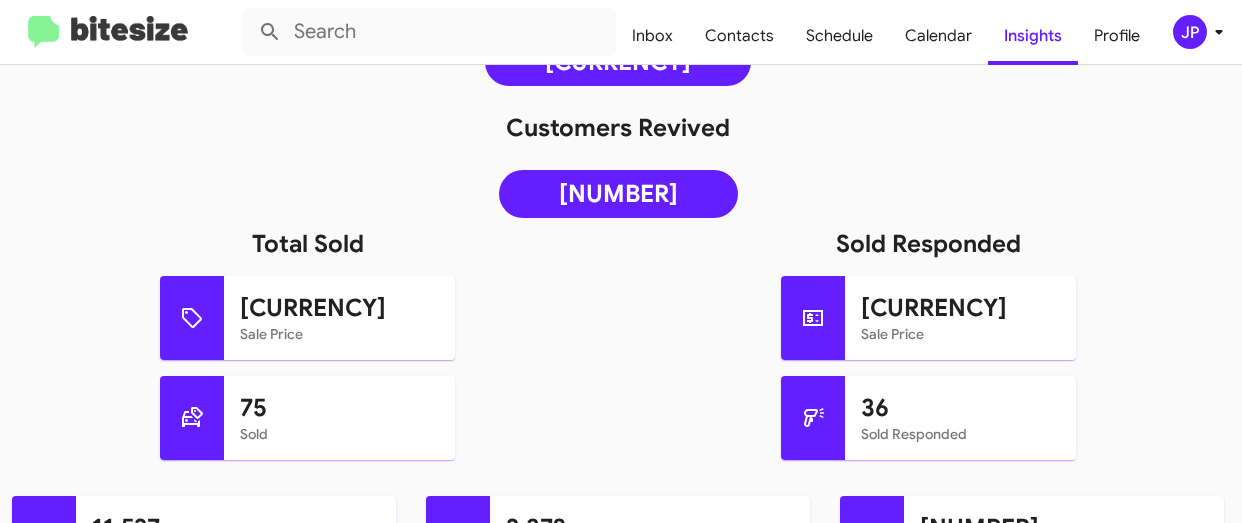 scroll, scrollTop: 409, scrollLeft: 3, axis: both 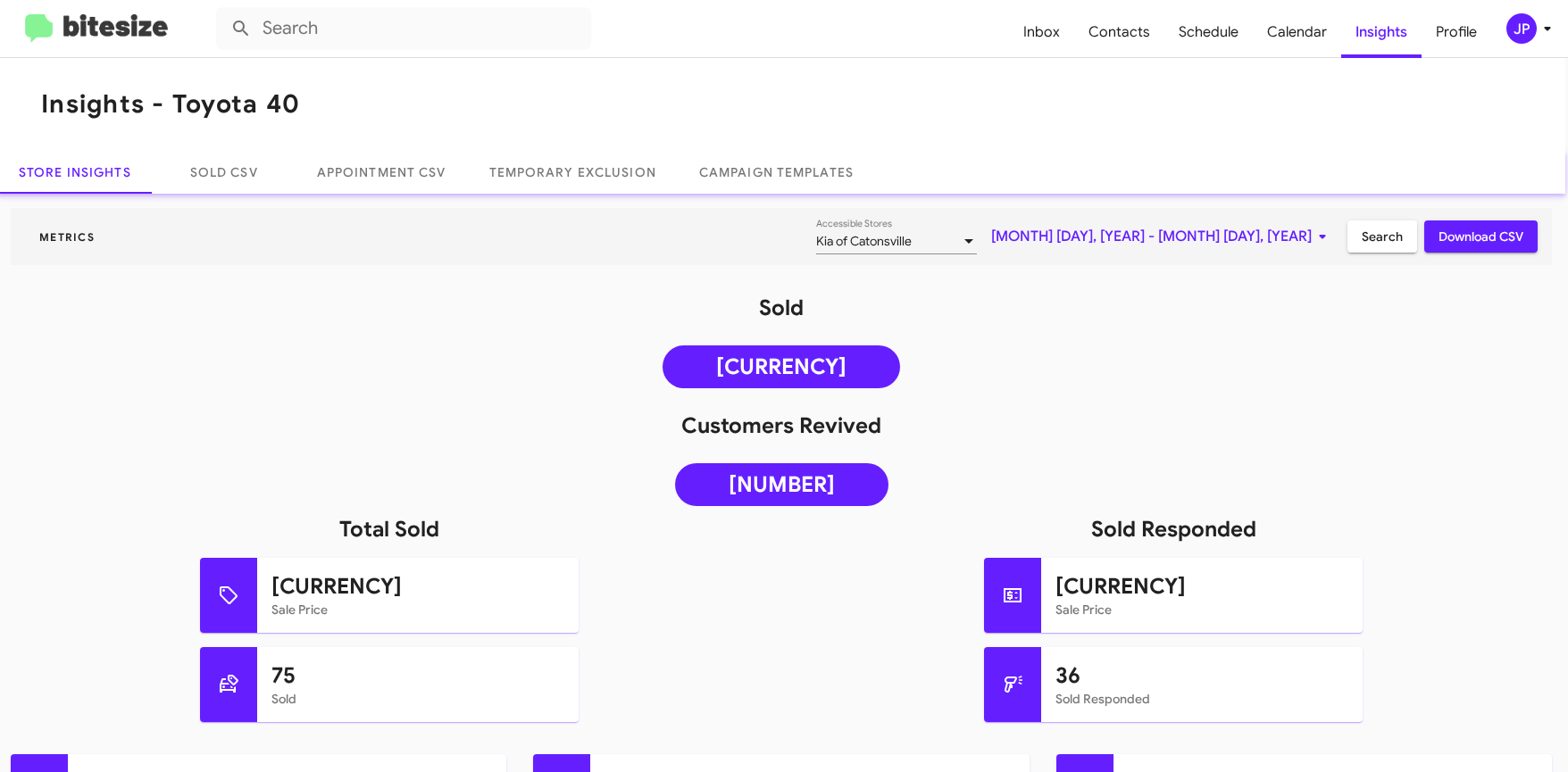 click on "Customers Revived 715" 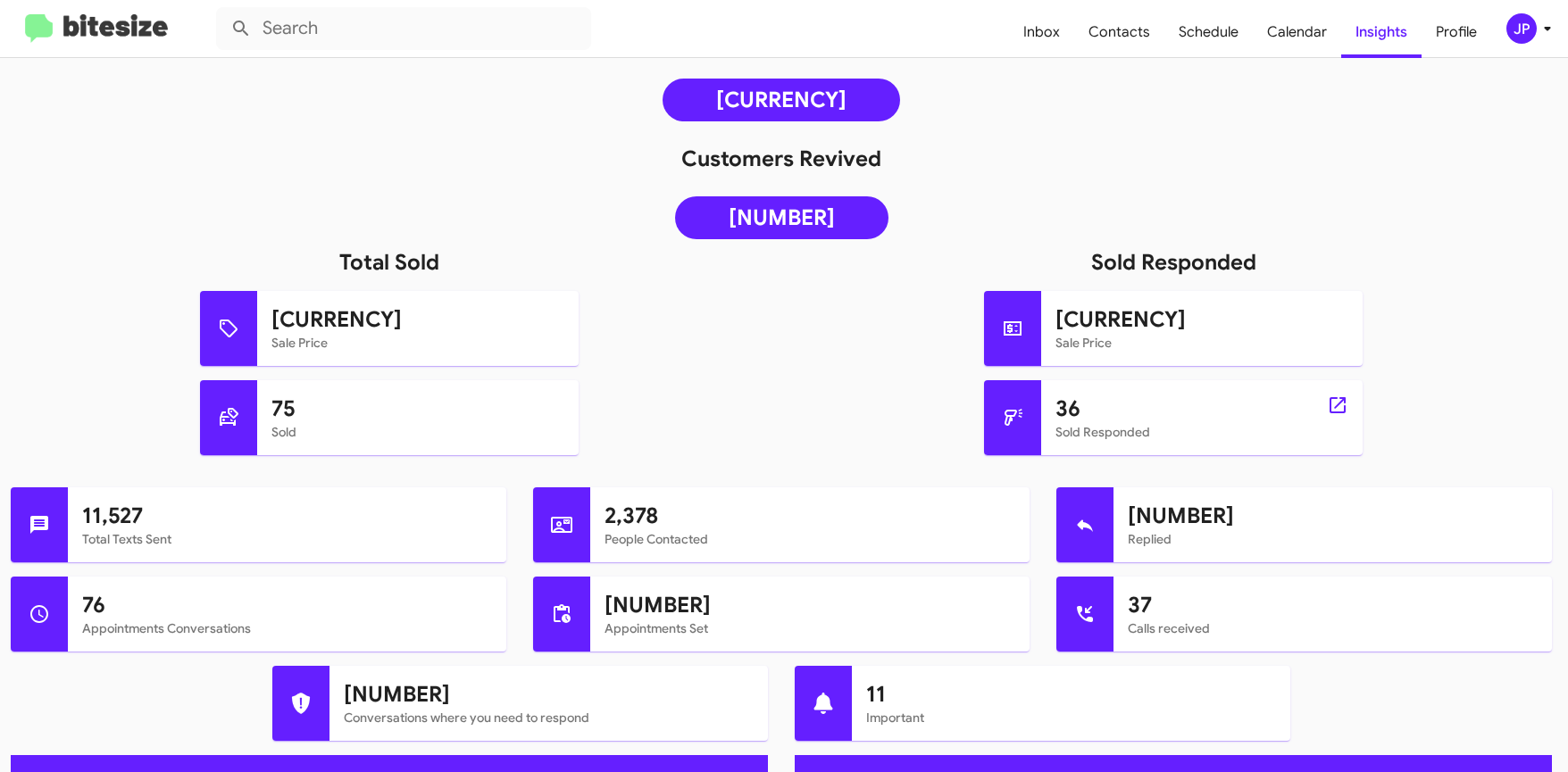 scroll, scrollTop: 0, scrollLeft: 3, axis: horizontal 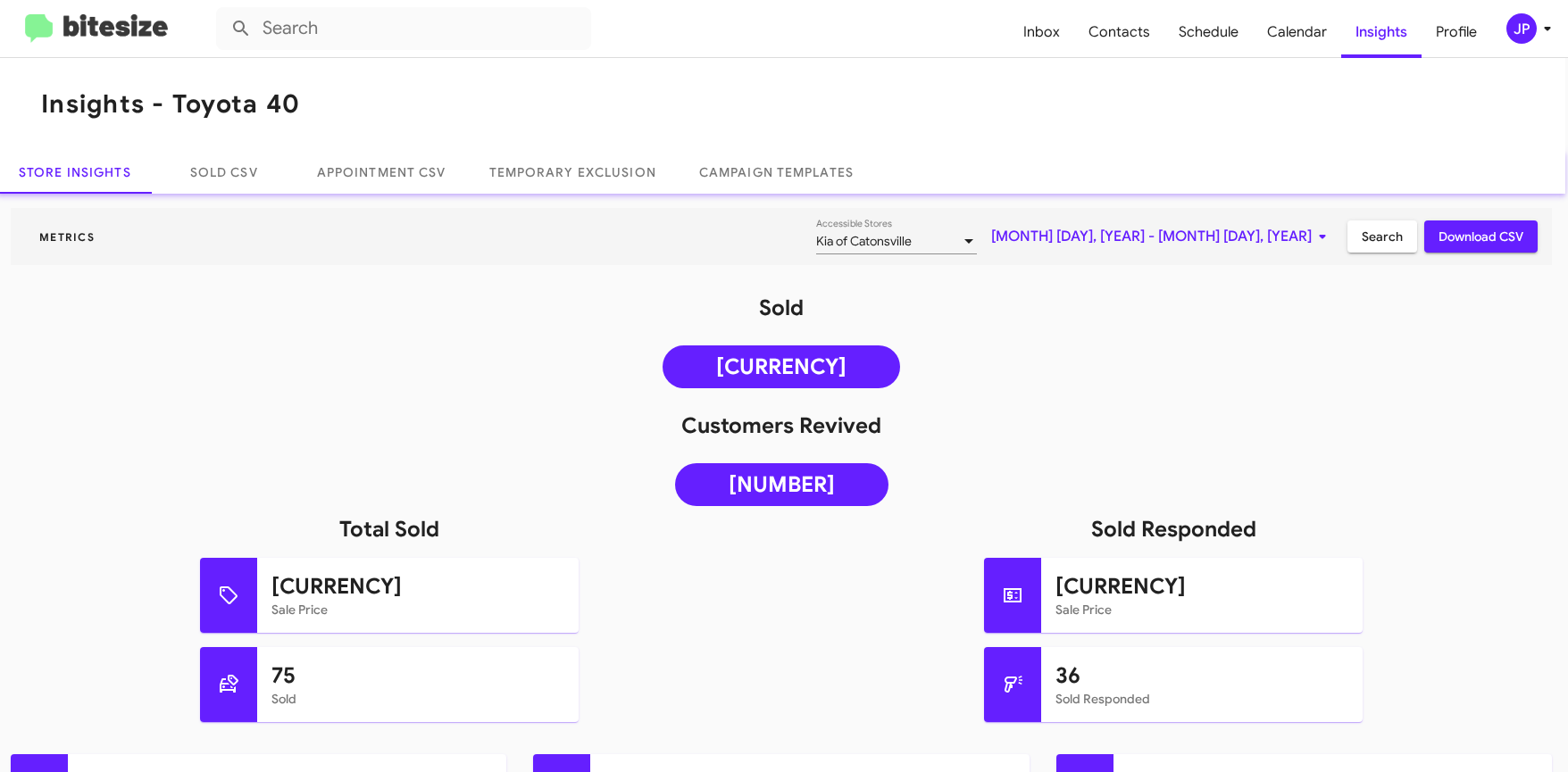 click on "Kia of Catonsville" at bounding box center (888, 242) 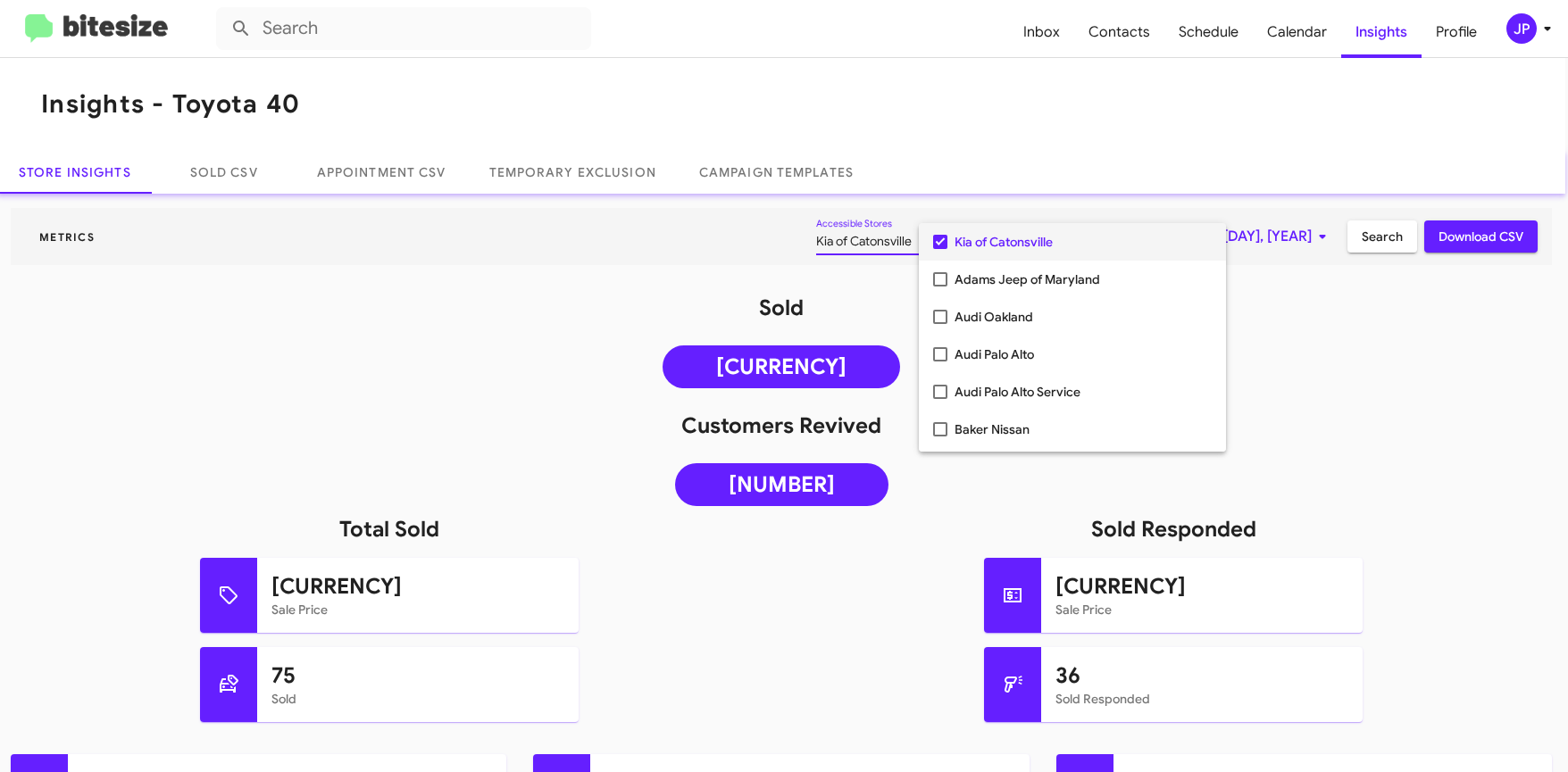 click on "Kia of Catonsville" at bounding box center [1083, 242] 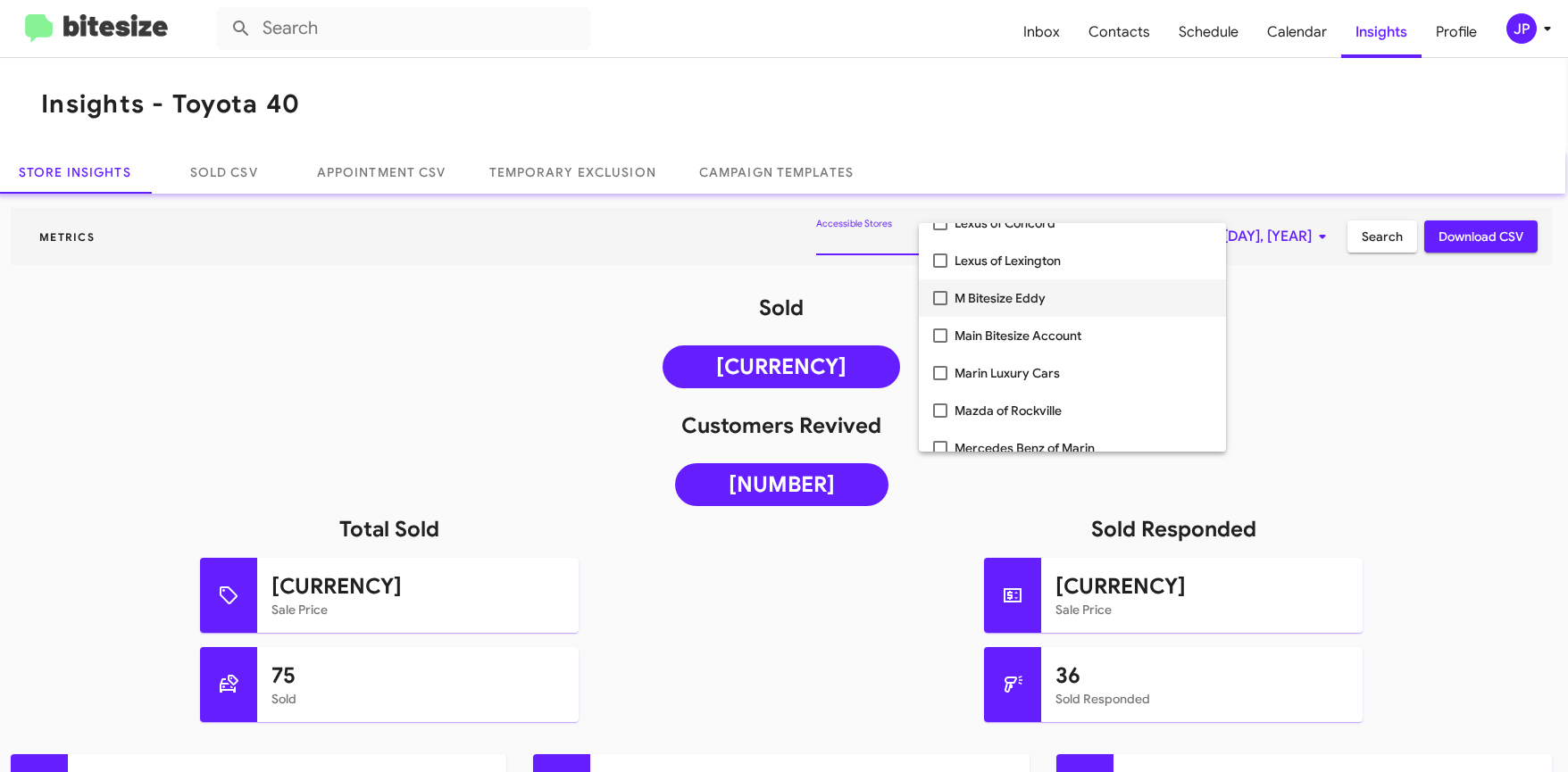 scroll, scrollTop: 1731, scrollLeft: 0, axis: vertical 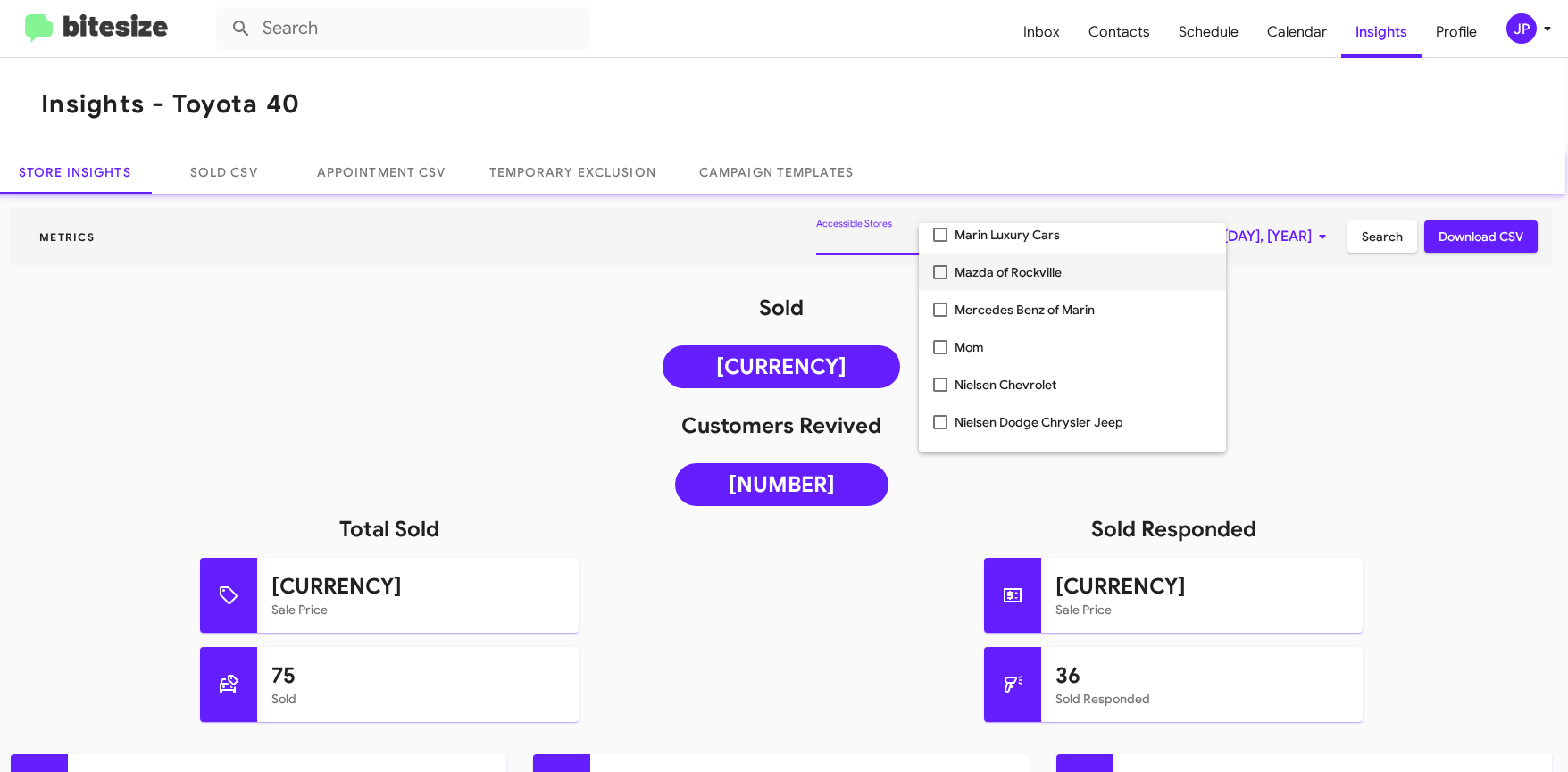 click on "Mazda of Rockville" at bounding box center [1083, 272] 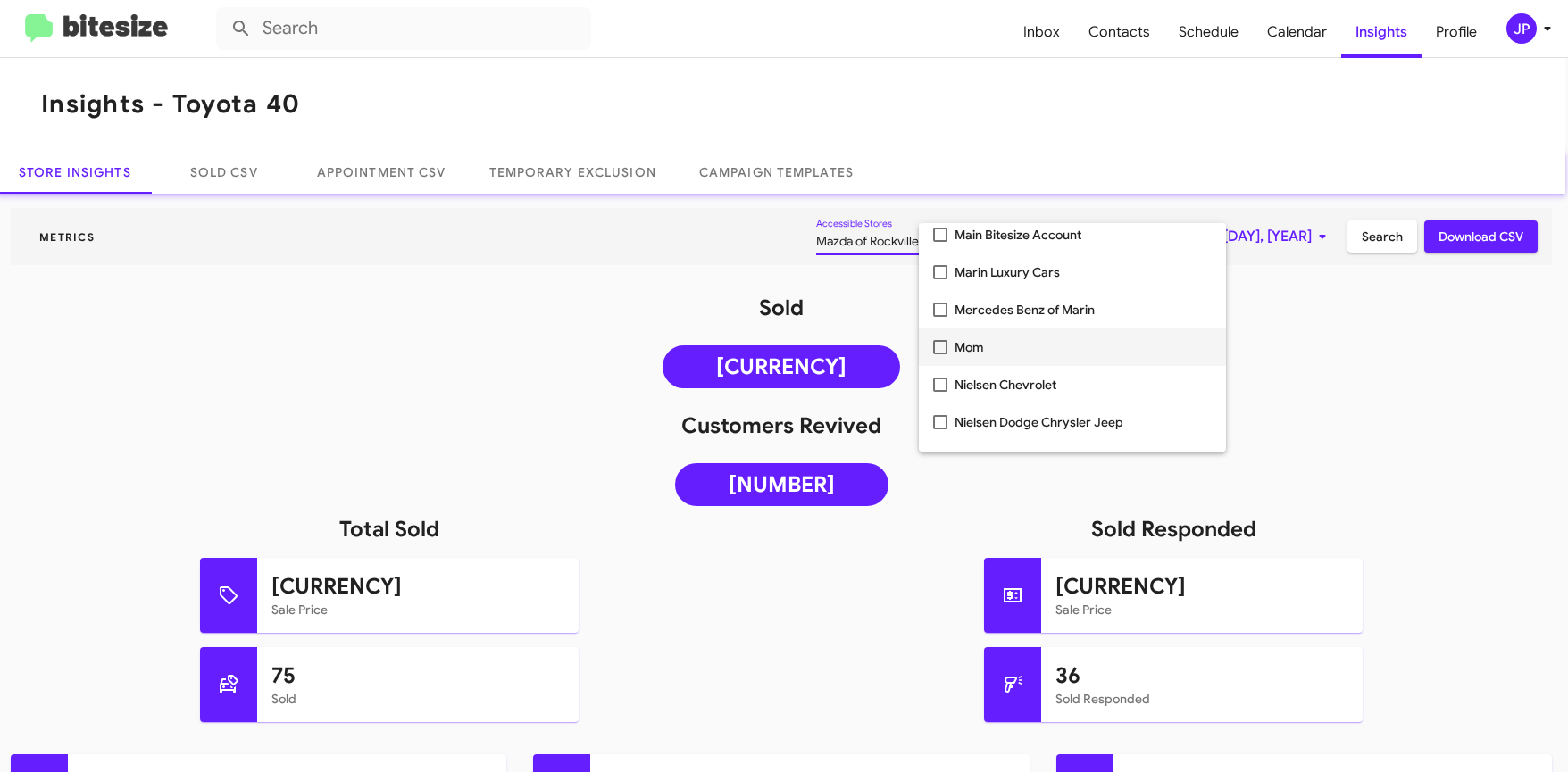 scroll, scrollTop: 1769, scrollLeft: 0, axis: vertical 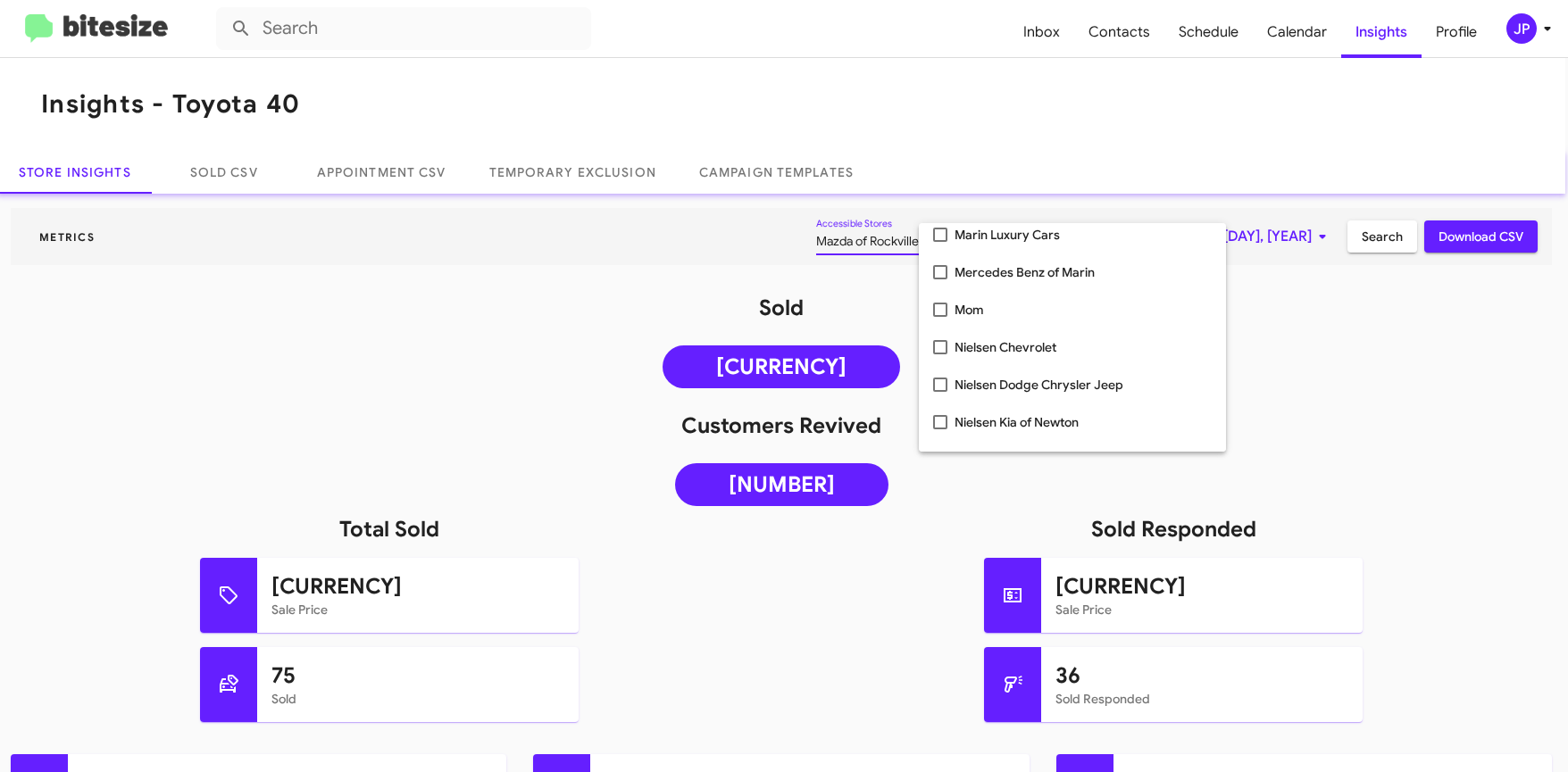 click at bounding box center [784, 386] 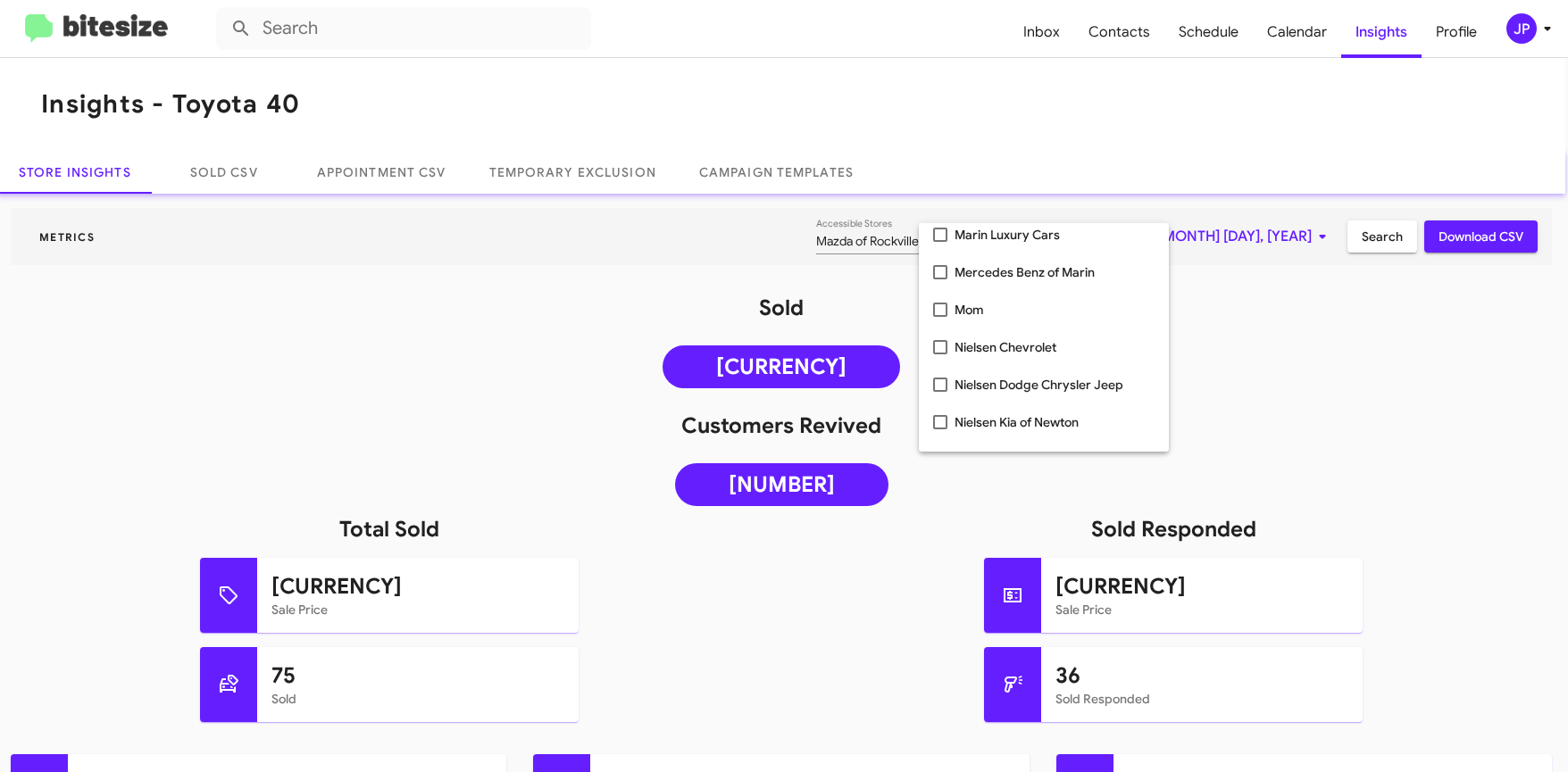 click on "Search" 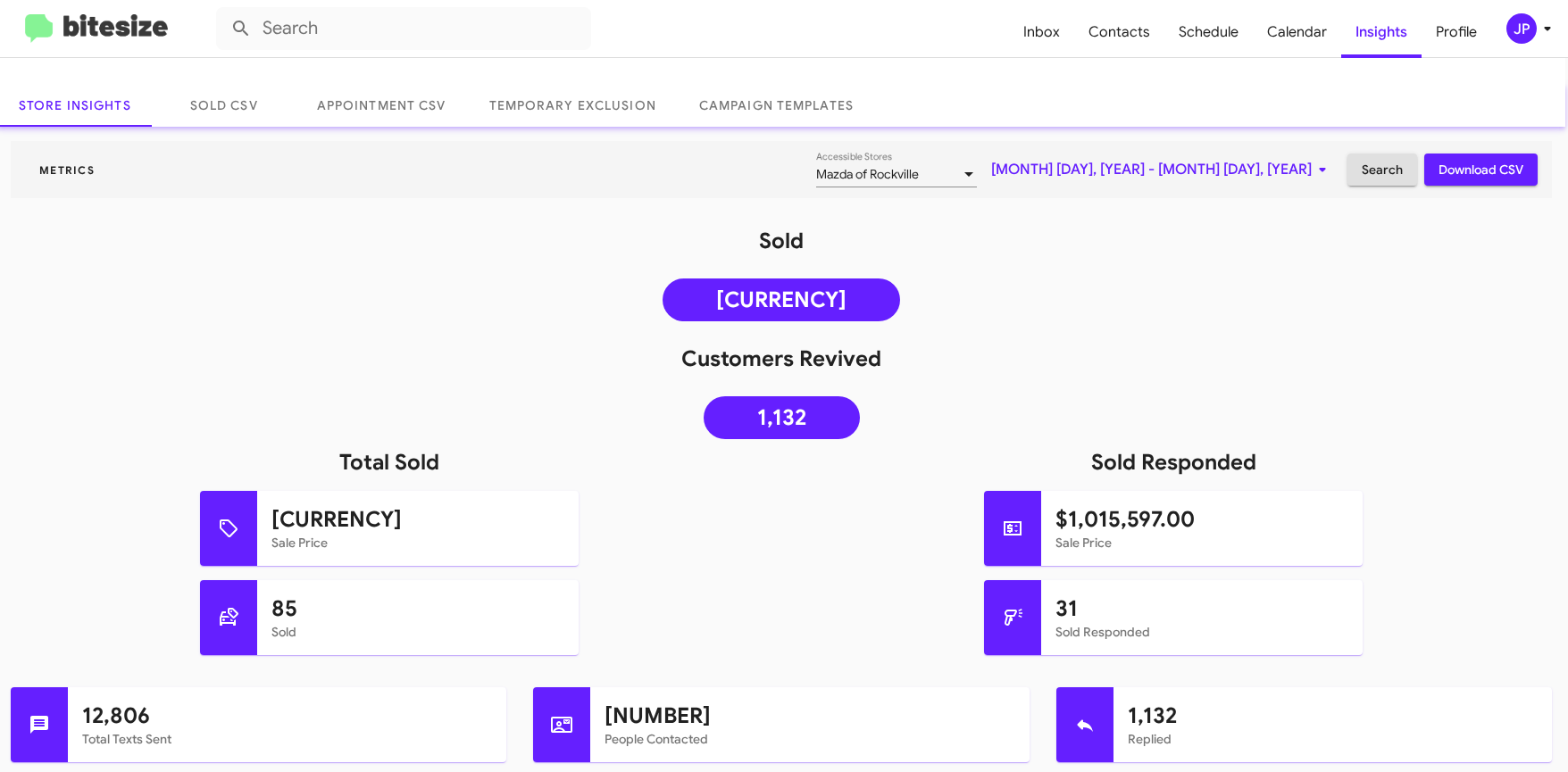 scroll, scrollTop: 68, scrollLeft: 3, axis: both 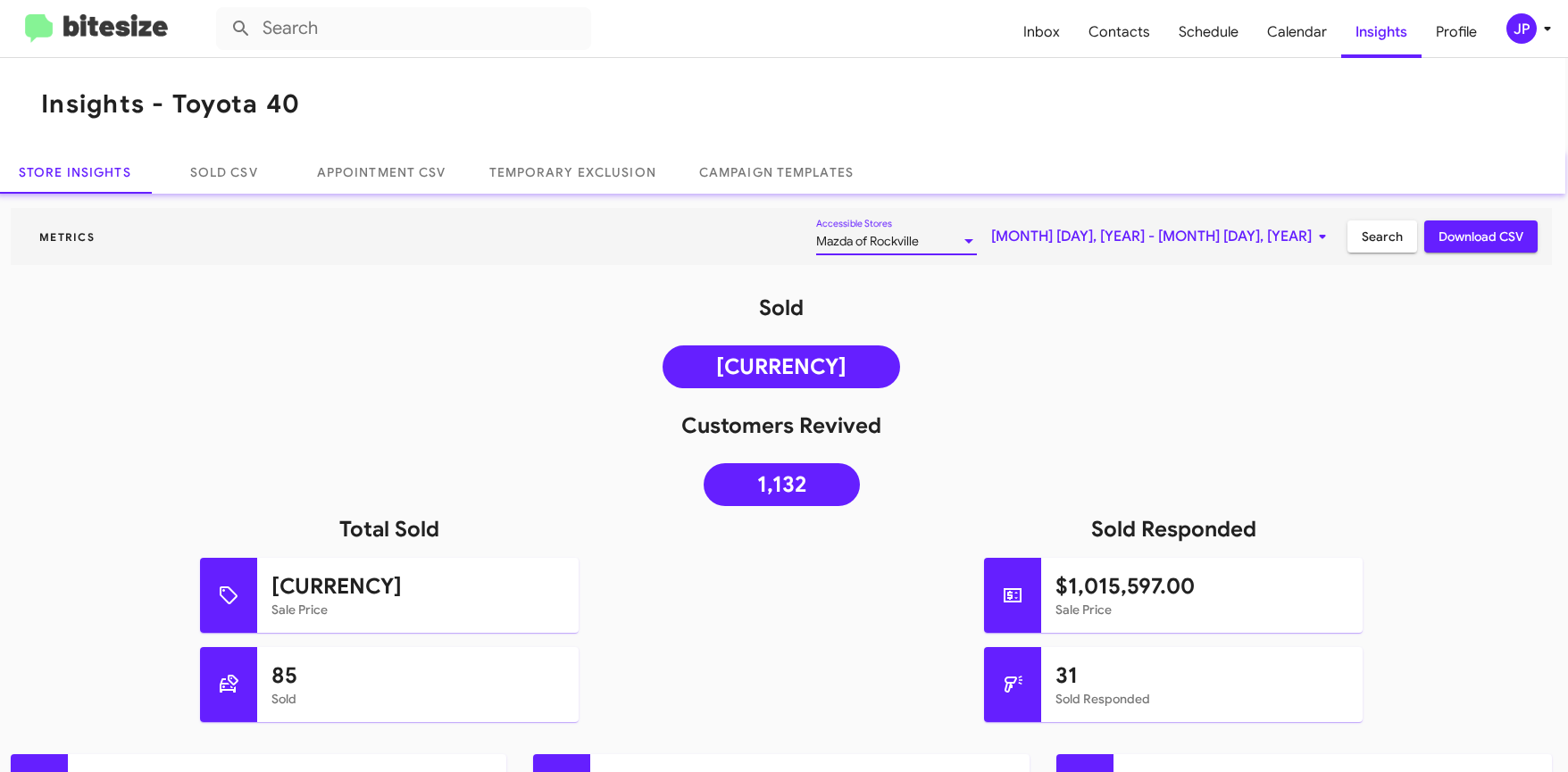 click on "Mazda of Rockville" at bounding box center [867, 241] 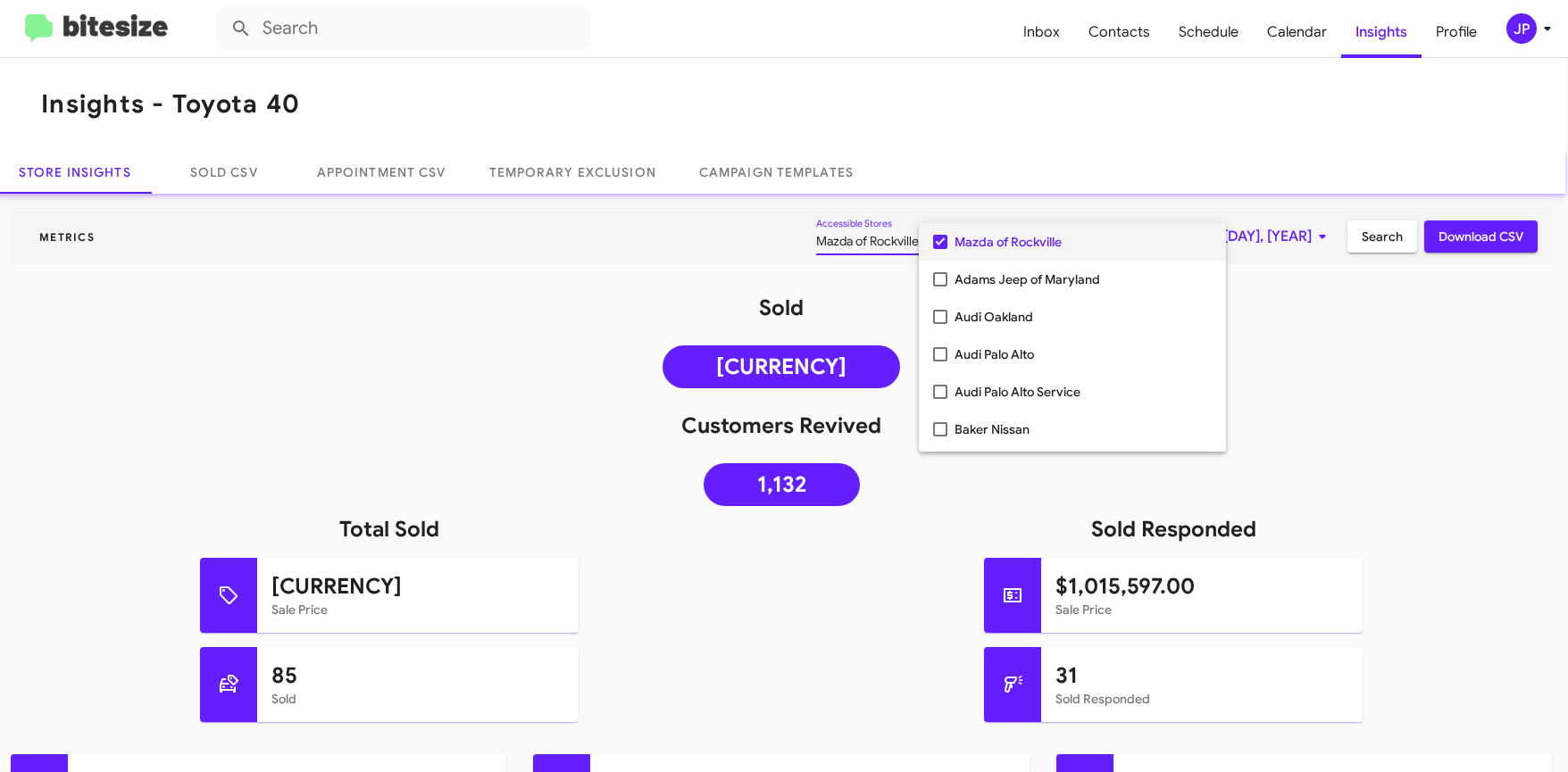 click on "Mazda of Rockville" at bounding box center (1083, 242) 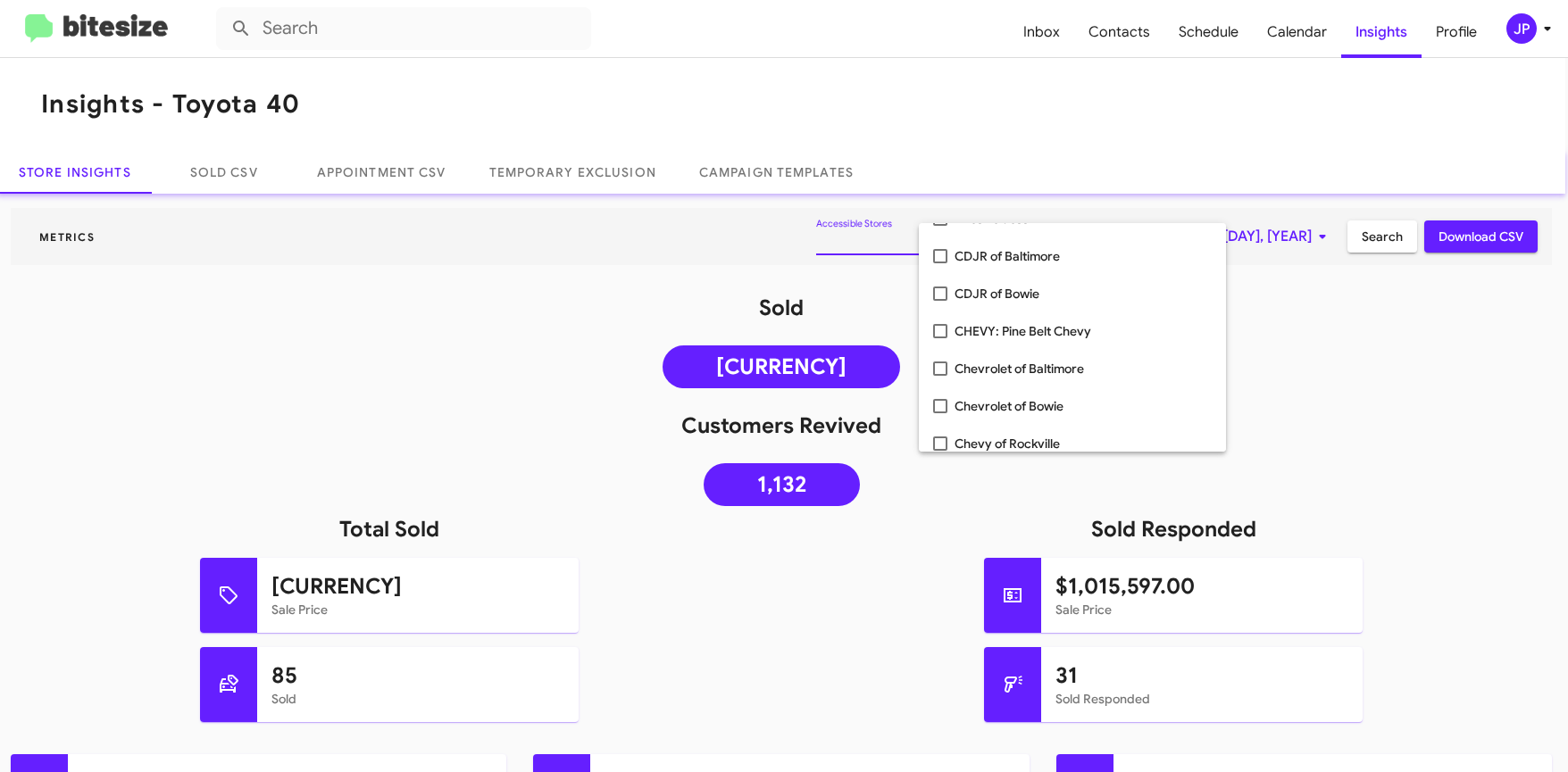 scroll, scrollTop: 386, scrollLeft: 0, axis: vertical 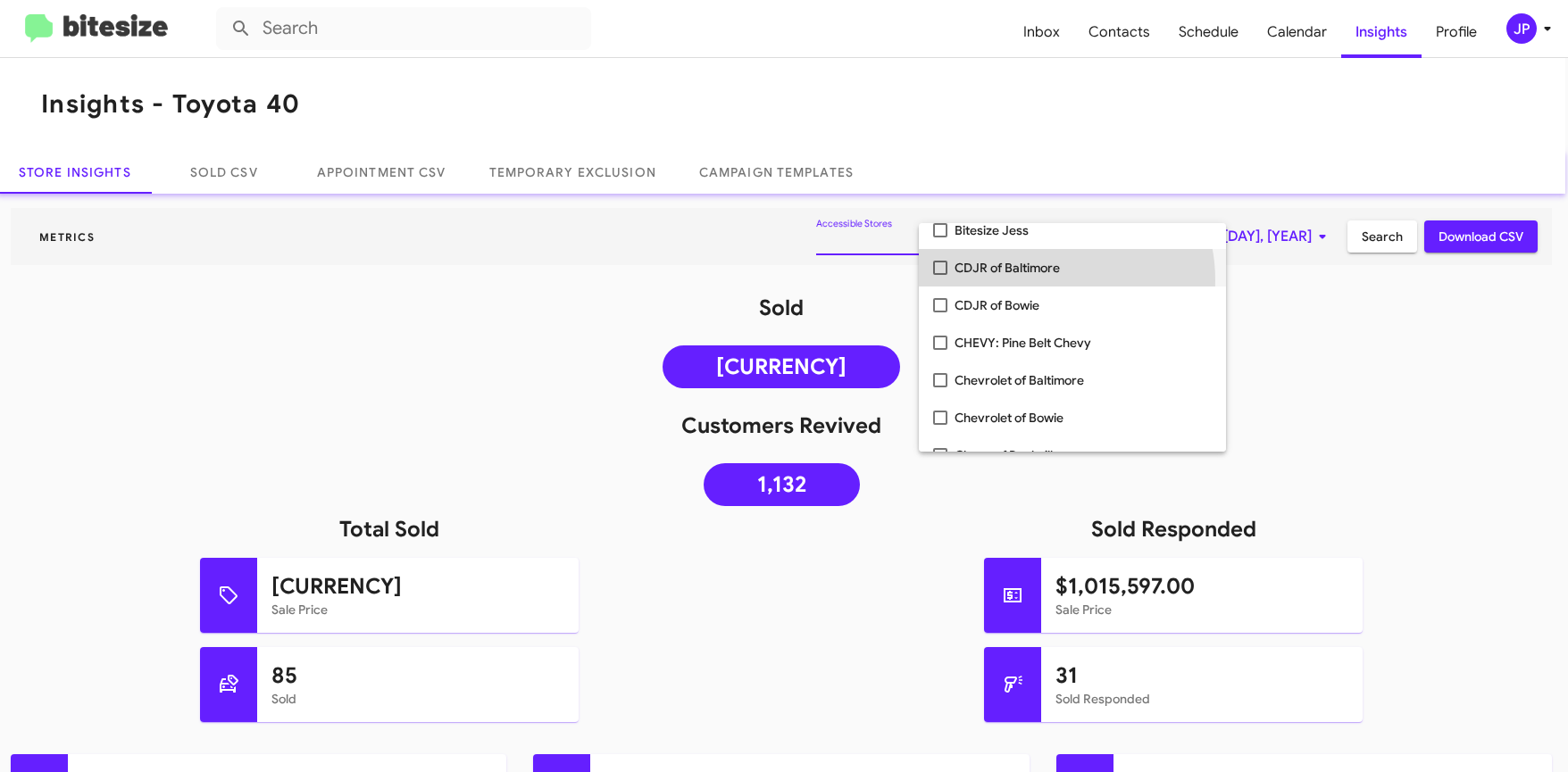 click on "CDJR of Baltimore" at bounding box center [1083, 268] 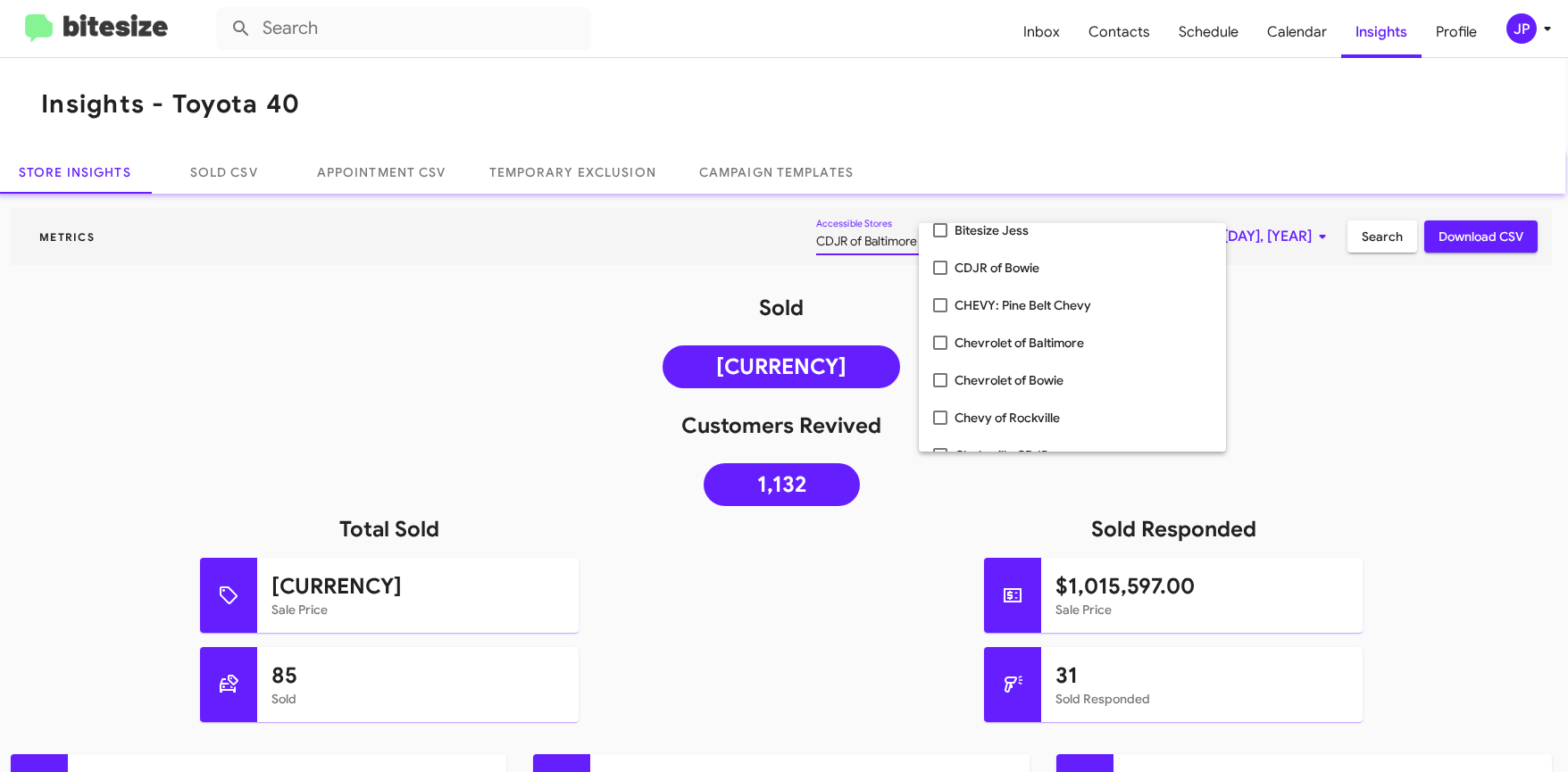 click at bounding box center (784, 386) 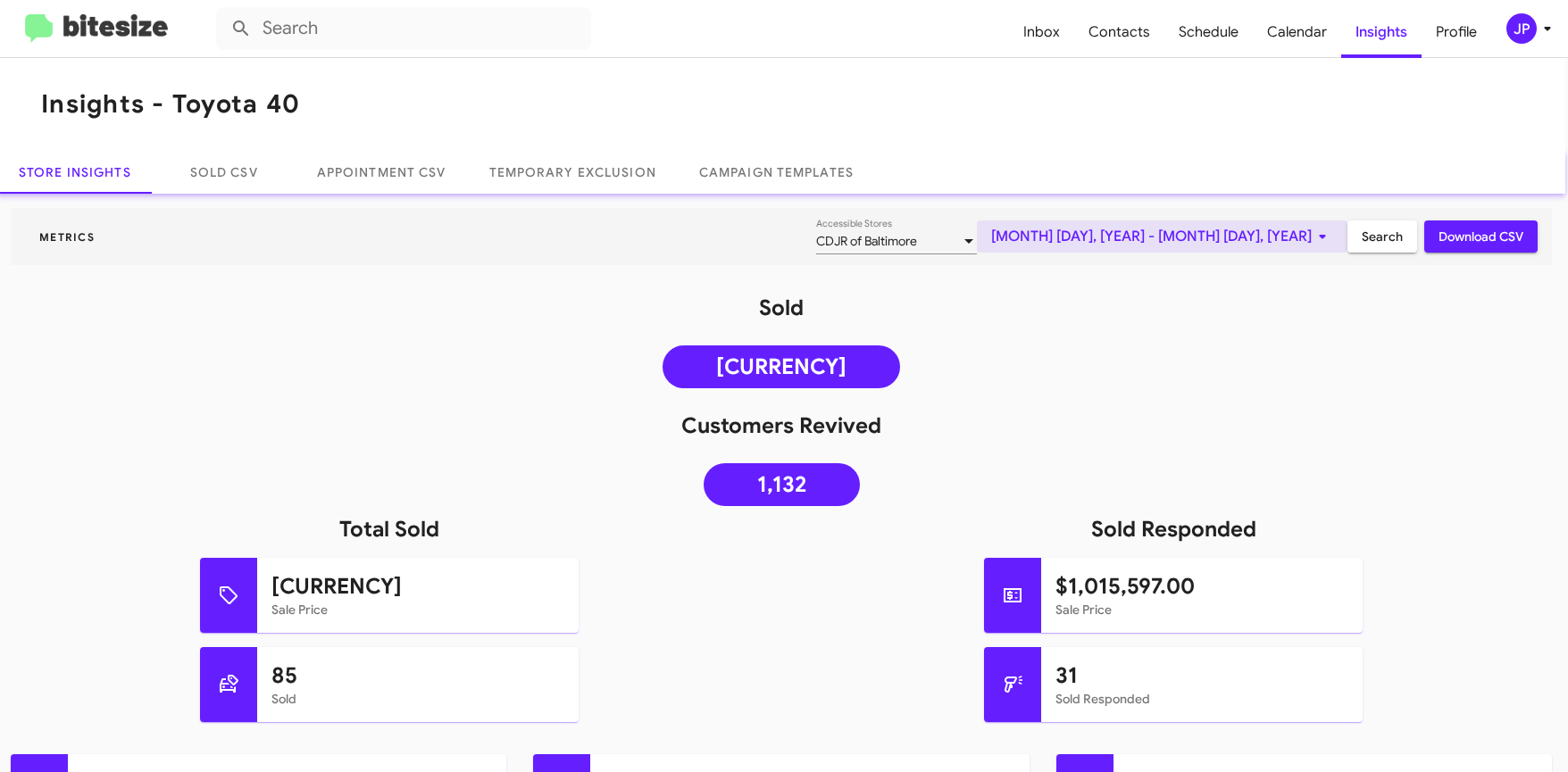 click on "May 1, 2025 - Aug 4, 2025" 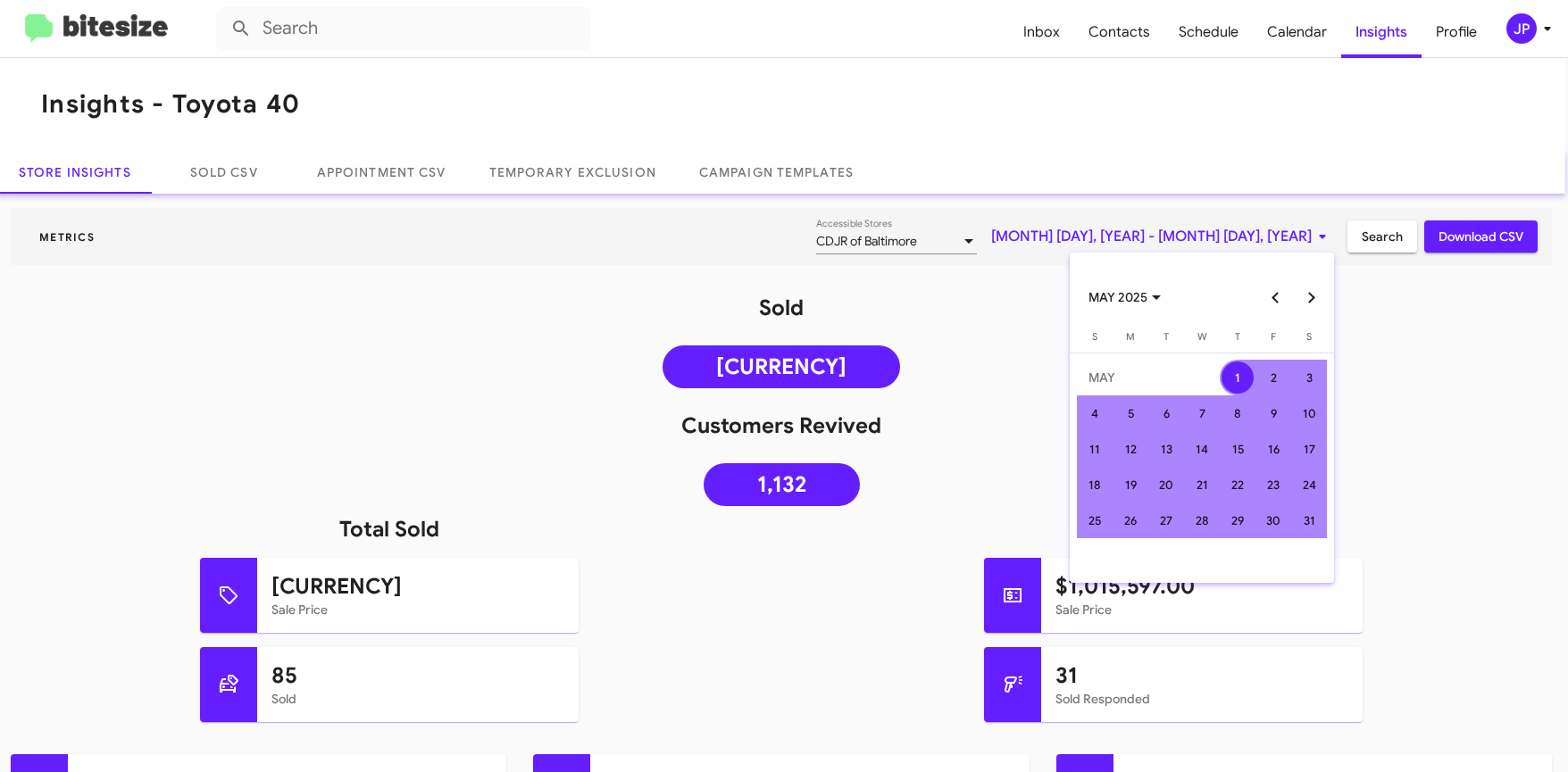 click at bounding box center [784, 386] 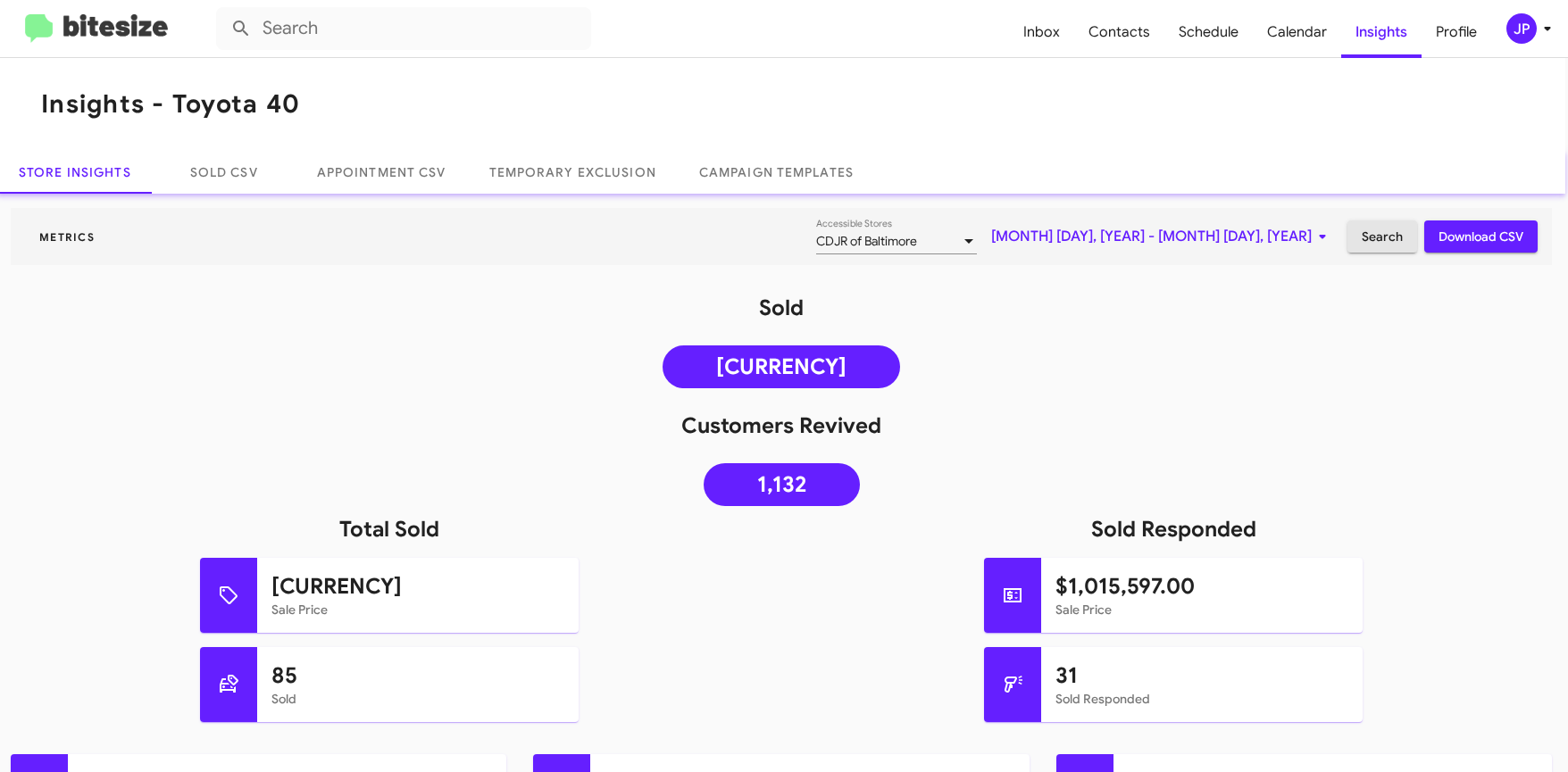click on "Search" 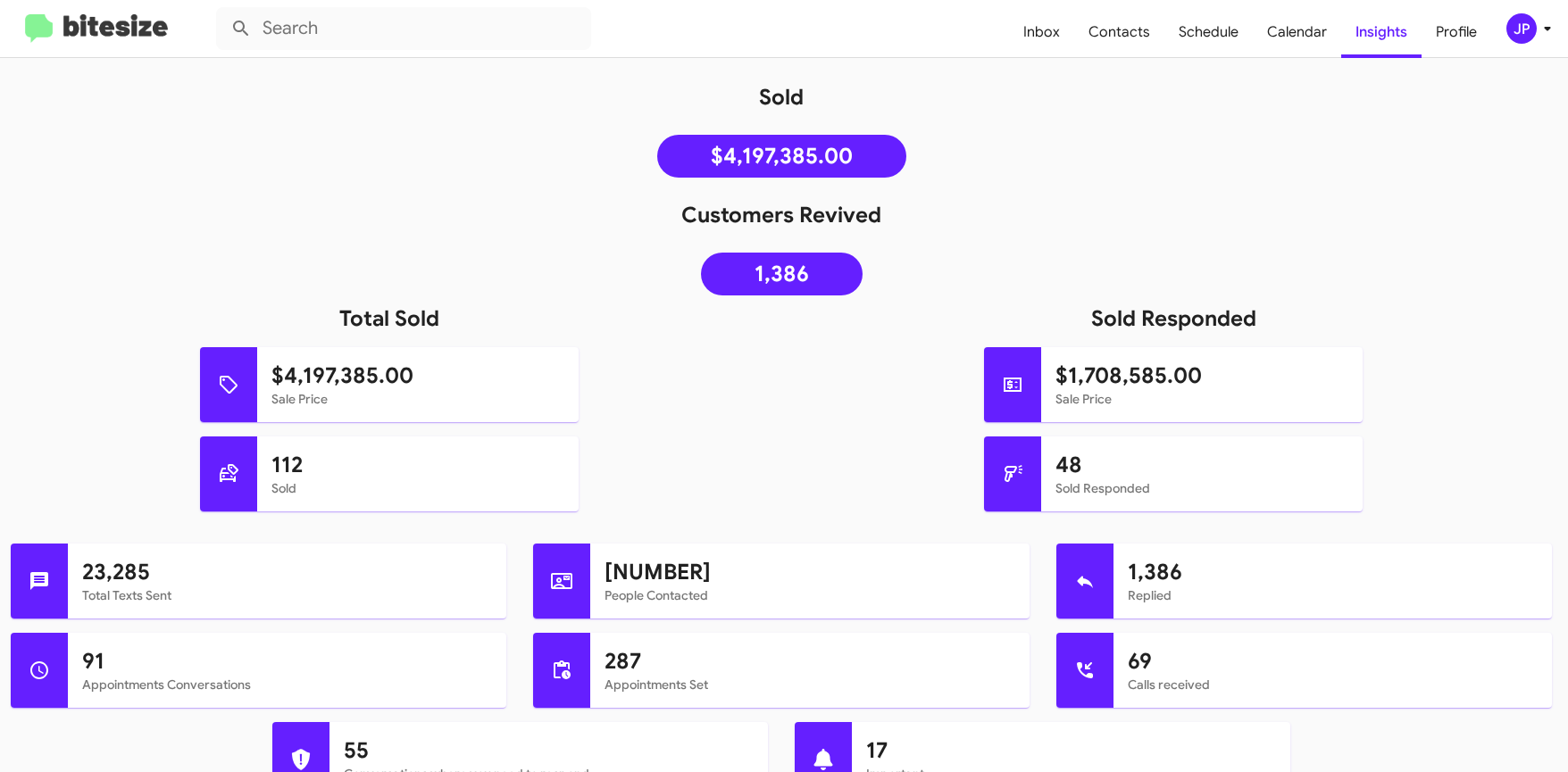 scroll, scrollTop: 226, scrollLeft: 3, axis: both 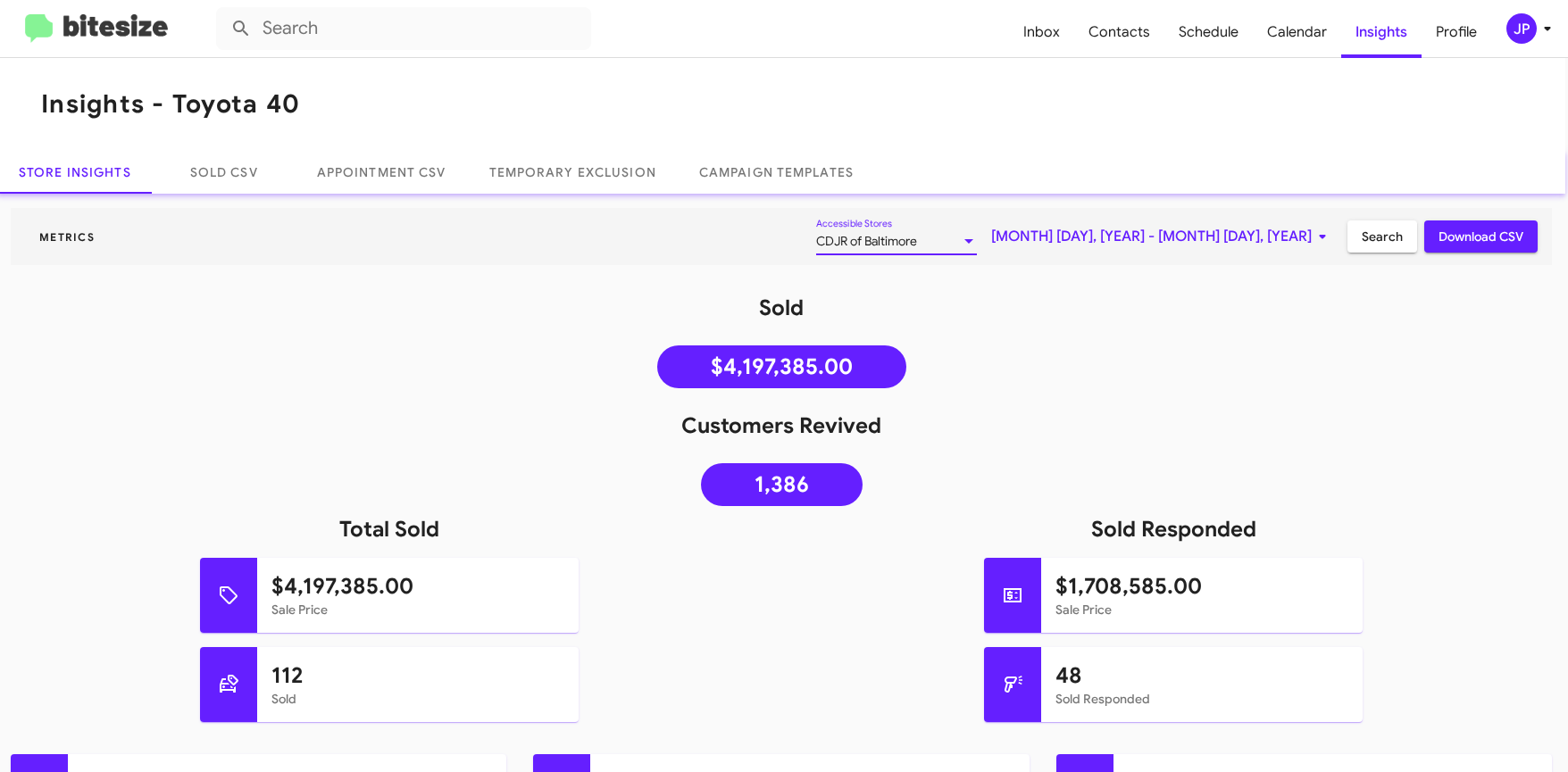 click on "CDJR of Baltimore" at bounding box center [888, 242] 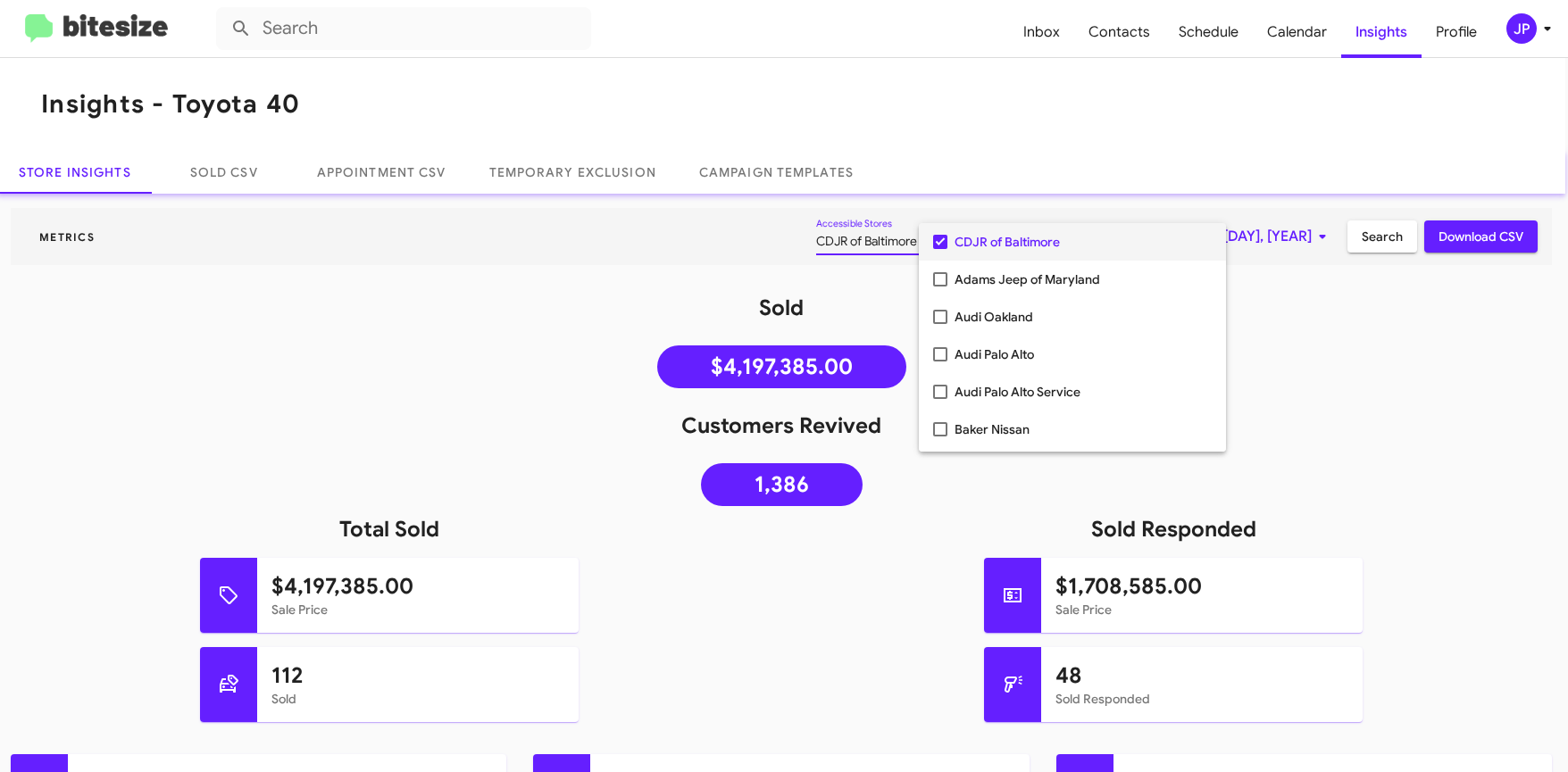 click on "CDJR of Baltimore" at bounding box center [1083, 242] 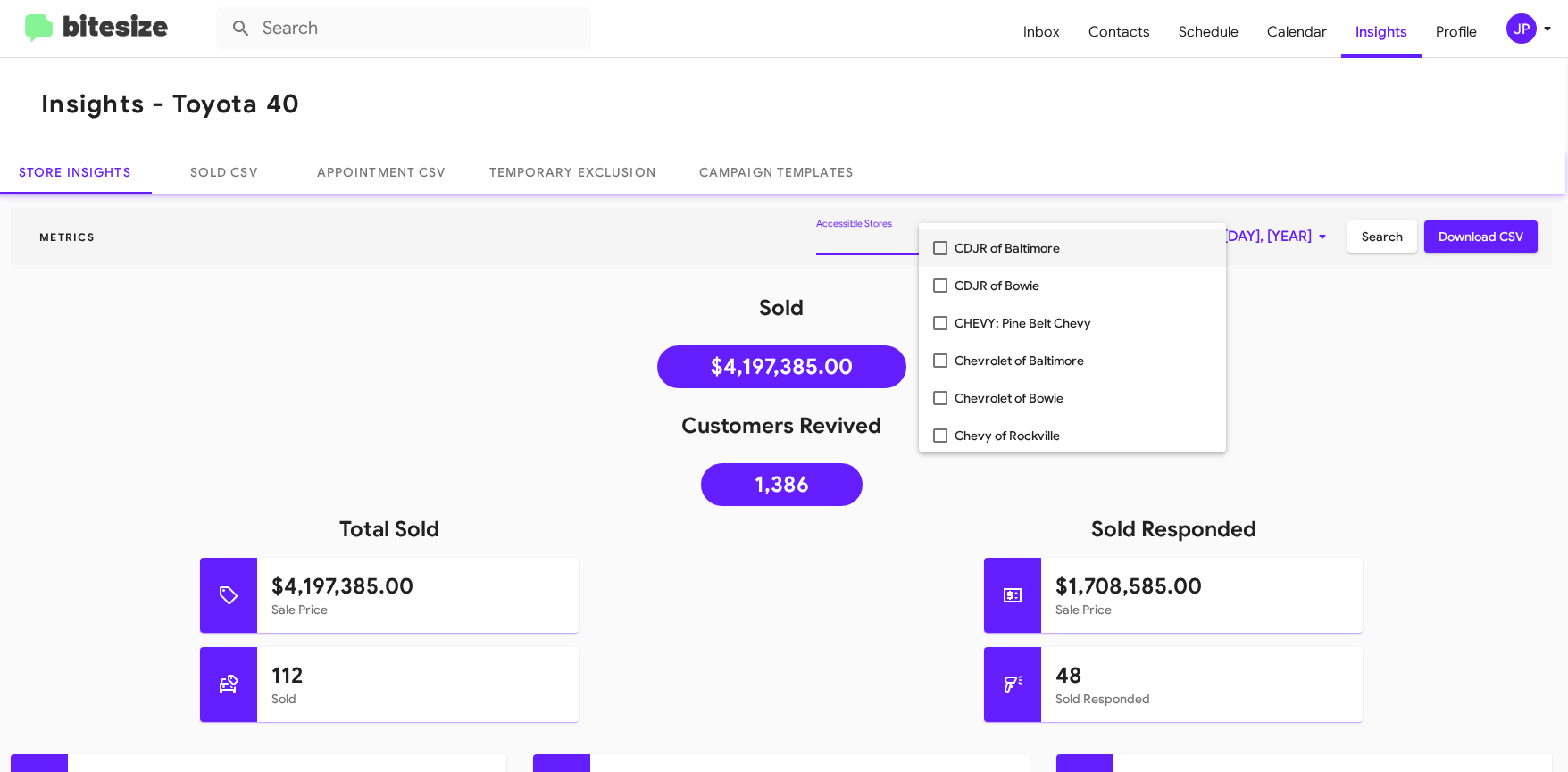 scroll, scrollTop: 417, scrollLeft: 0, axis: vertical 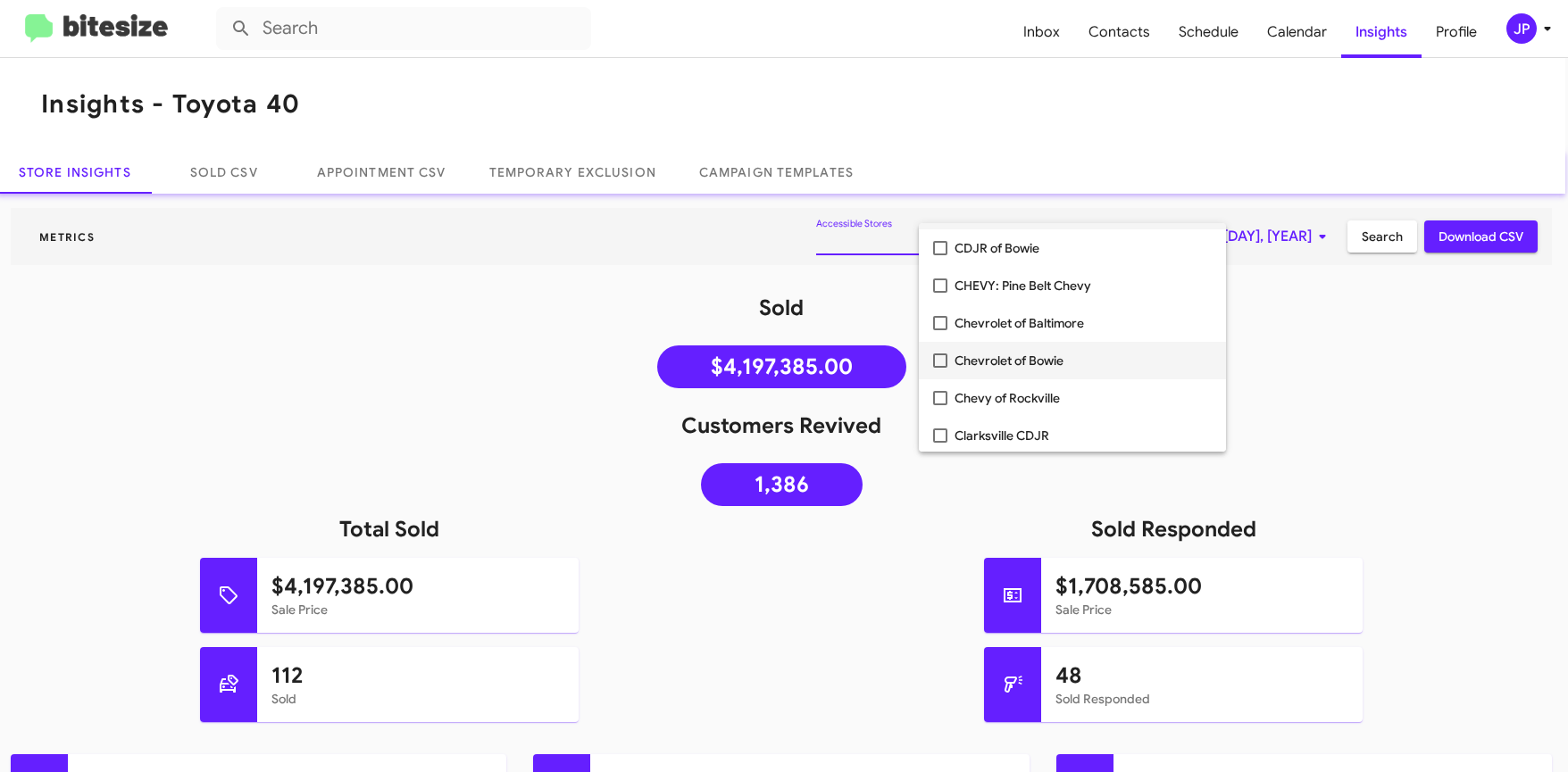 click on "Chevrolet of Bowie" at bounding box center (1083, 361) 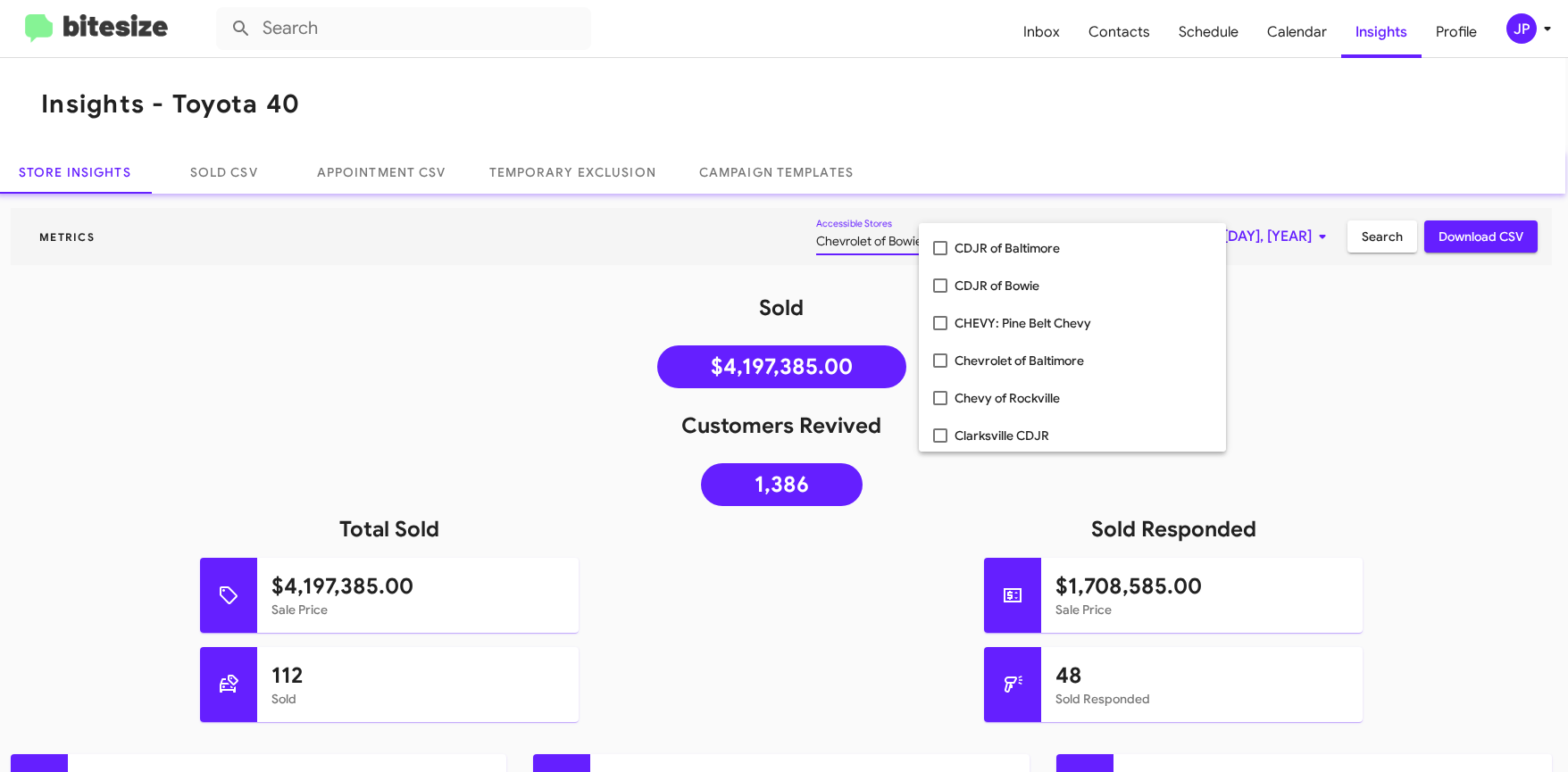 scroll, scrollTop: 481, scrollLeft: 0, axis: vertical 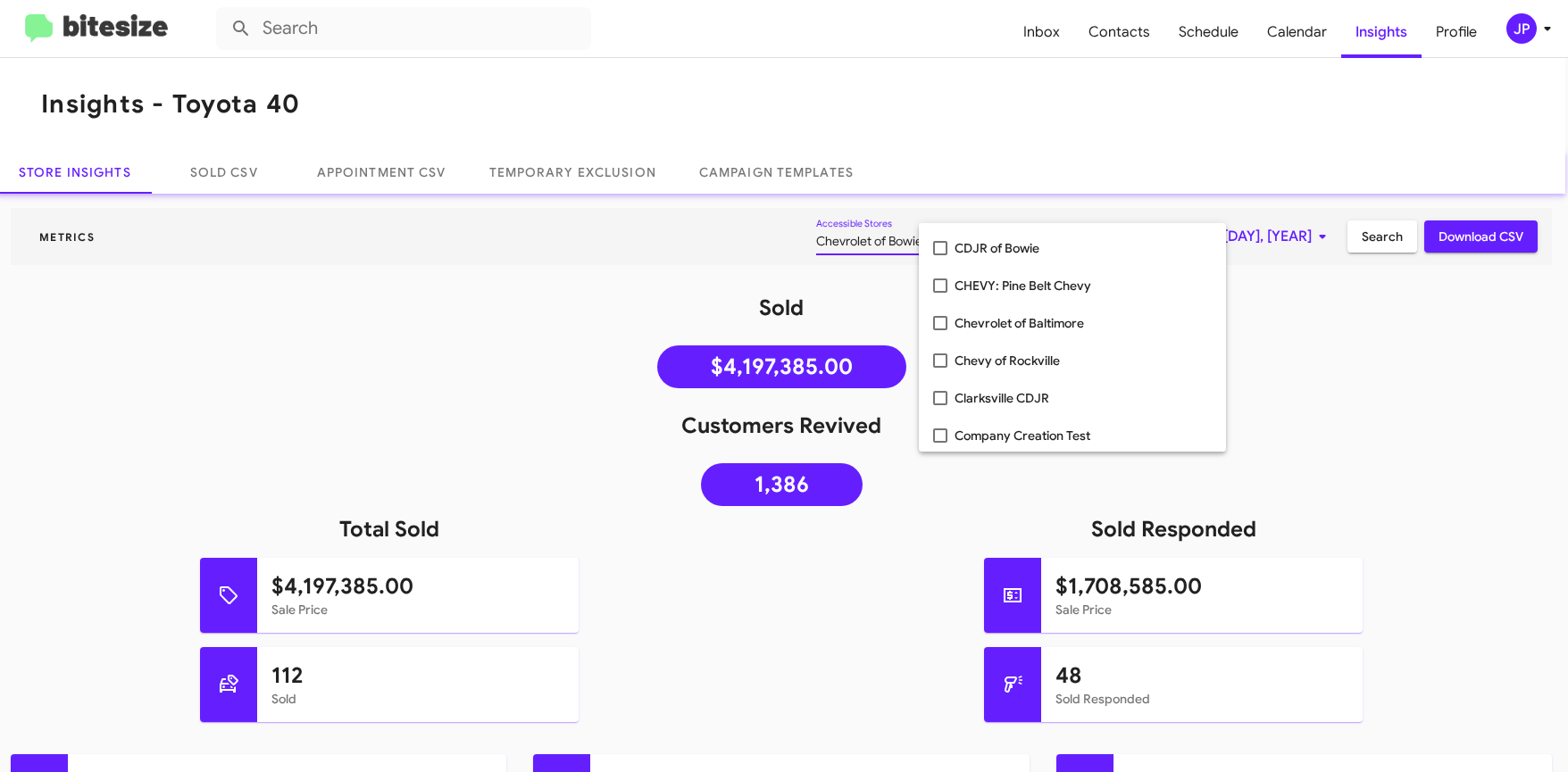 drag, startPoint x: 1310, startPoint y: 400, endPoint x: 1369, endPoint y: 328, distance: 93.085982 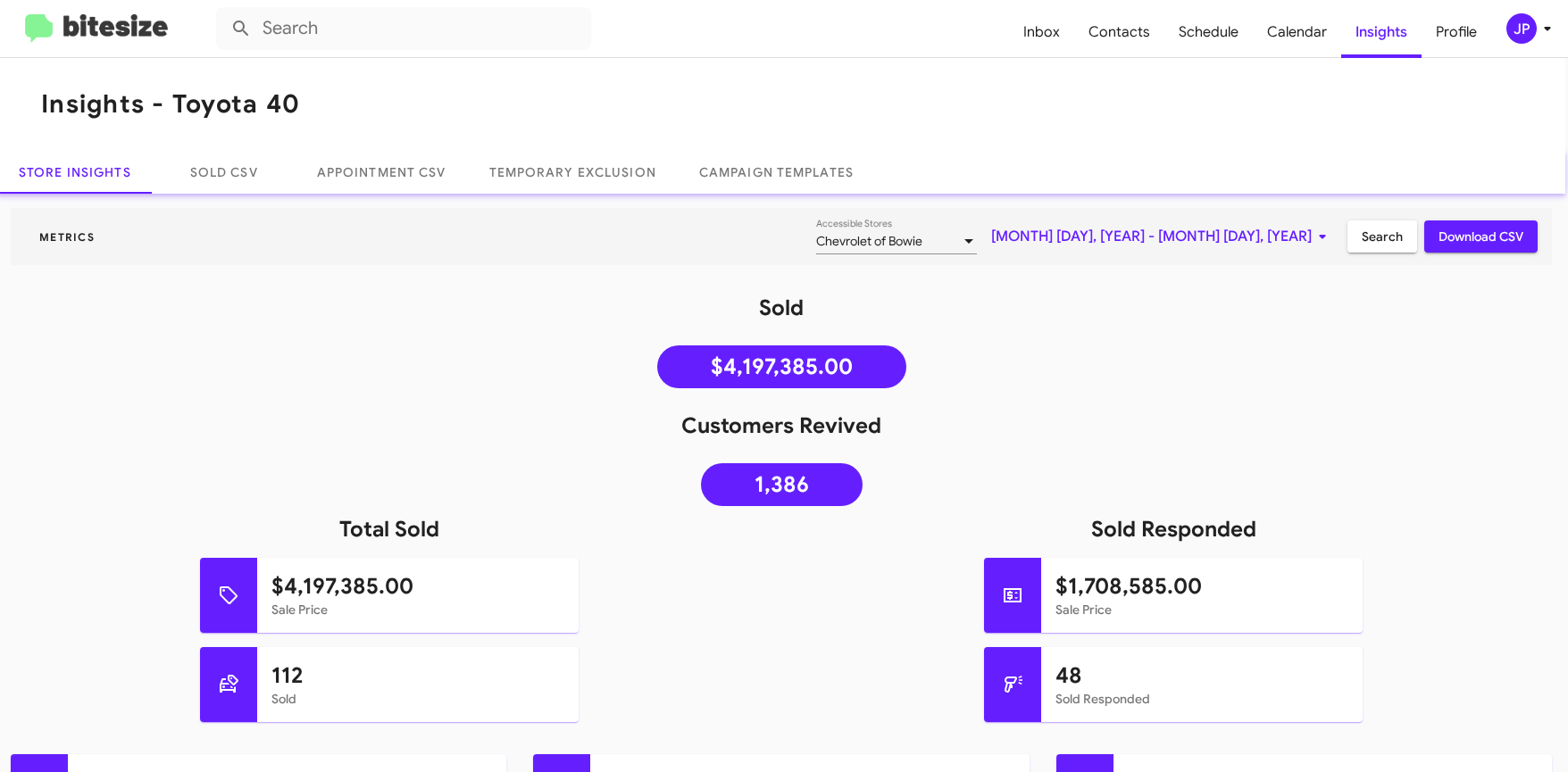click on "Metrics Chevrolet of Bowie Accessible Stores  May 1, 2025 - Aug 4, 2025  Search Download CSV" 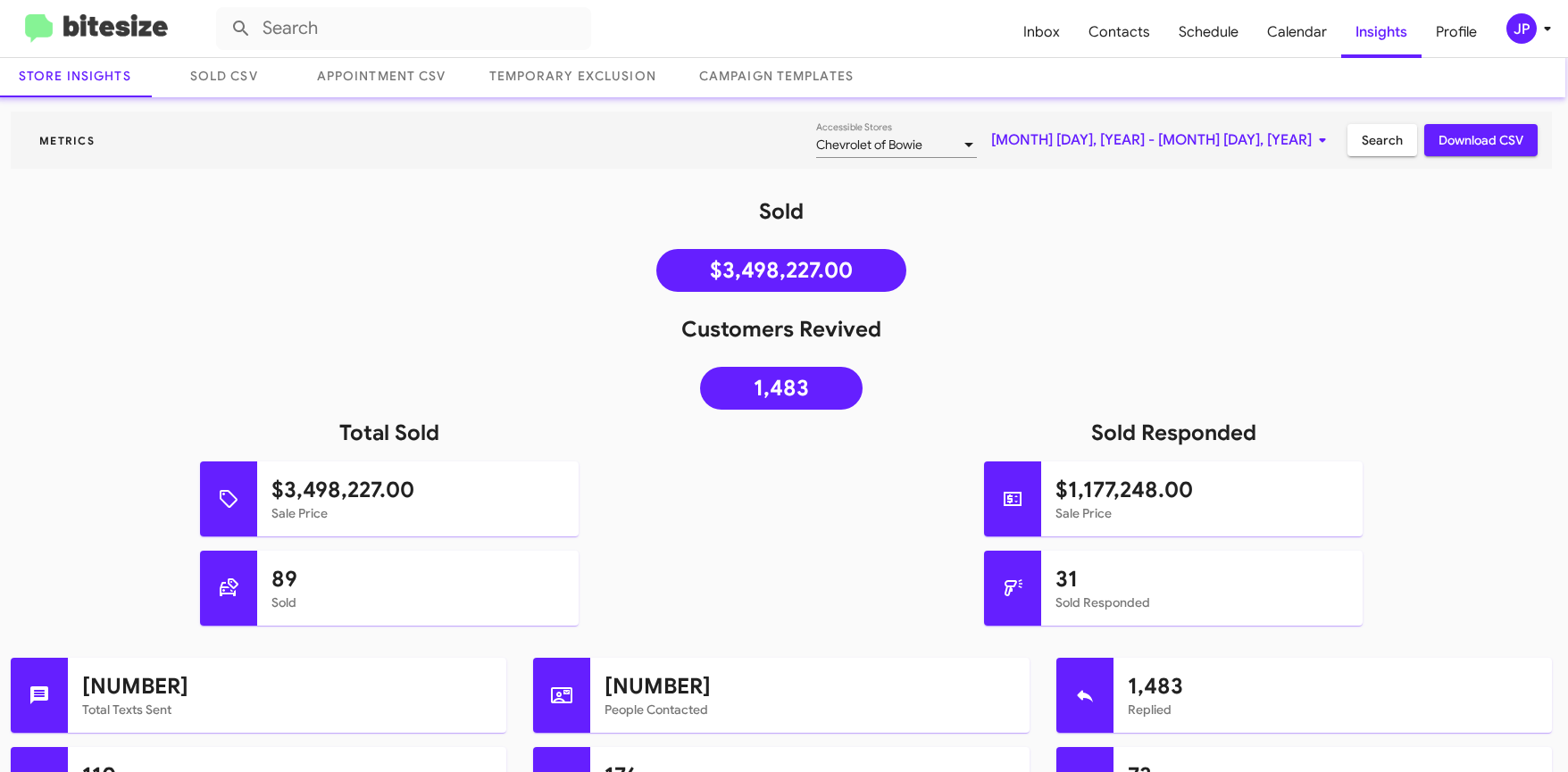scroll, scrollTop: 113, scrollLeft: 3, axis: both 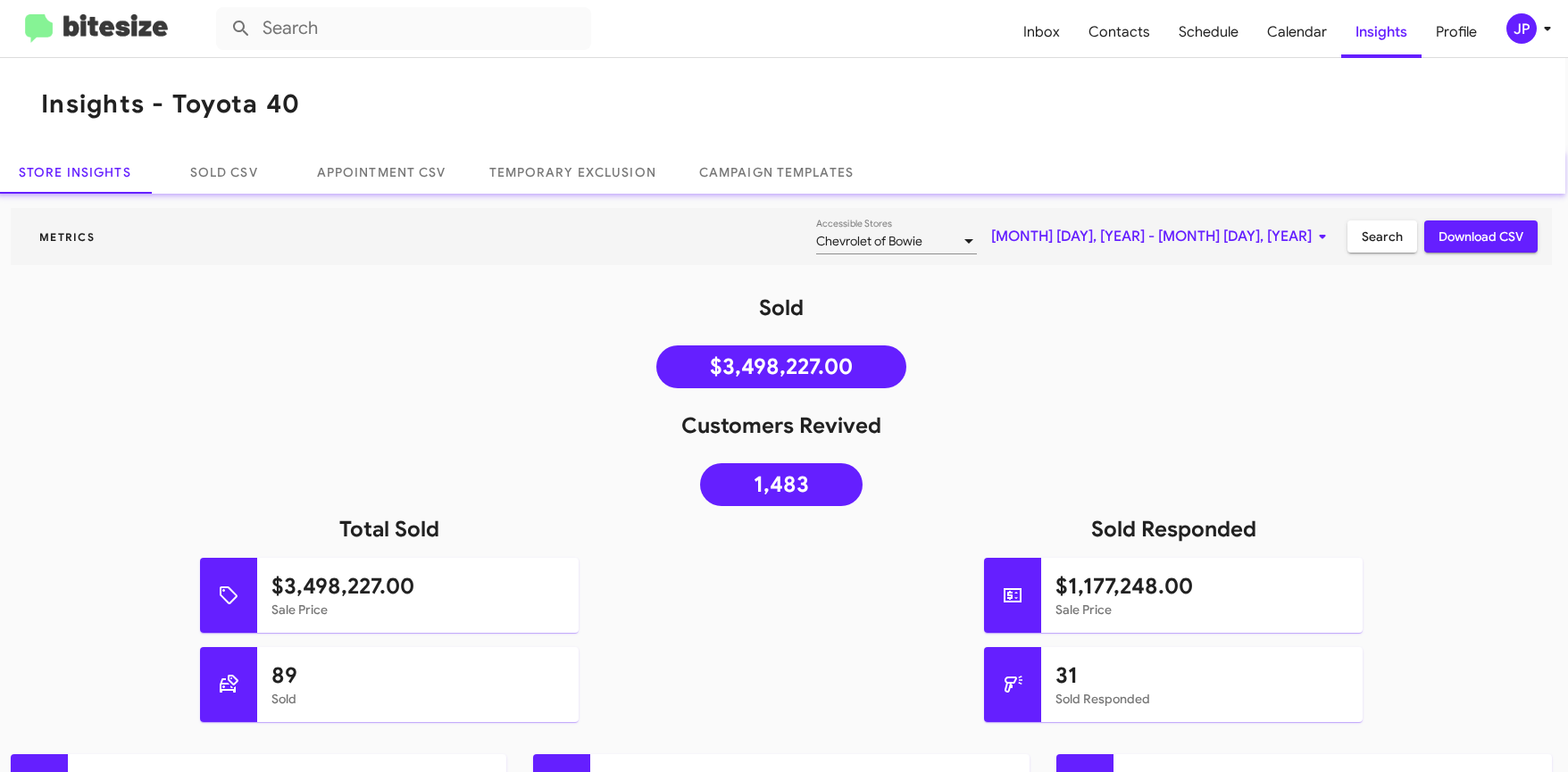click on "Chevrolet of Bowie Accessible Stores" 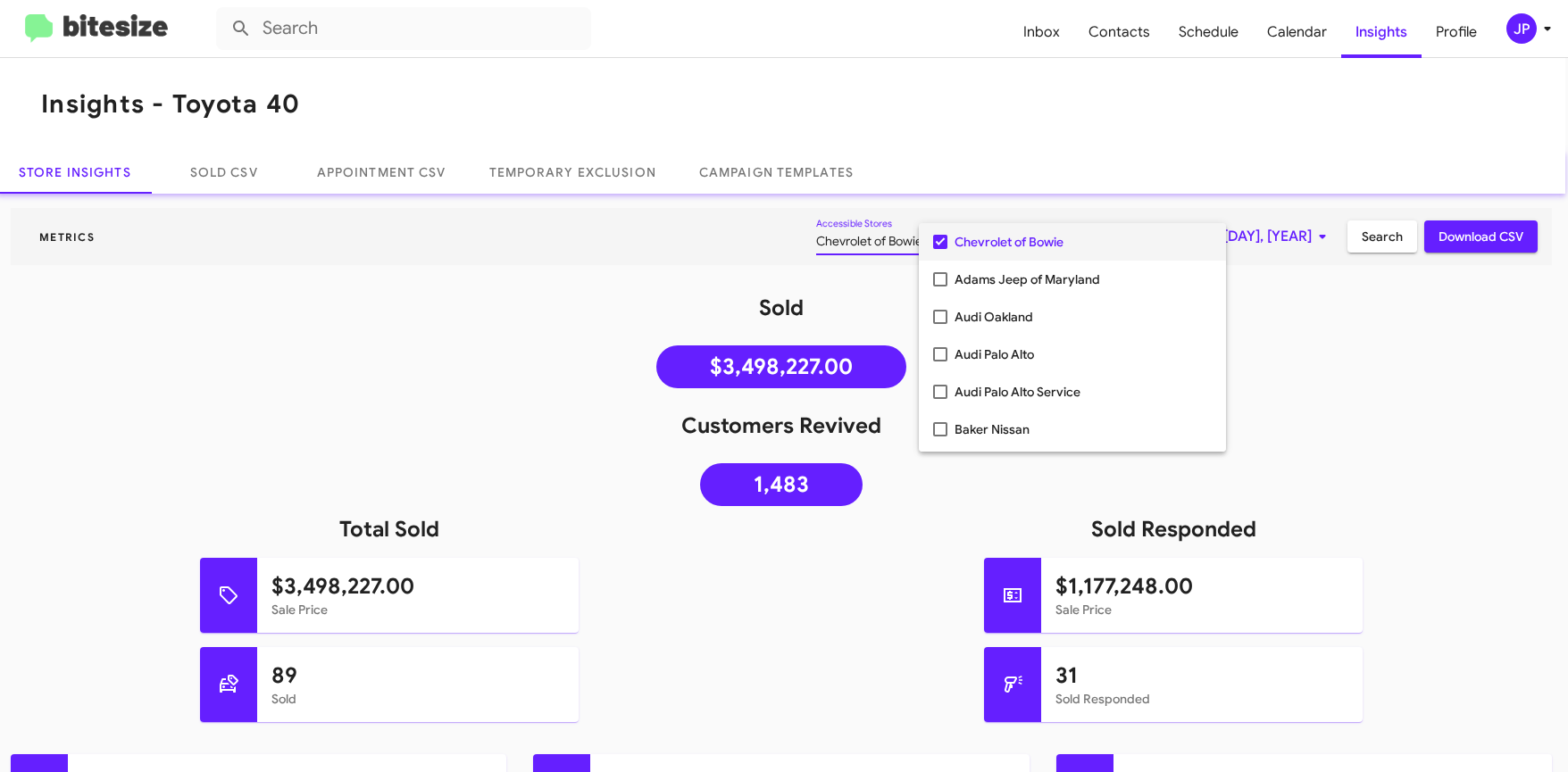 click on "Chevrolet of Bowie" at bounding box center (1072, 242) 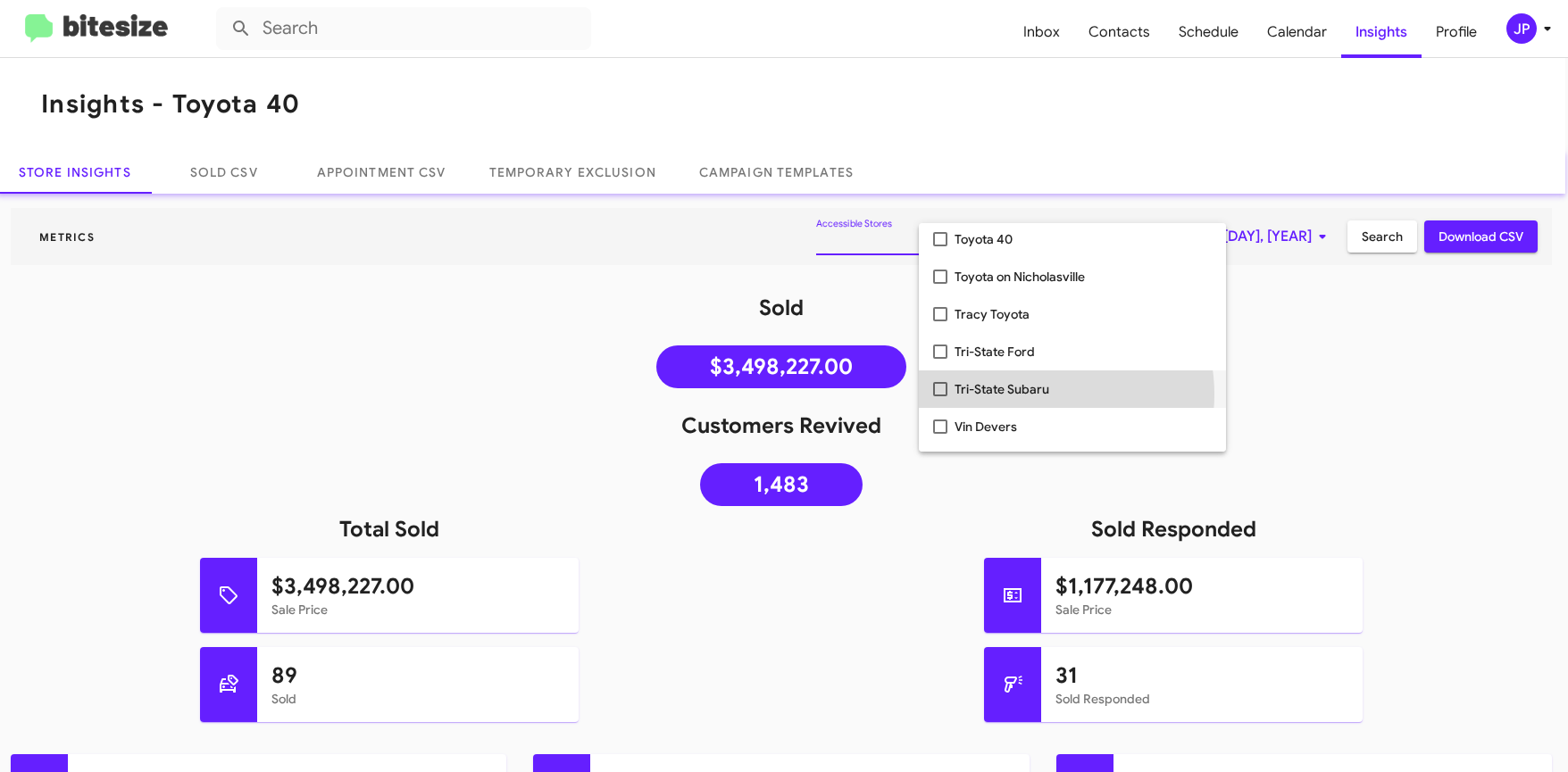 click on "Tri-State Subaru" at bounding box center (1083, 389) 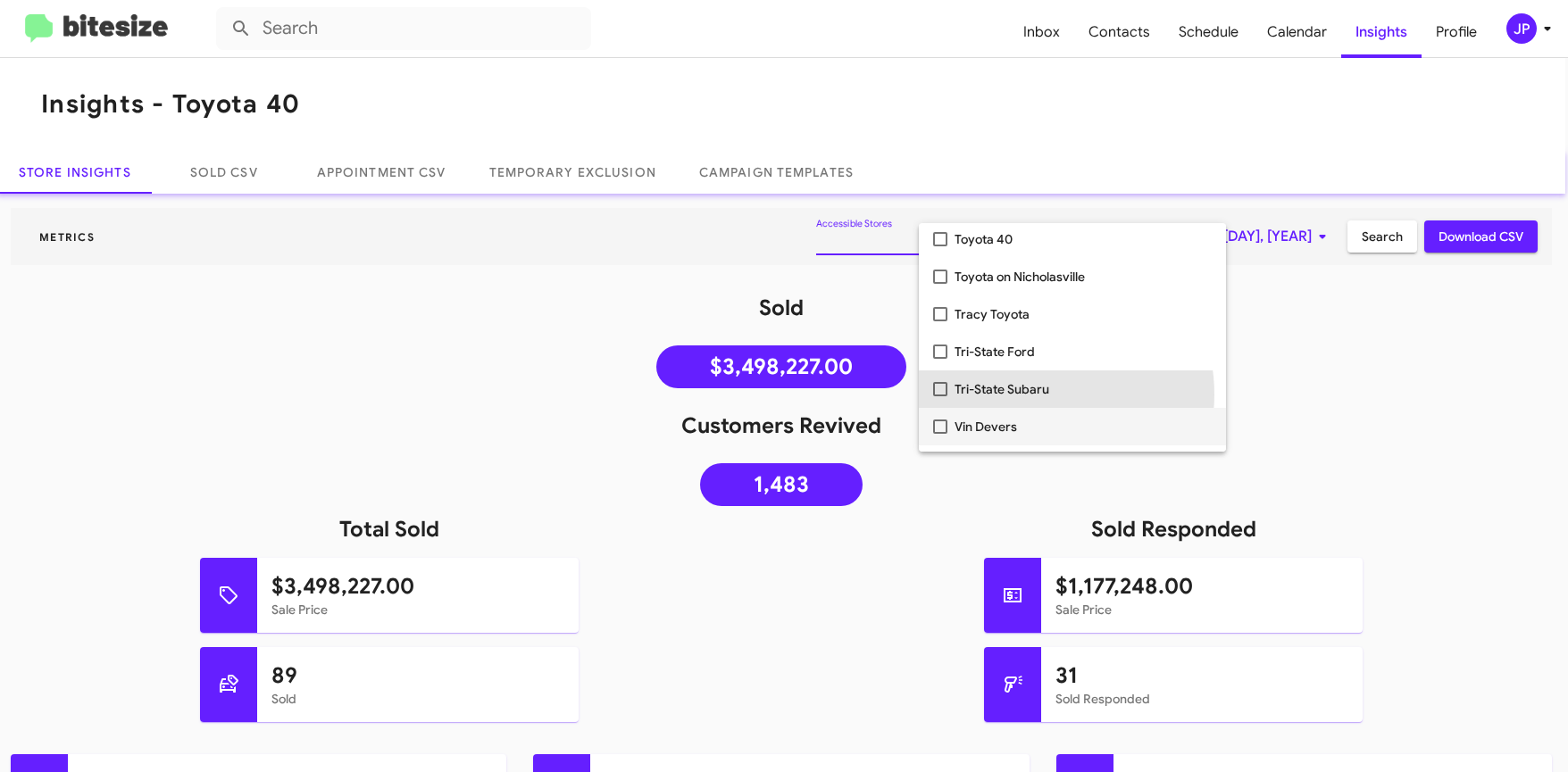 scroll, scrollTop: 3564, scrollLeft: 0, axis: vertical 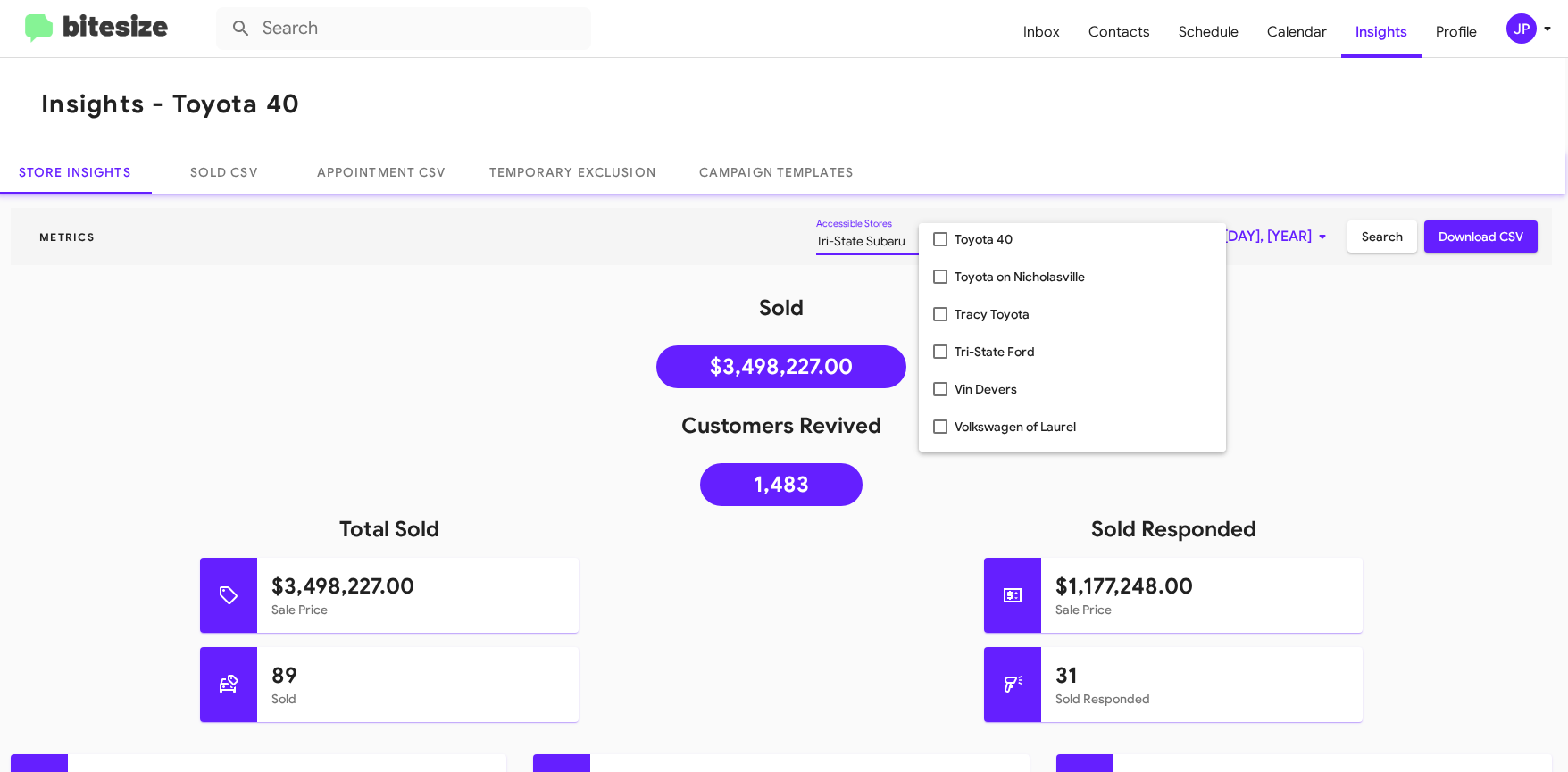 drag, startPoint x: 1288, startPoint y: 377, endPoint x: 1364, endPoint y: 245, distance: 152.31546 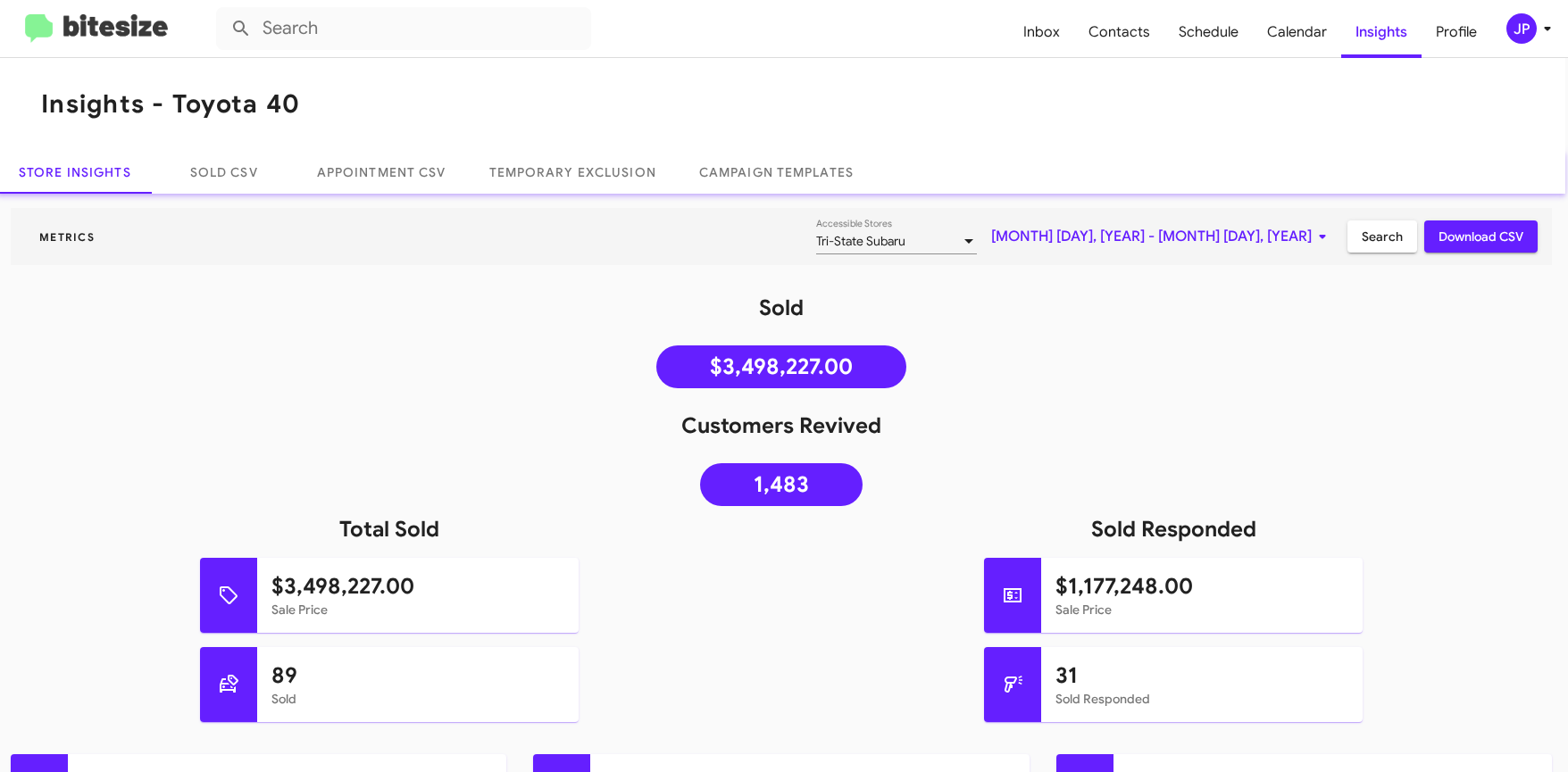 click on "Search" 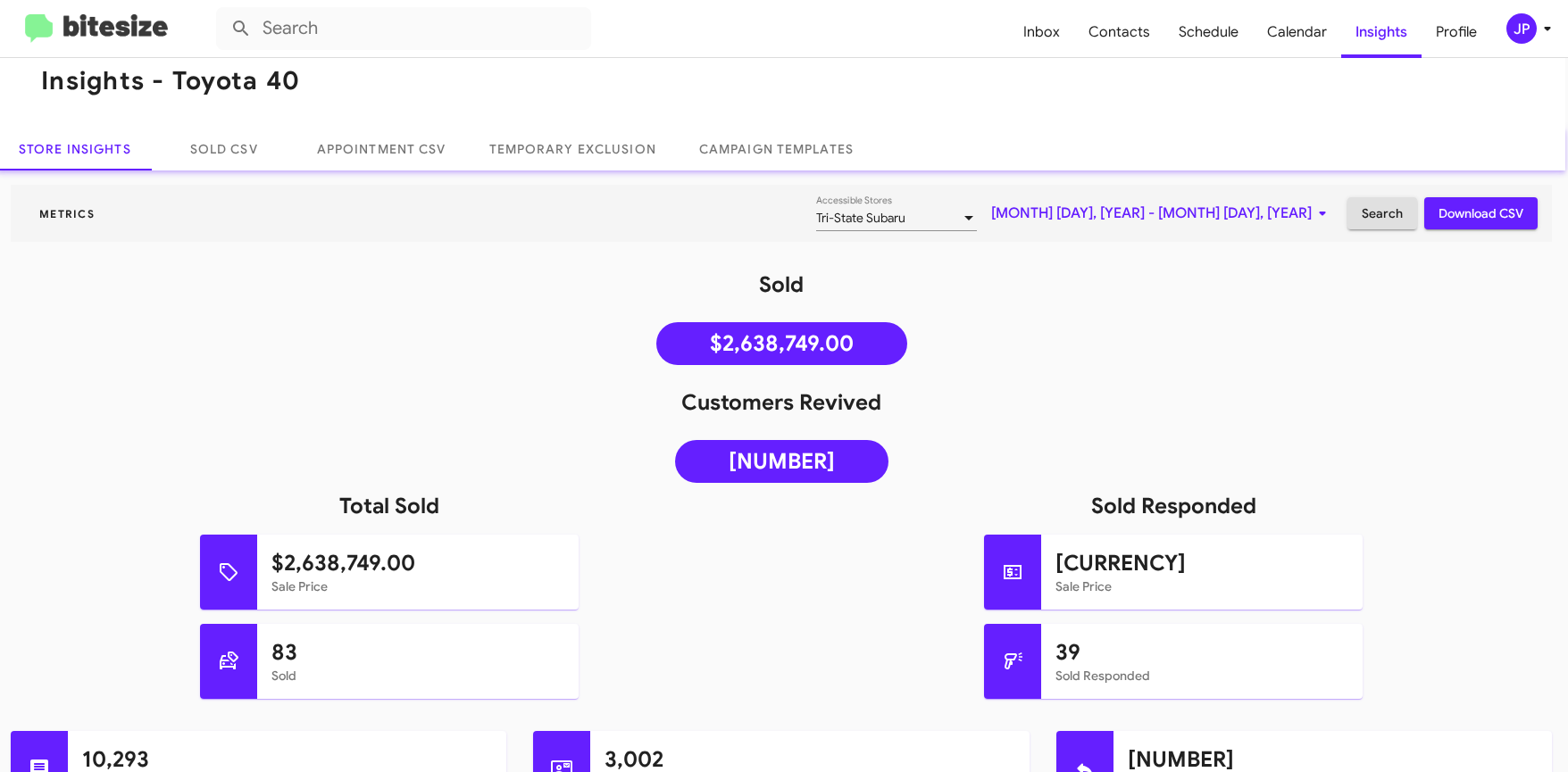 scroll, scrollTop: 24, scrollLeft: 3, axis: both 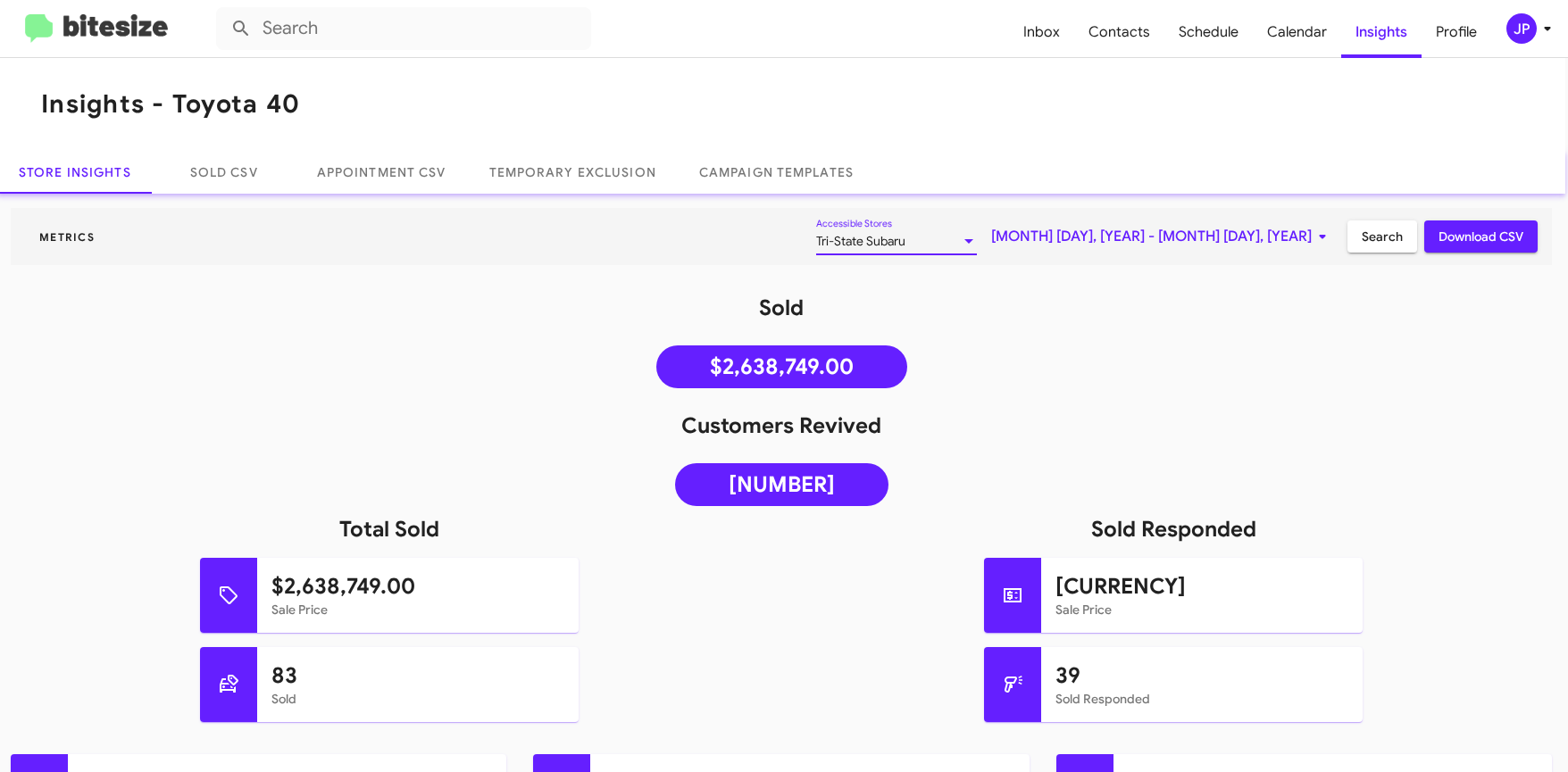 click on "Tri-State Subaru" at bounding box center [888, 242] 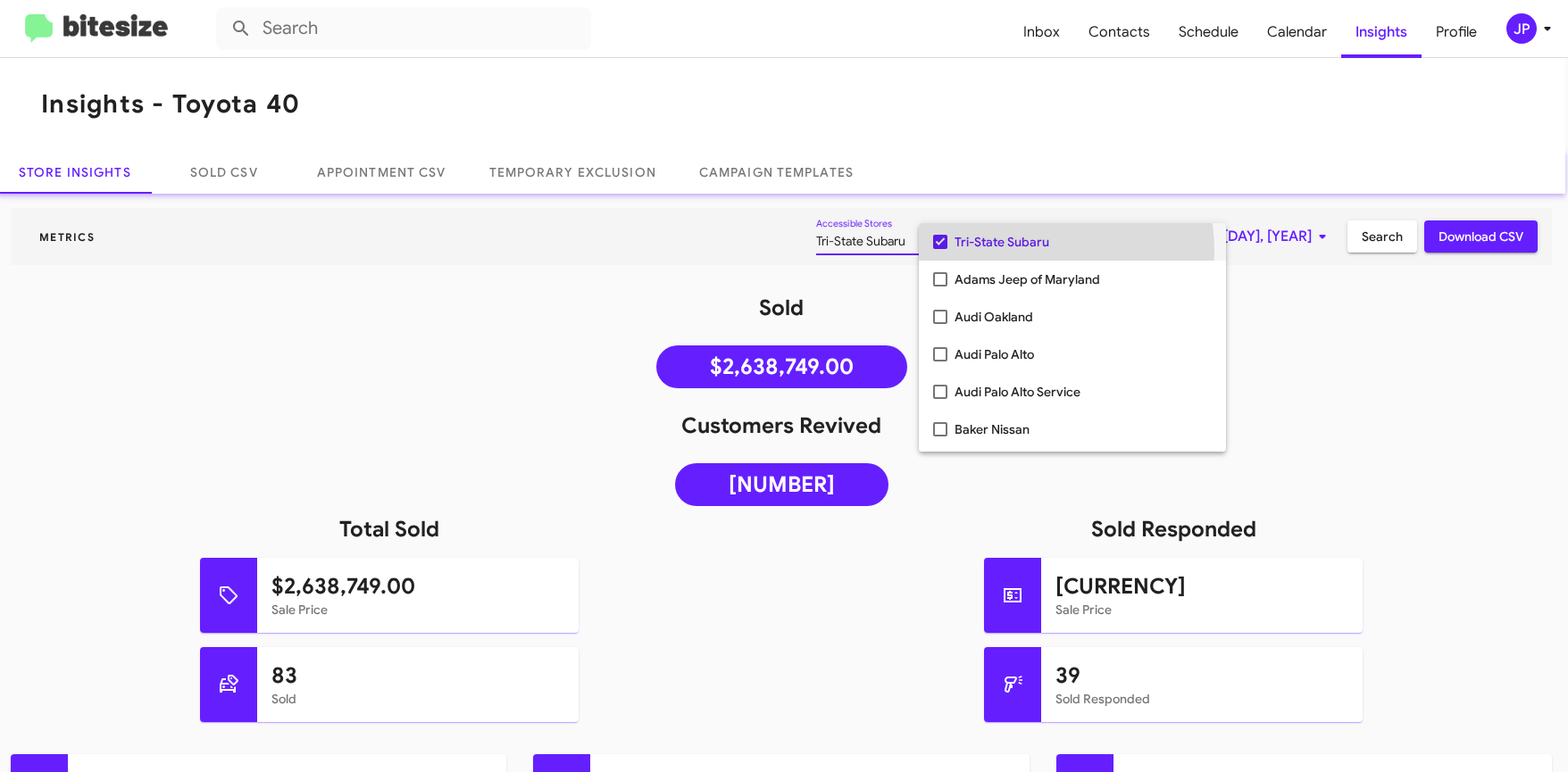 click on "Tri-State Subaru" at bounding box center (1083, 242) 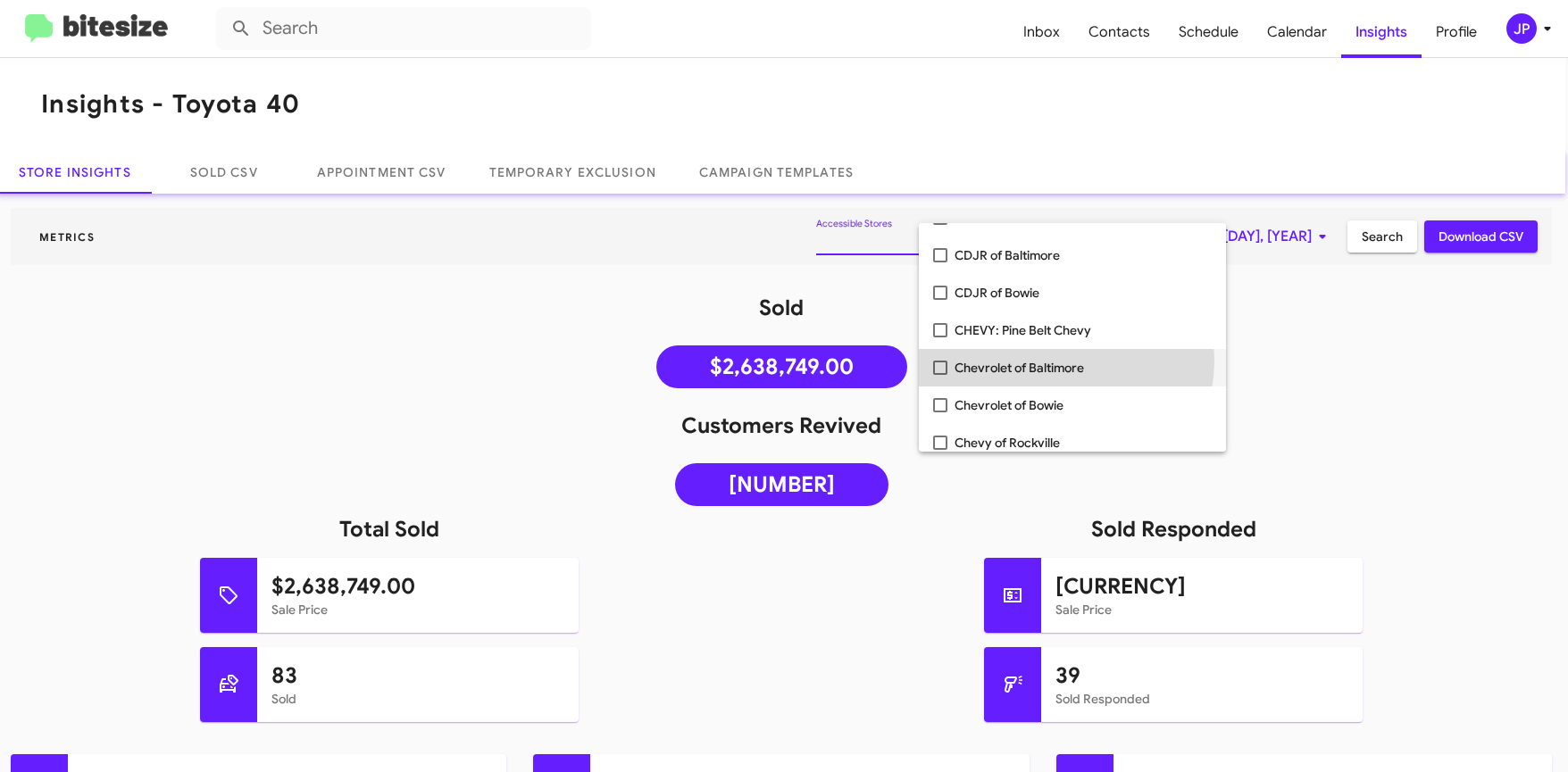 click on "Chevrolet of Baltimore" at bounding box center [1083, 368] 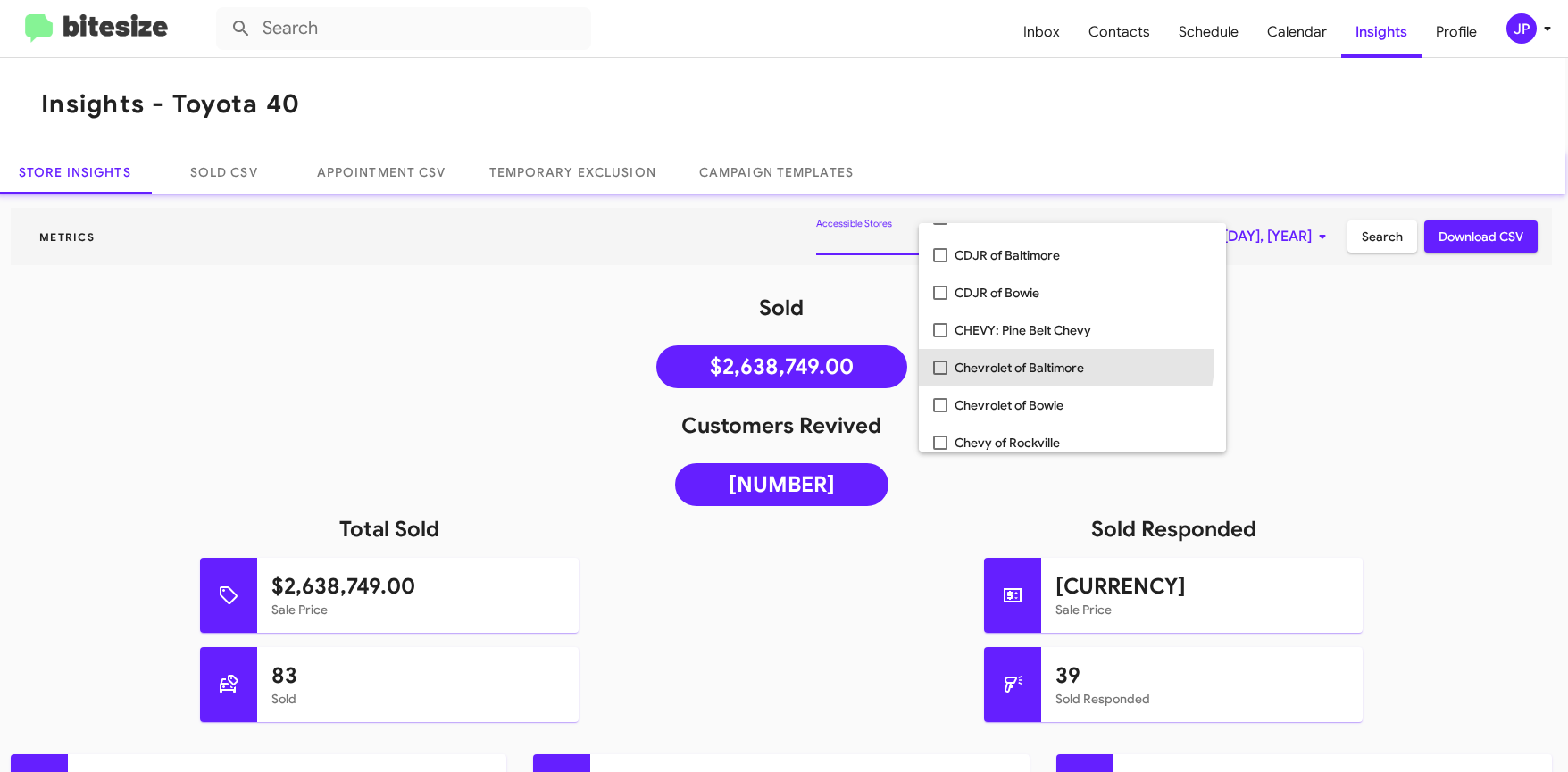 scroll, scrollTop: 436, scrollLeft: 0, axis: vertical 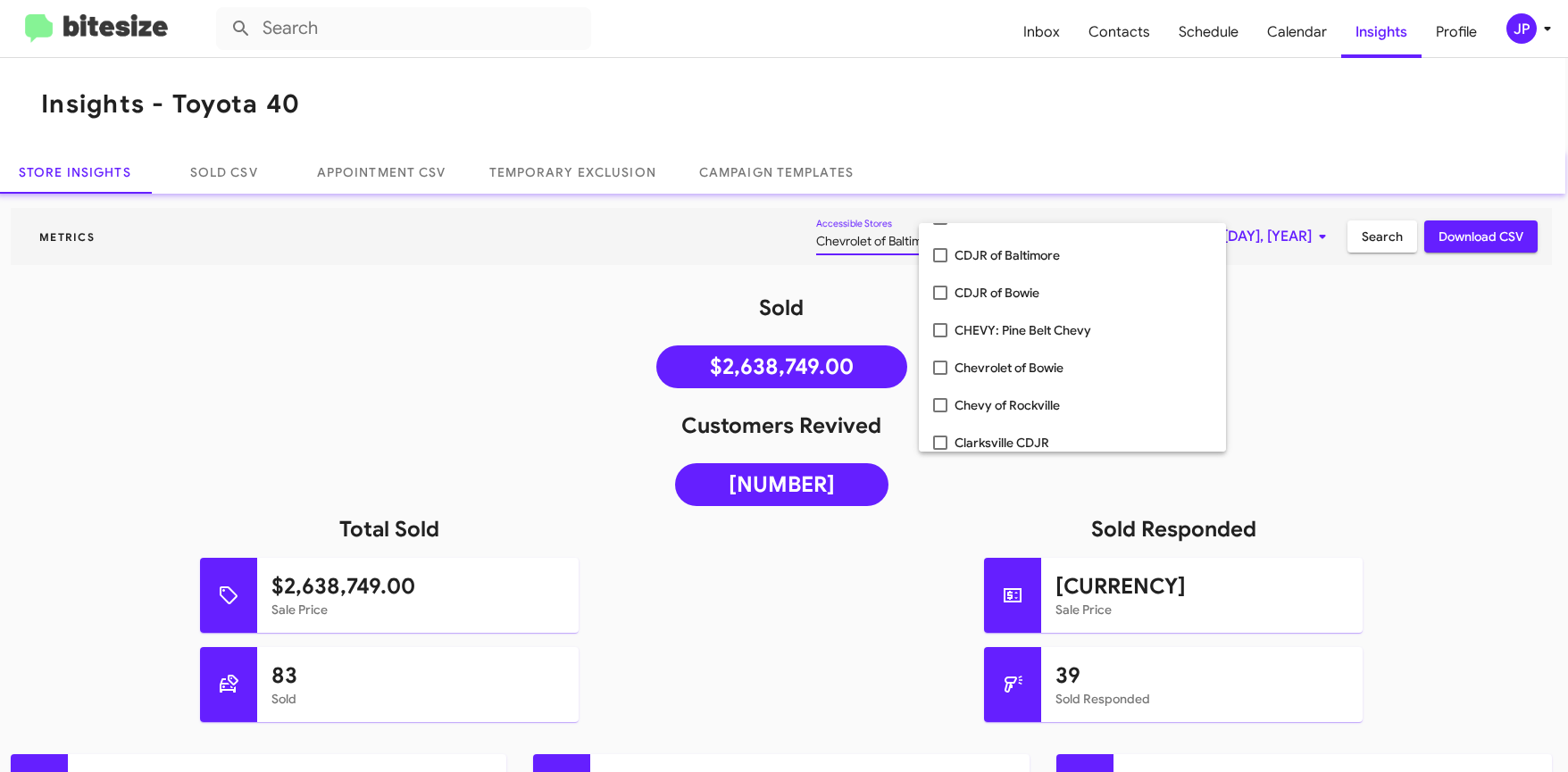 click at bounding box center (784, 386) 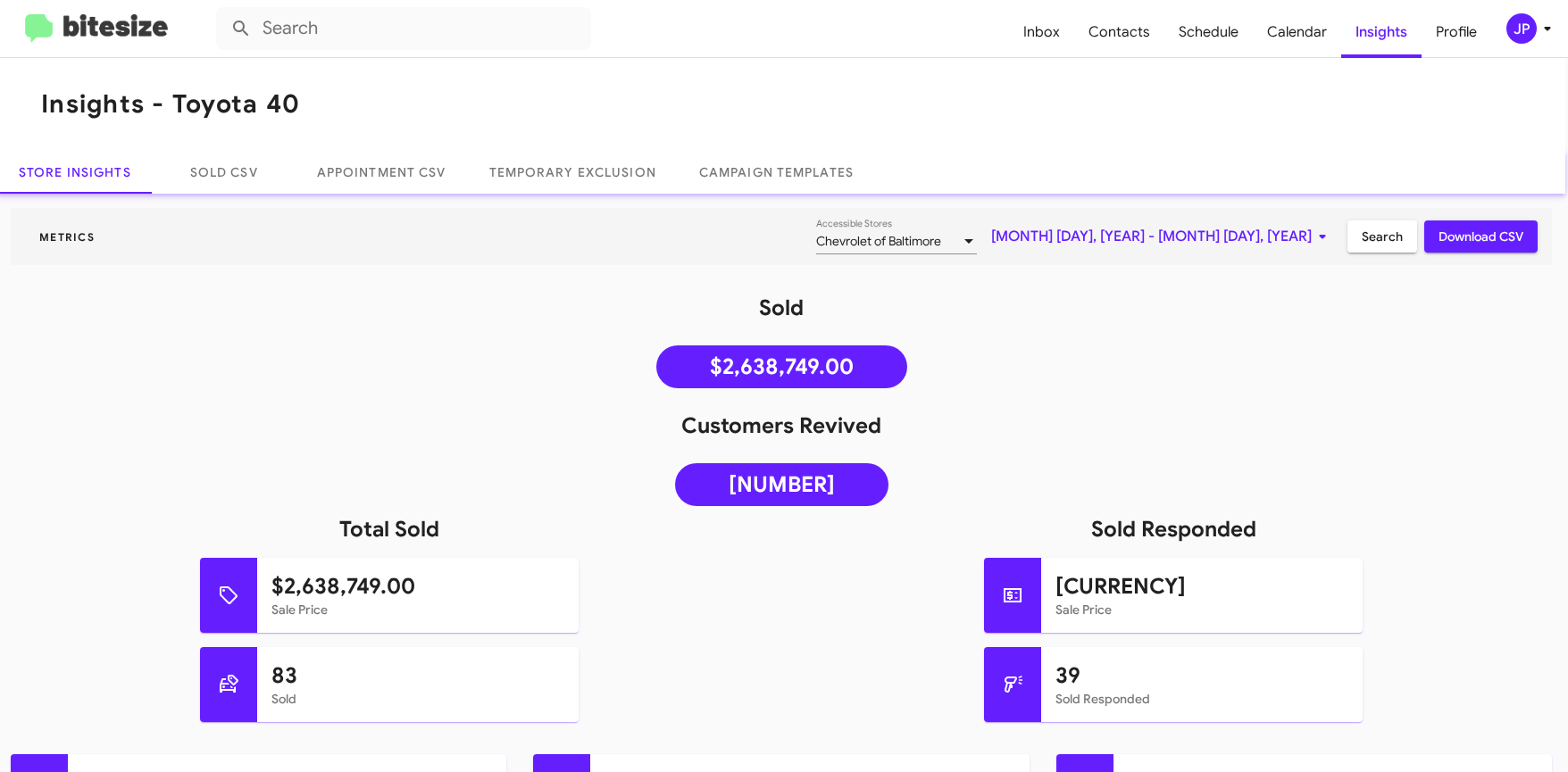 click on "Search" 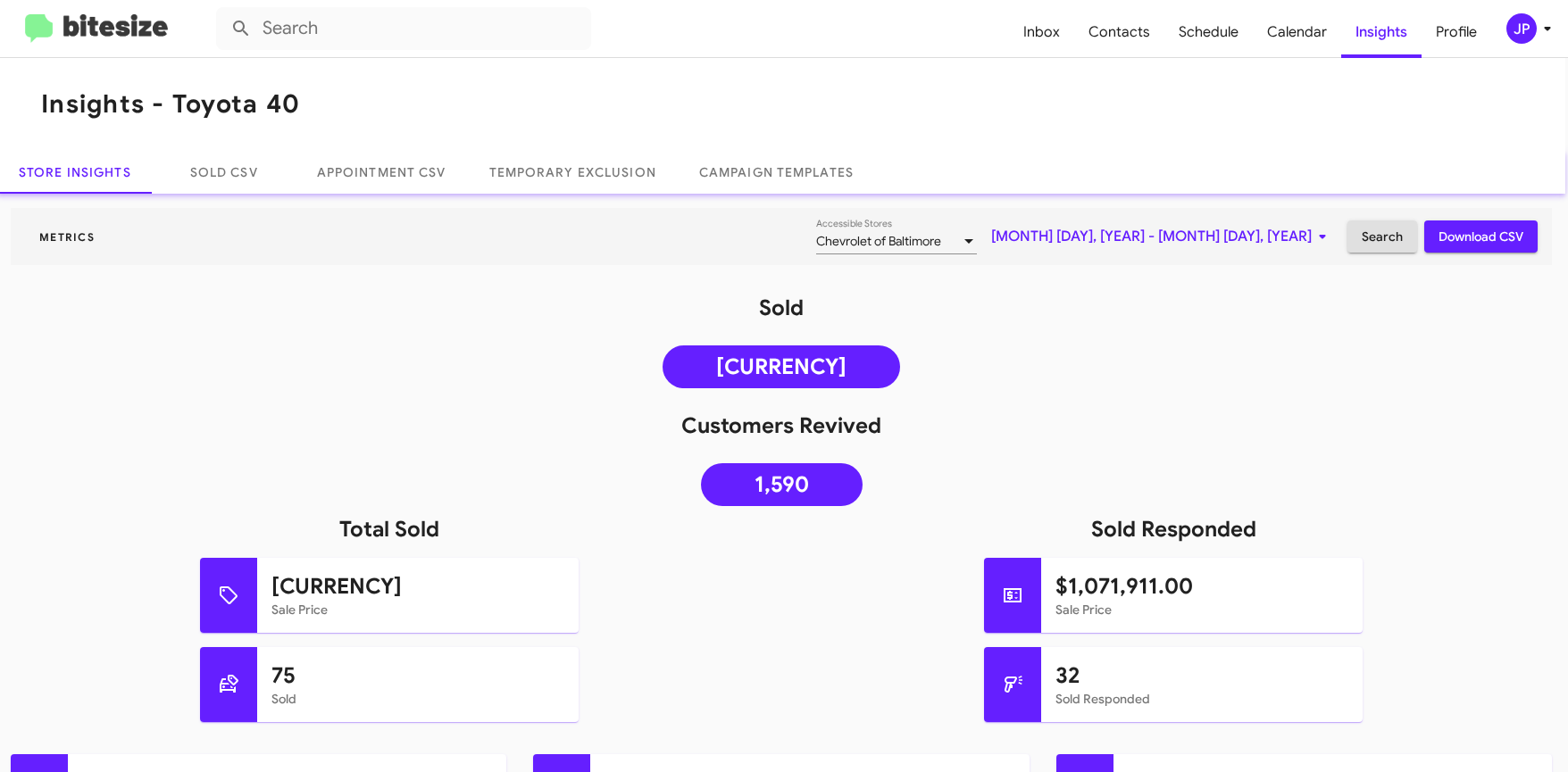 scroll, scrollTop: 348, scrollLeft: 3, axis: both 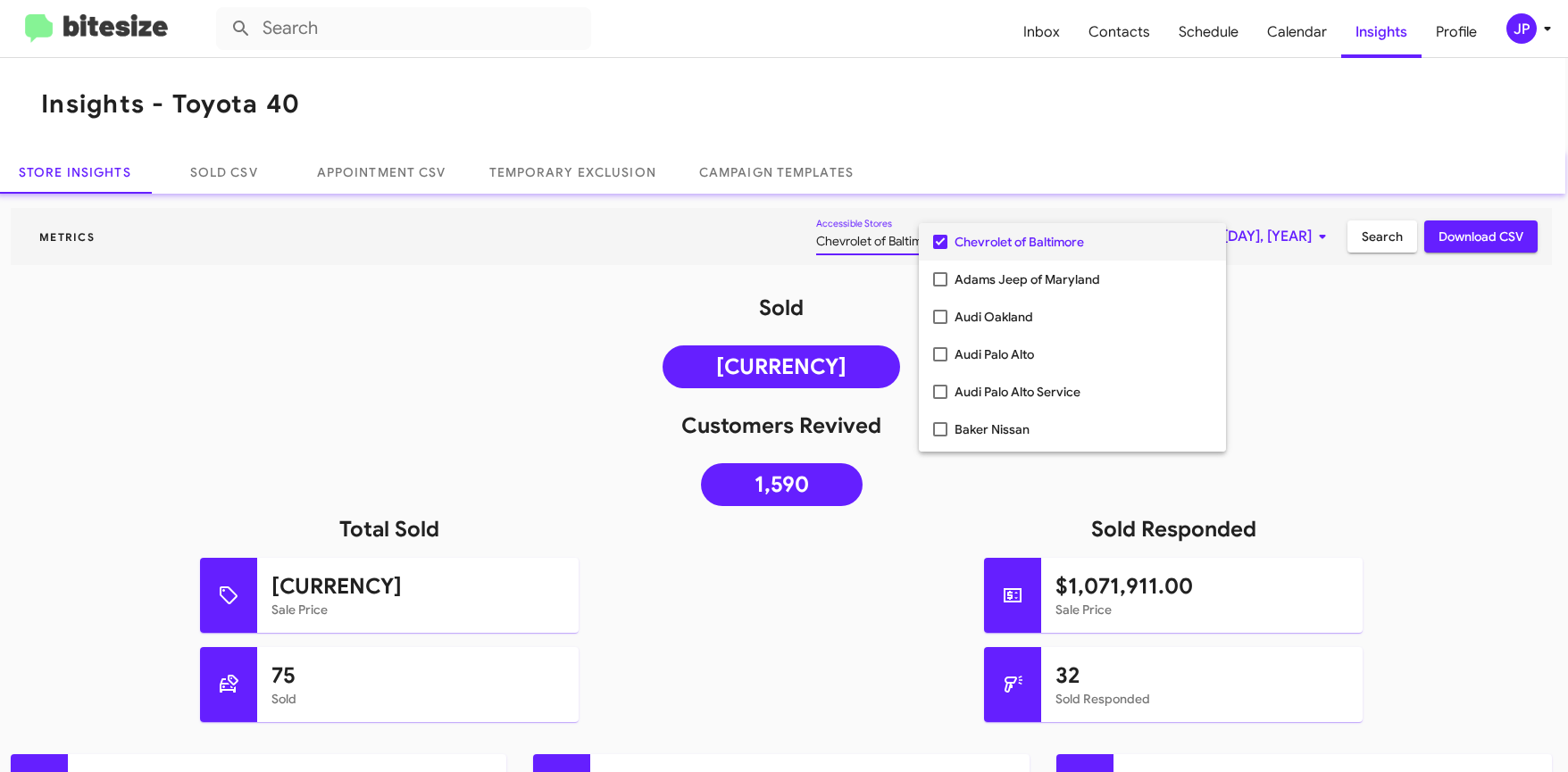 click on "Chevrolet of Baltimore" at bounding box center (1083, 242) 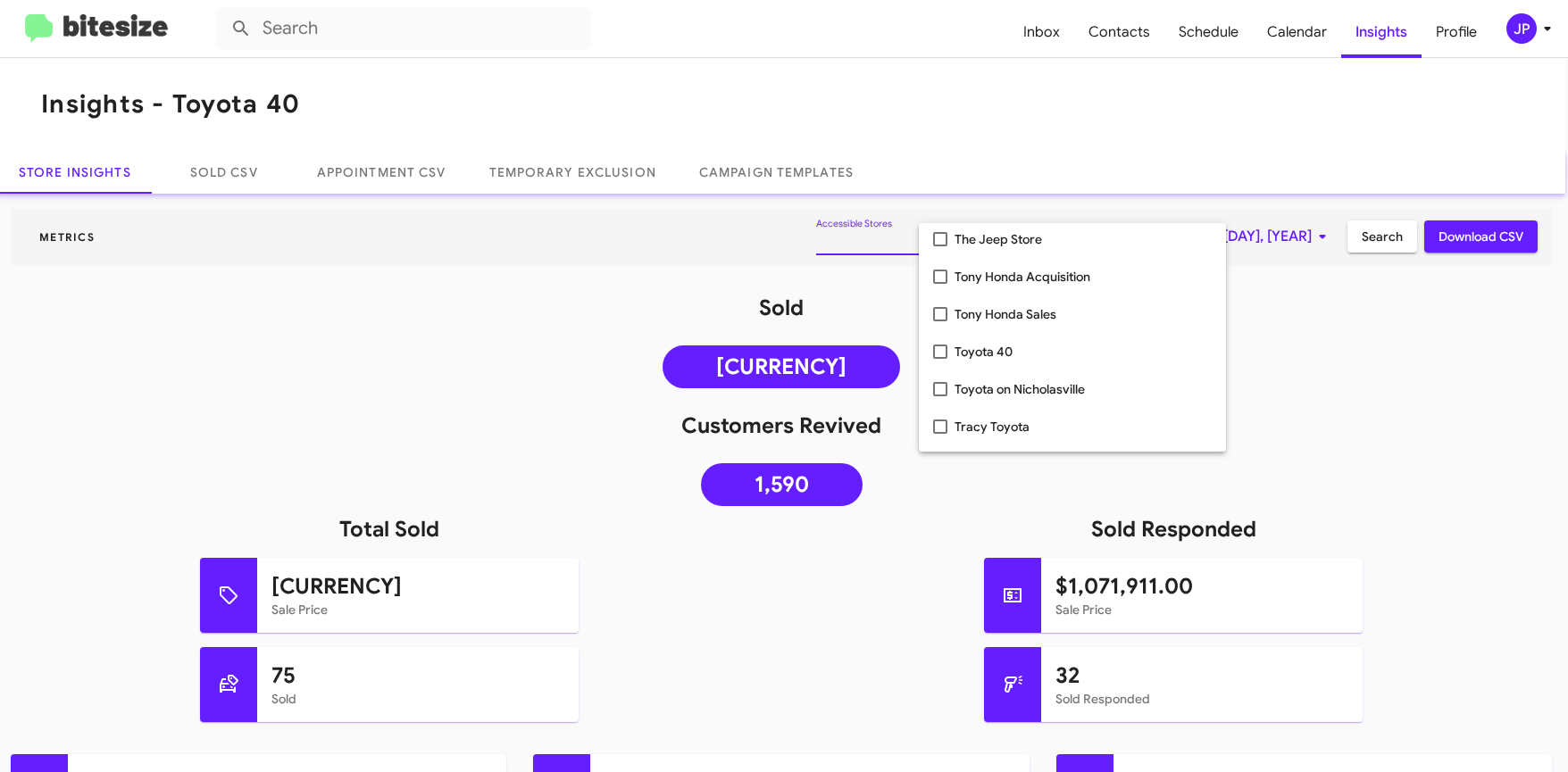 scroll, scrollTop: 3670, scrollLeft: 0, axis: vertical 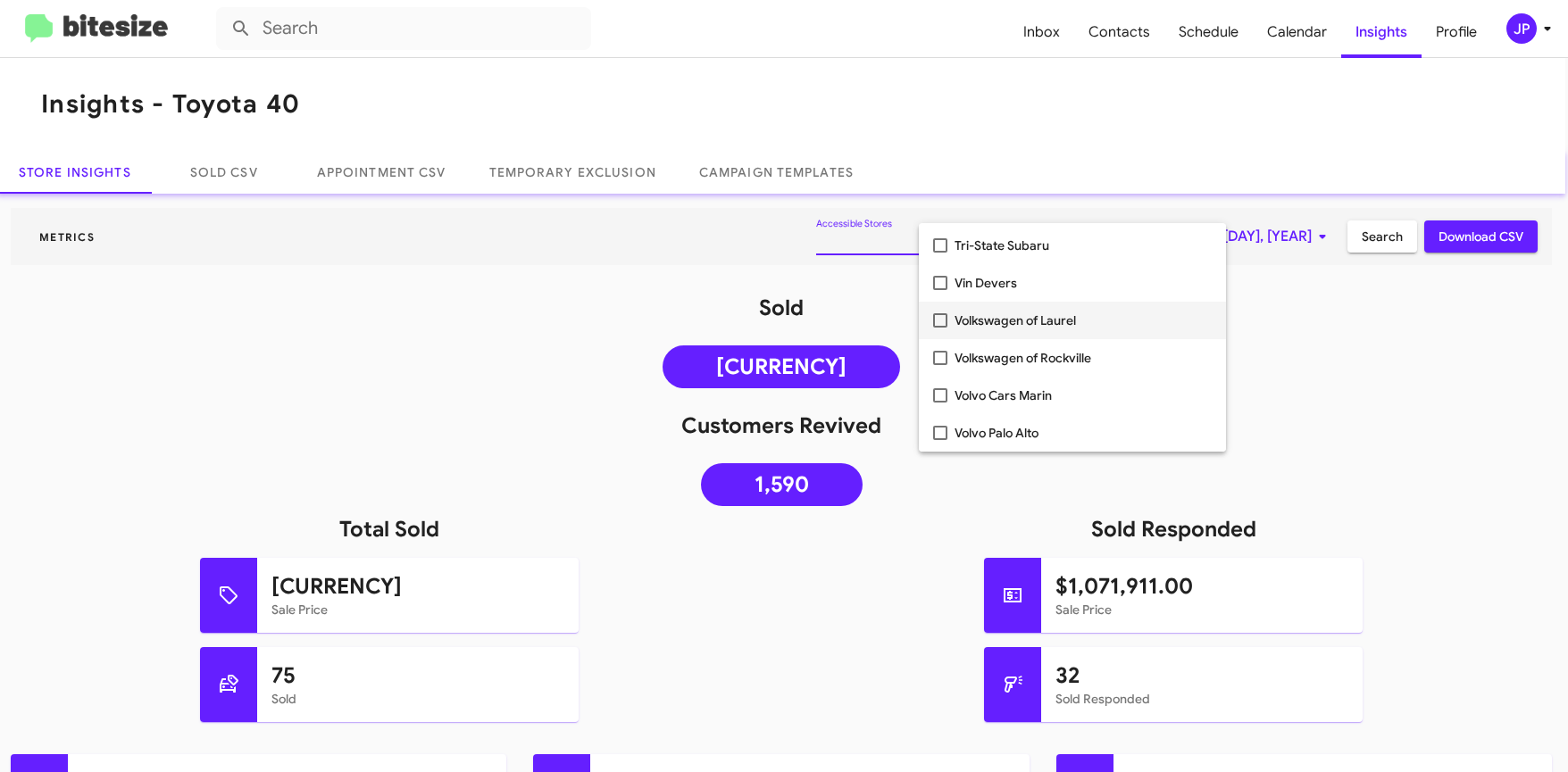 click on "Volkswagen of Laurel" at bounding box center [1083, 320] 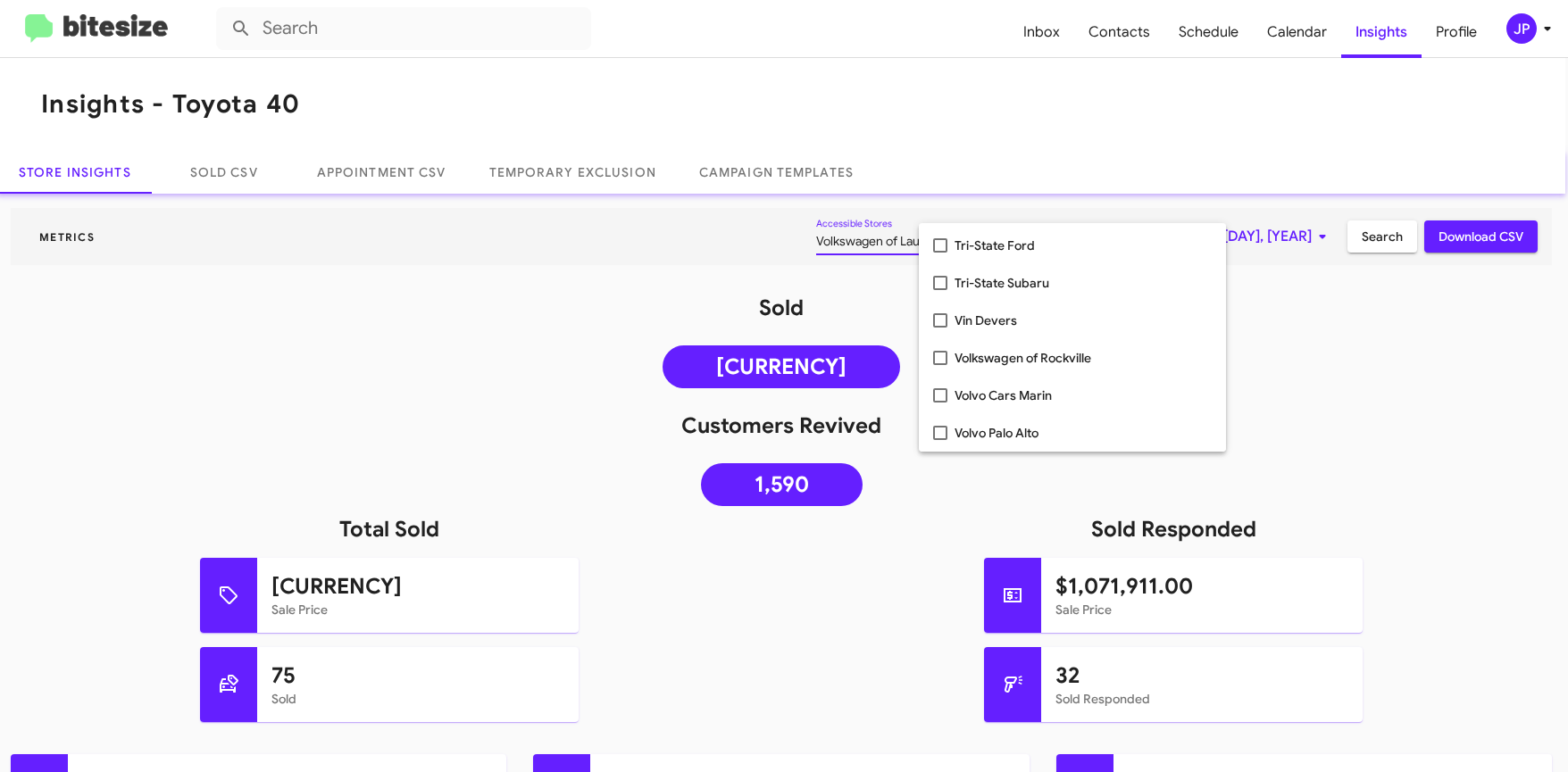 drag, startPoint x: 1282, startPoint y: 356, endPoint x: 1301, endPoint y: 318, distance: 42.485292 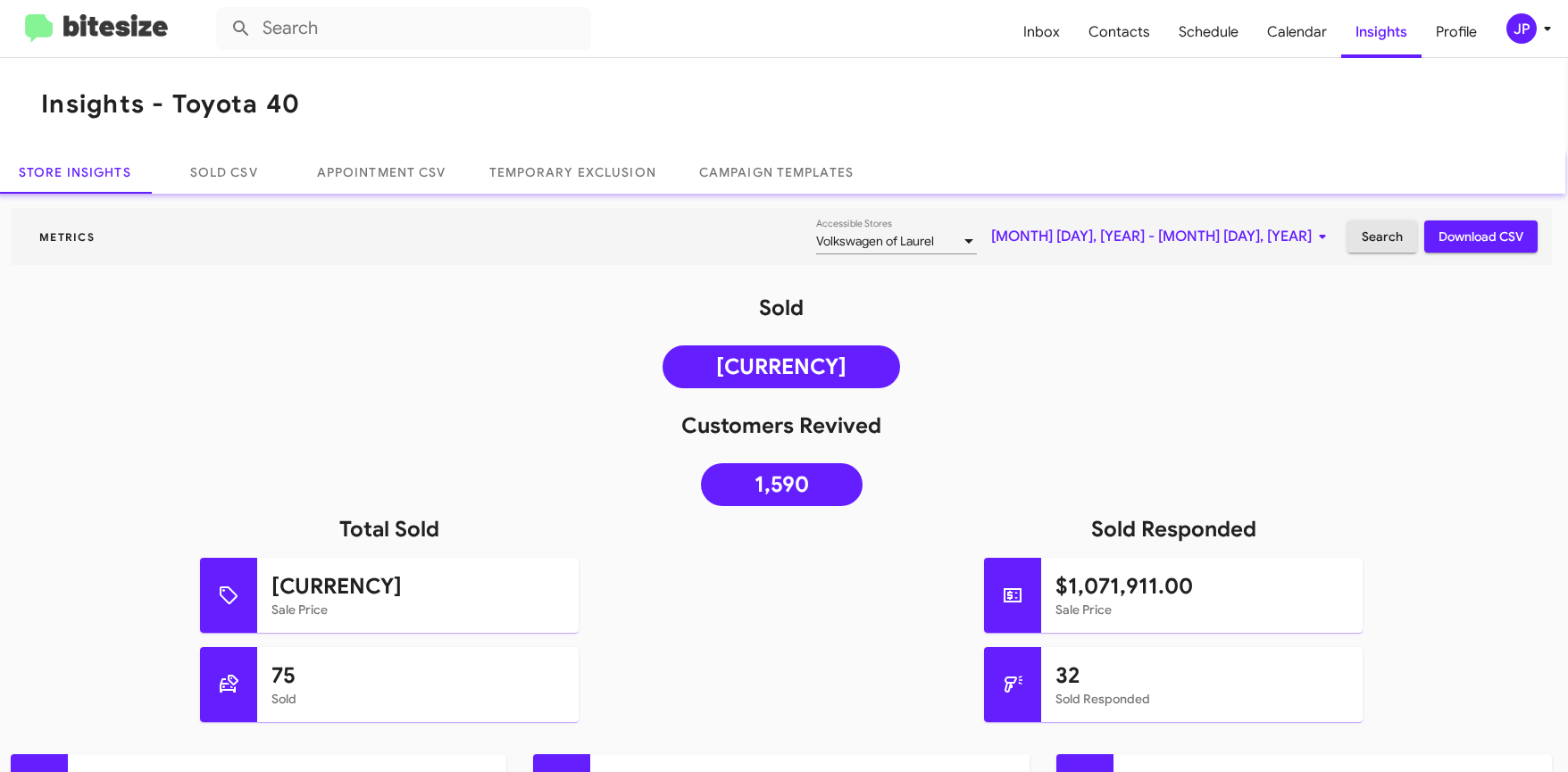 click on "Search" 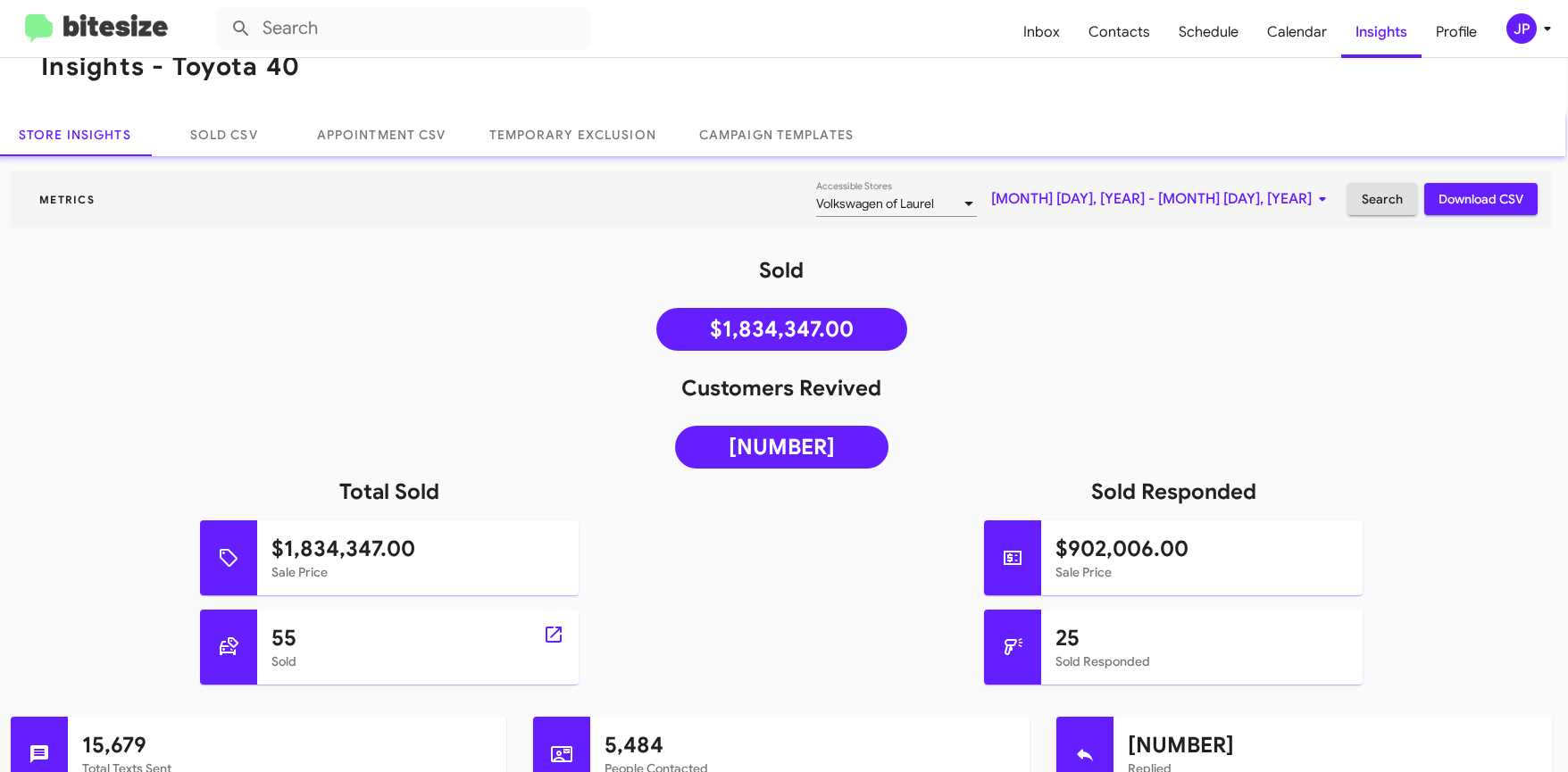 scroll, scrollTop: 46, scrollLeft: 3, axis: both 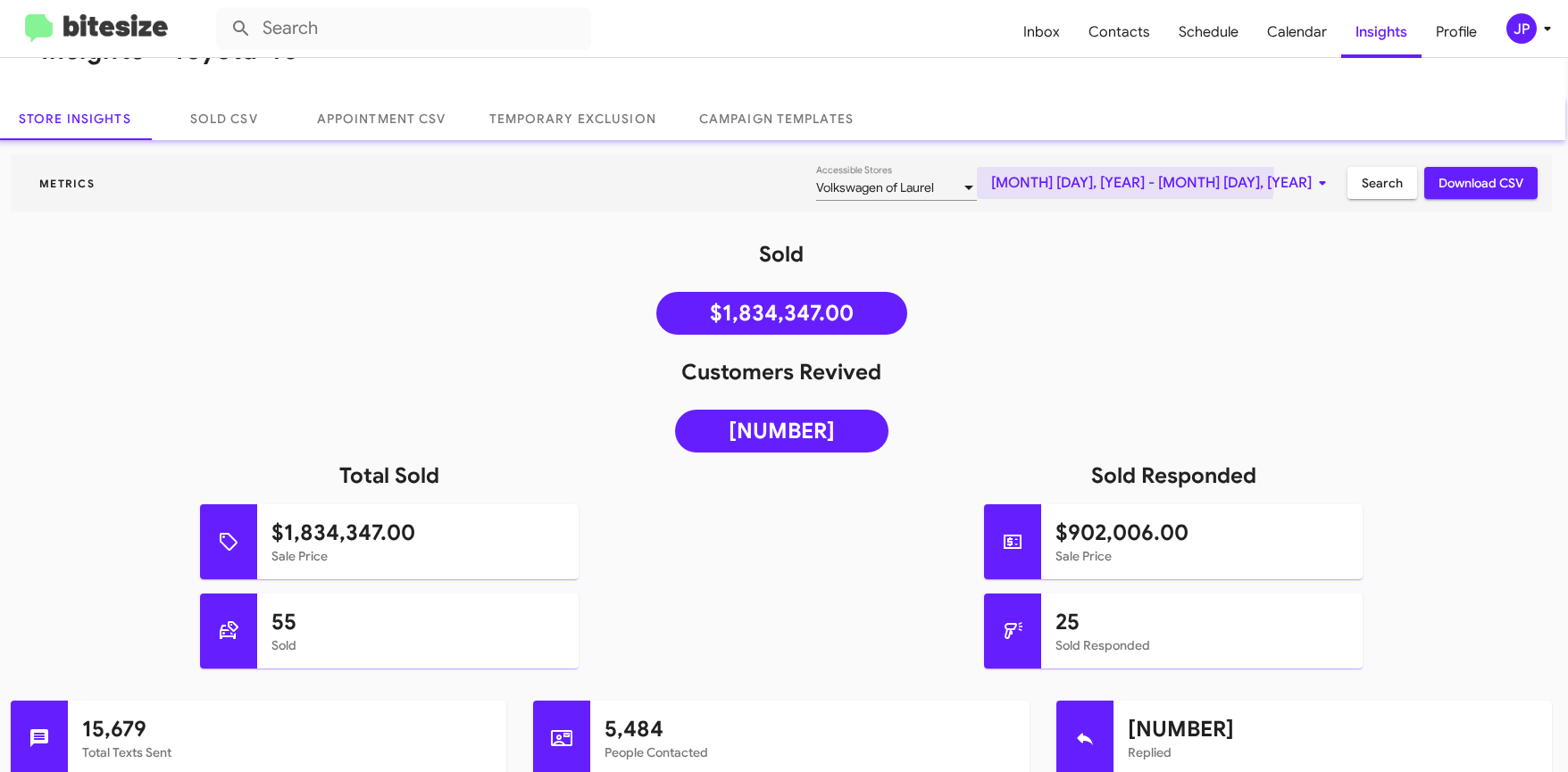 click on "May 1, 2025 - Aug 4, 2025" 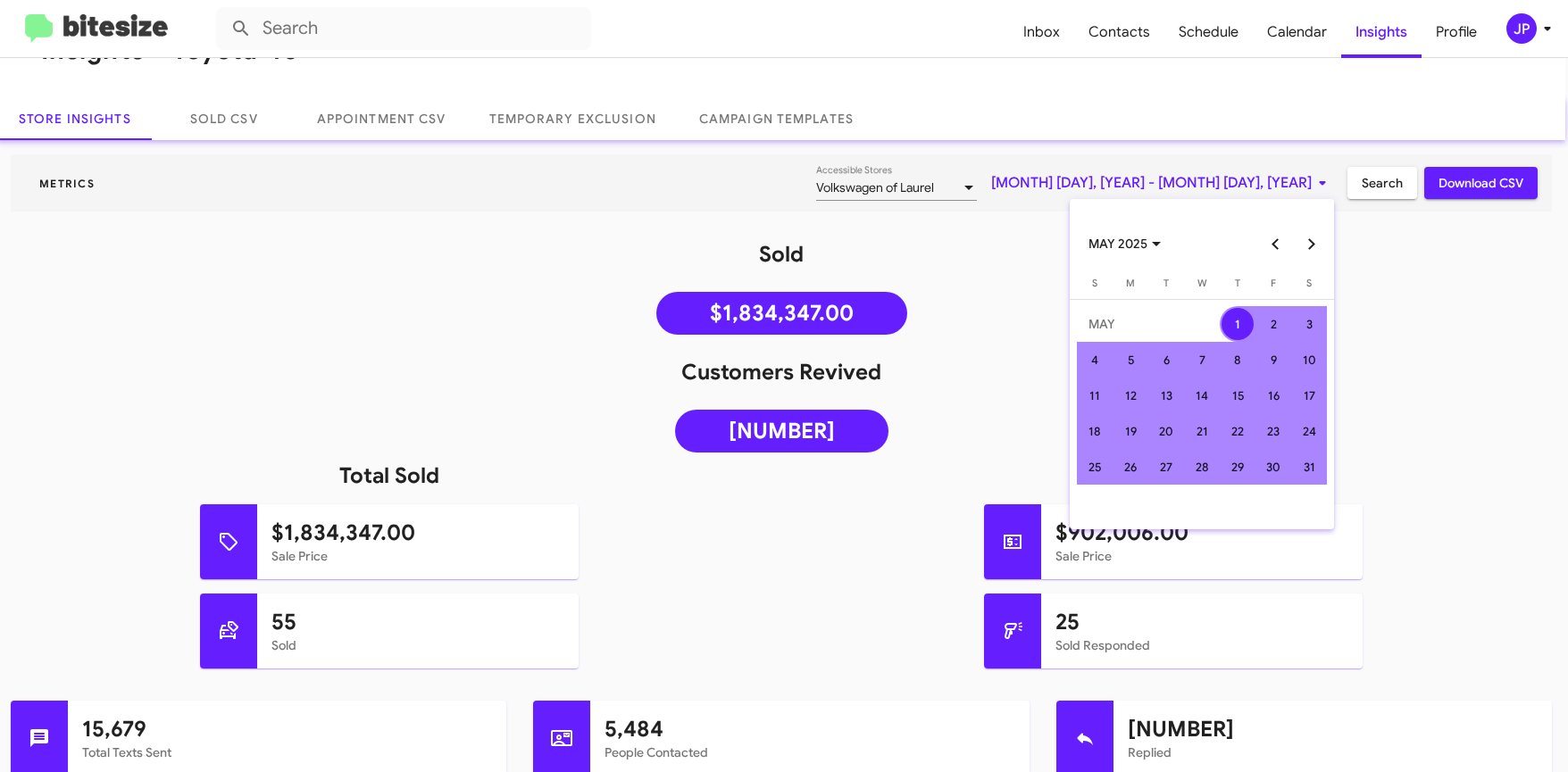 click at bounding box center [784, 386] 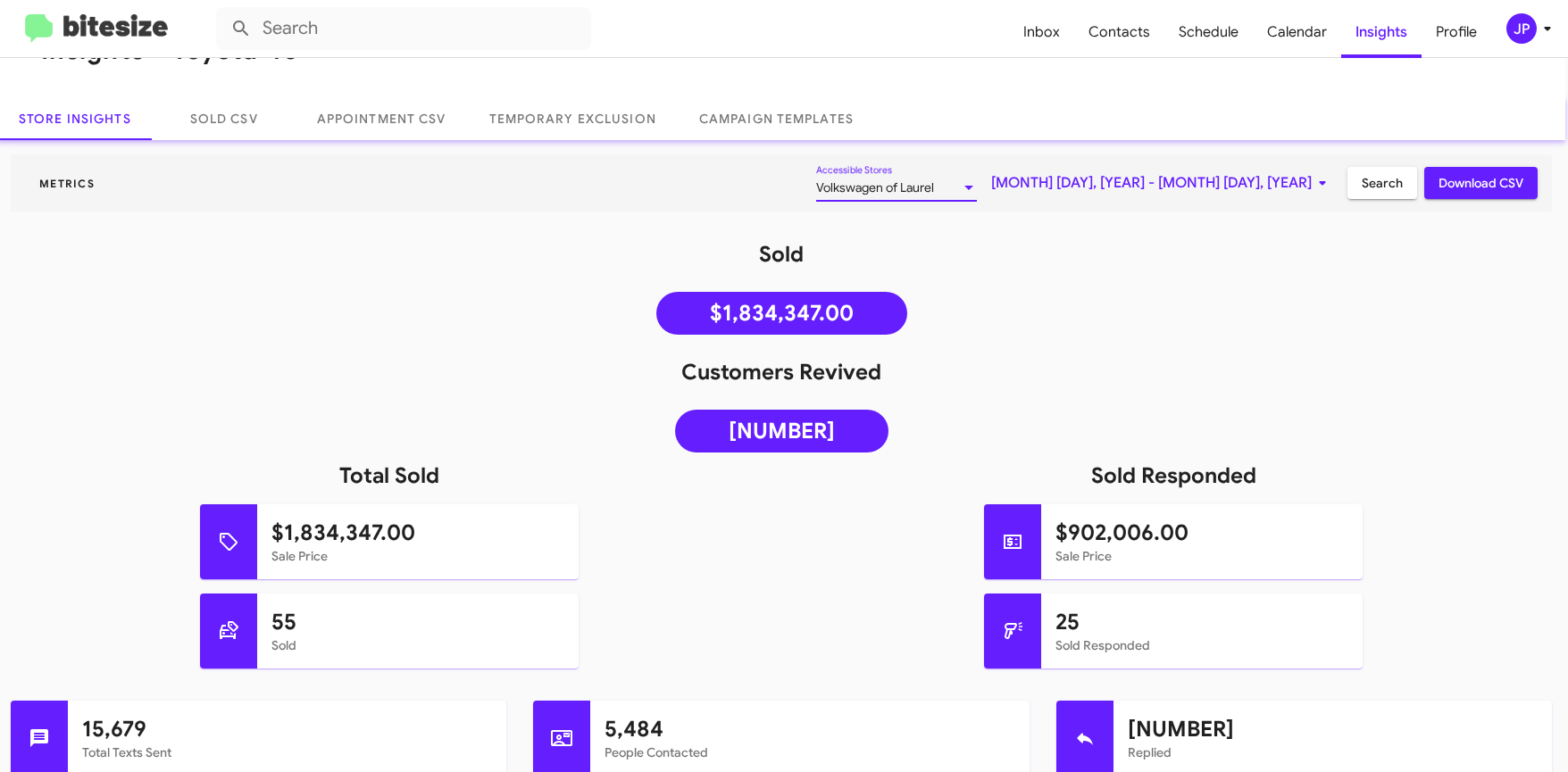 click on "Volkswagen of Laurel" at bounding box center [875, 187] 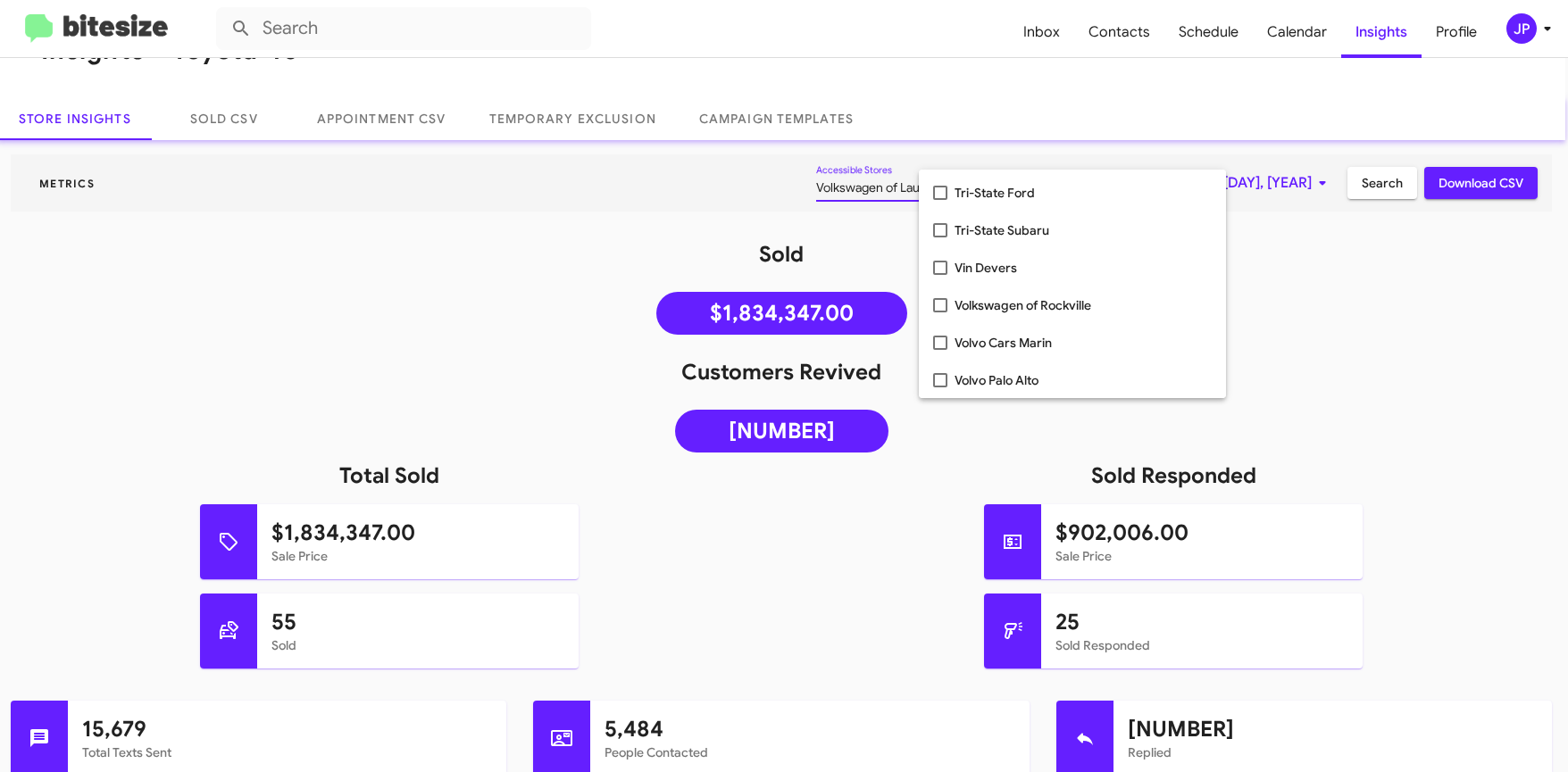 scroll, scrollTop: 3670, scrollLeft: 0, axis: vertical 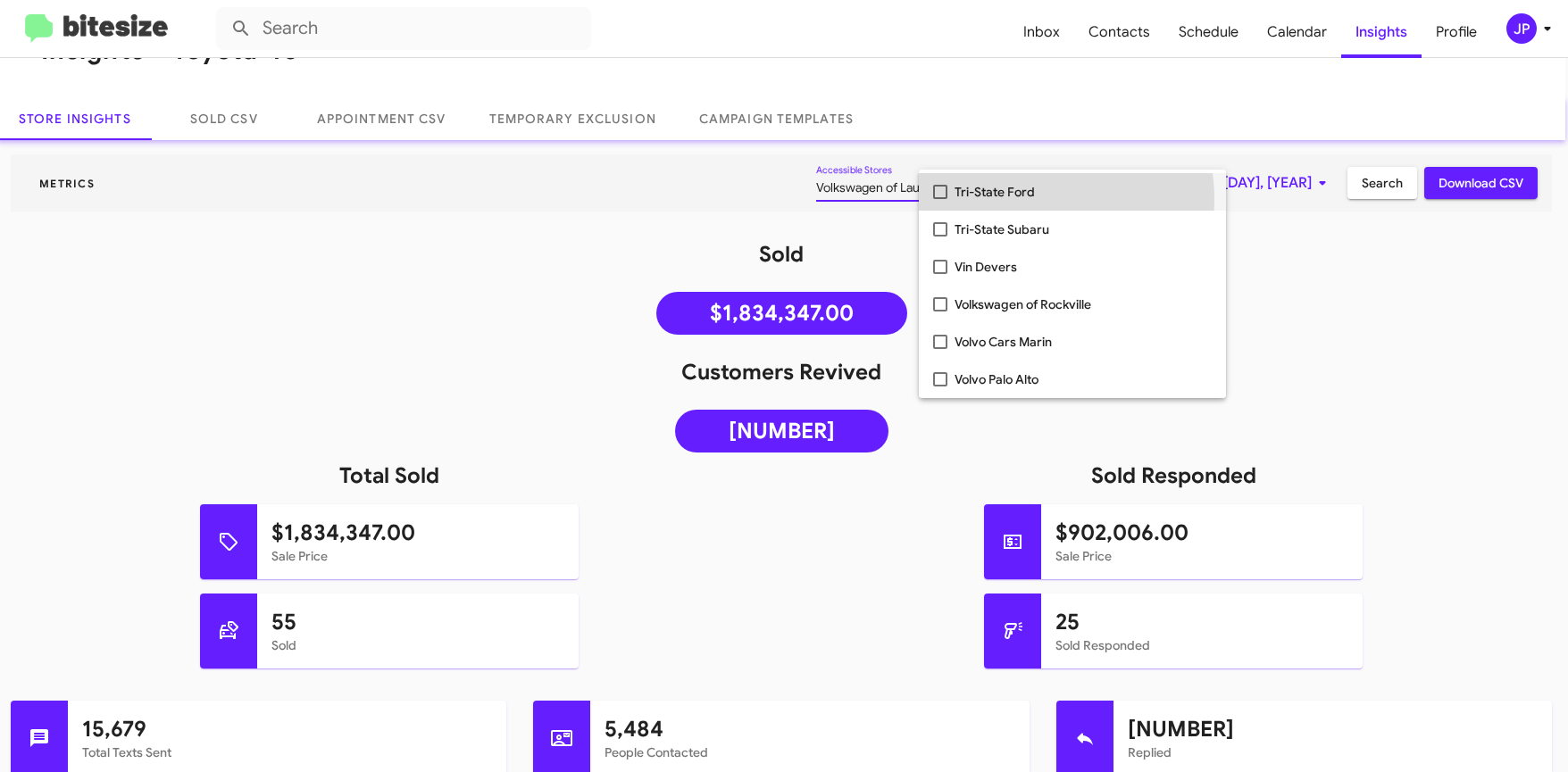 click on "Tri-State Ford" at bounding box center [1083, 192] 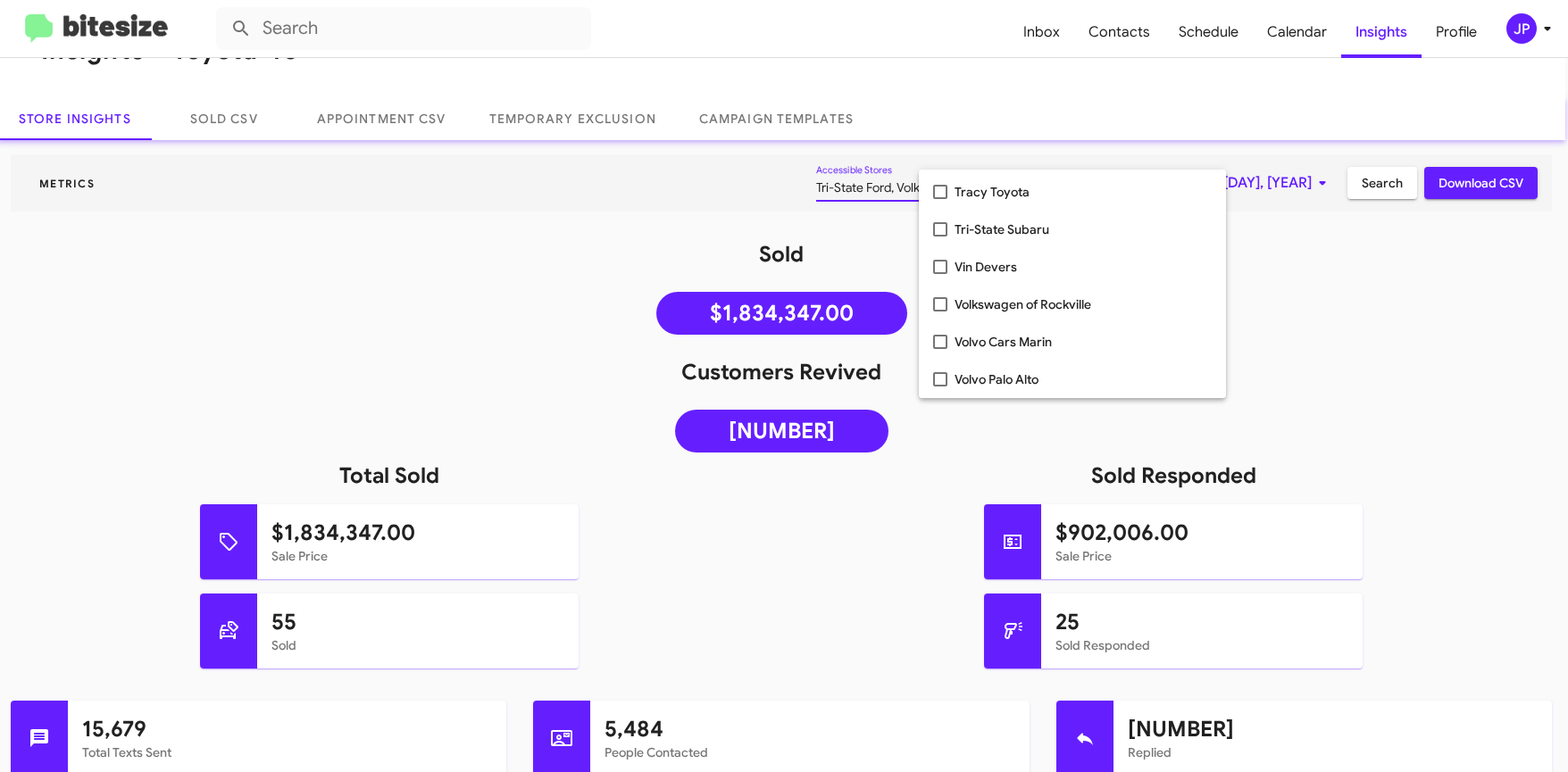 click at bounding box center (784, 386) 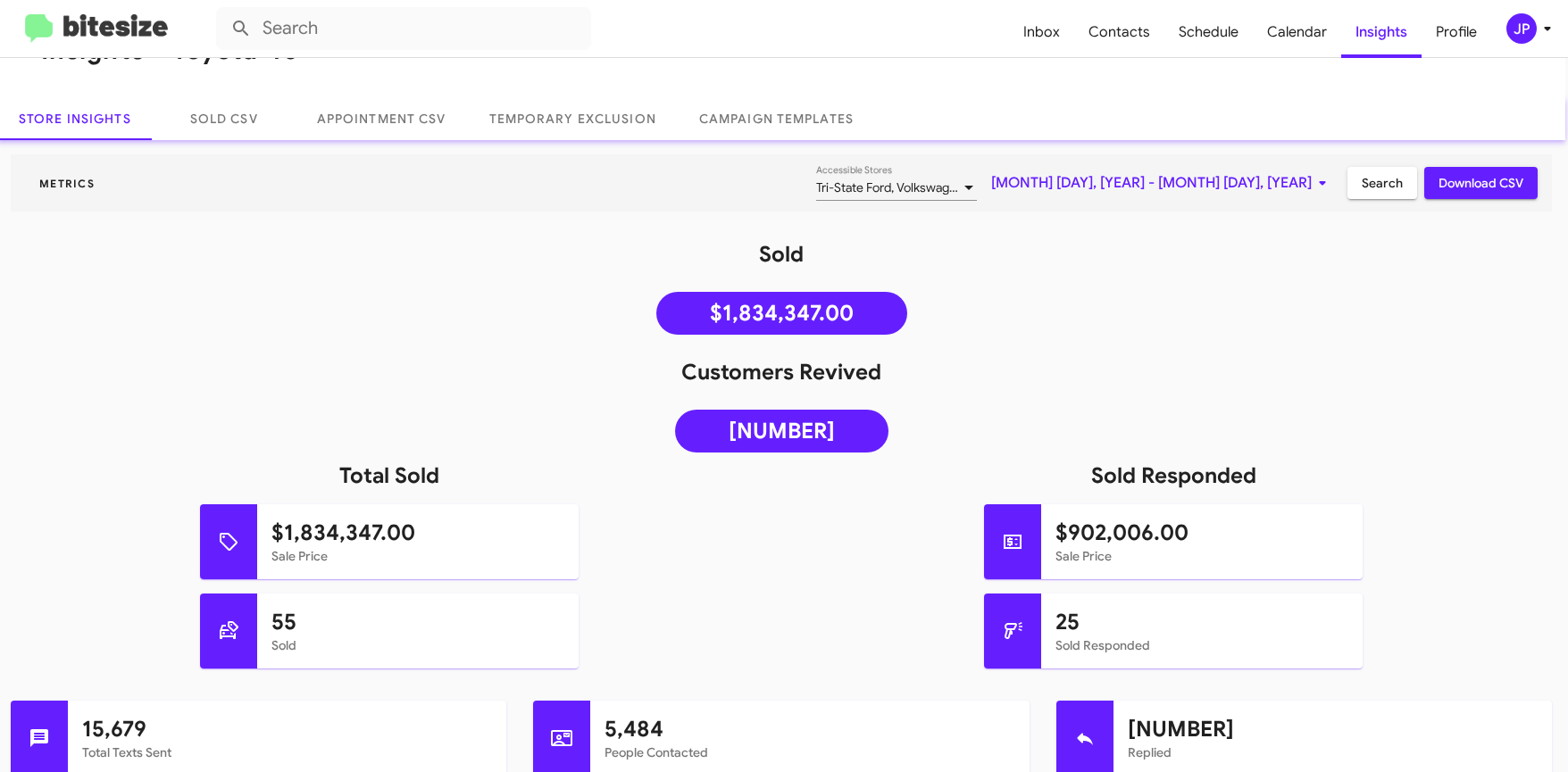 click on "Metrics Tri-State Ford, Volkswagen of Laurel Accessible Stores  May 1, 2025 - Aug 4, 2025  Search Download CSV" 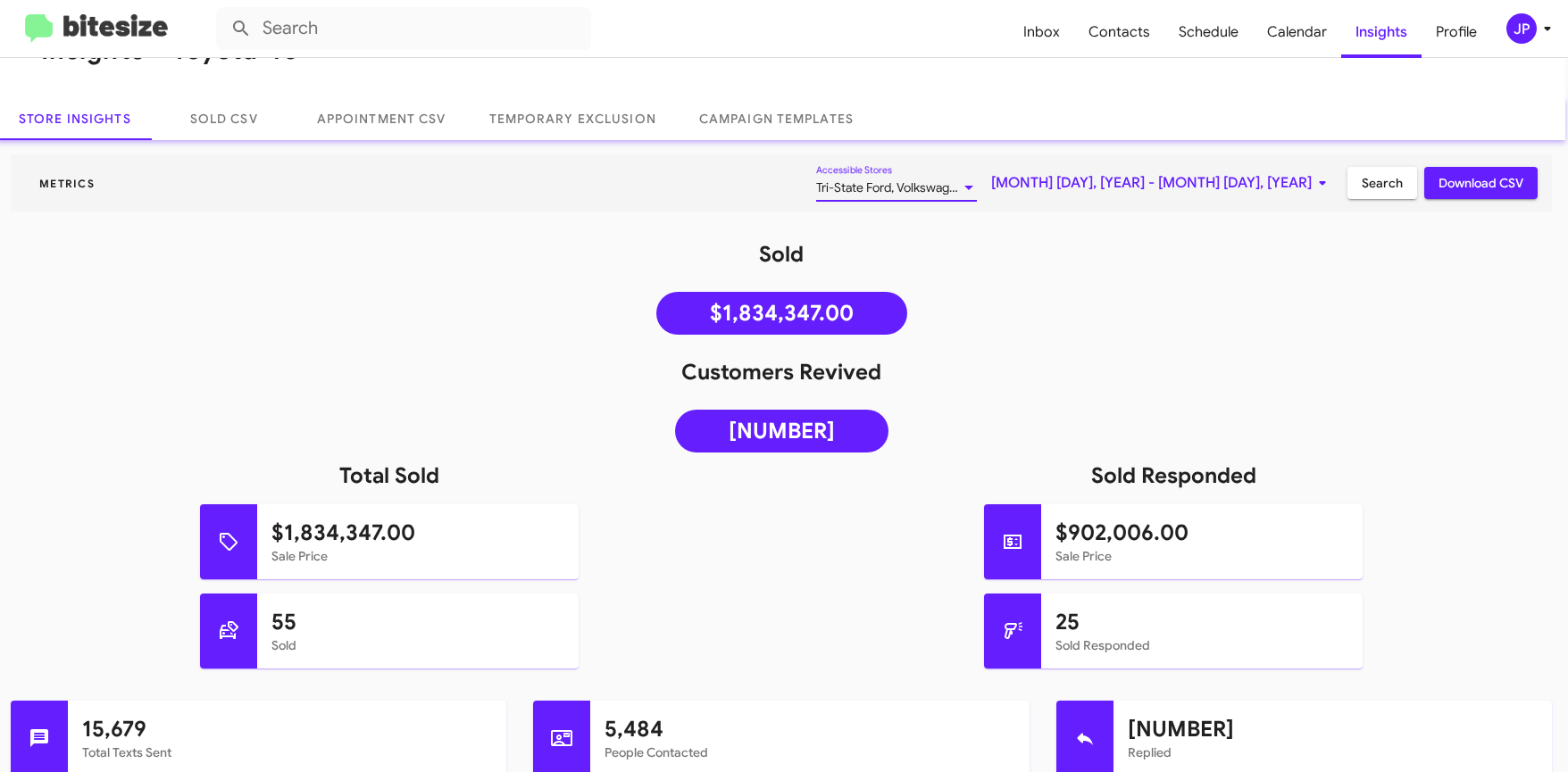 click on "Tri-State Ford, Volkswagen of Laurel" at bounding box center (915, 187) 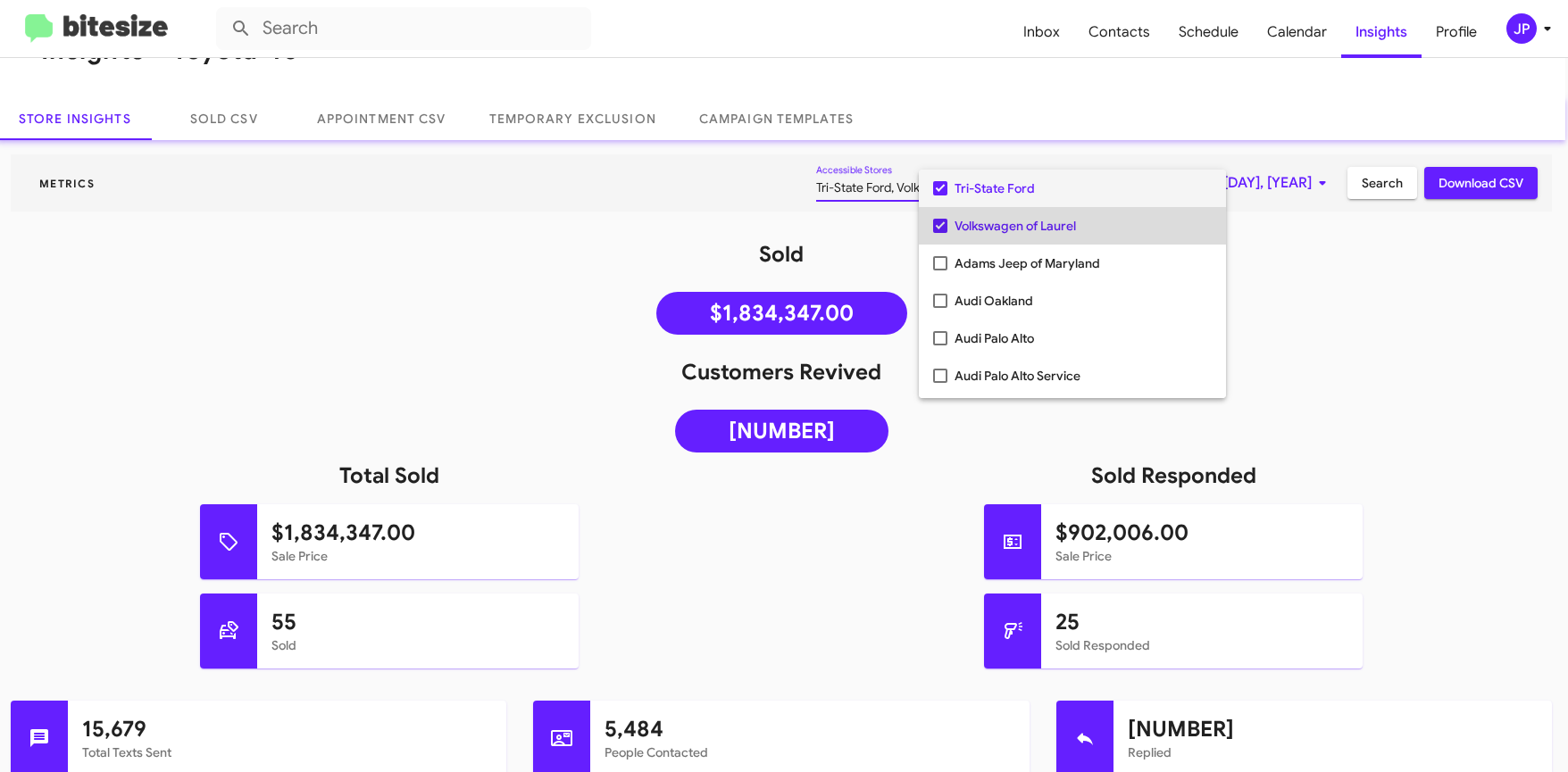 click on "Volkswagen of Laurel" at bounding box center [1083, 226] 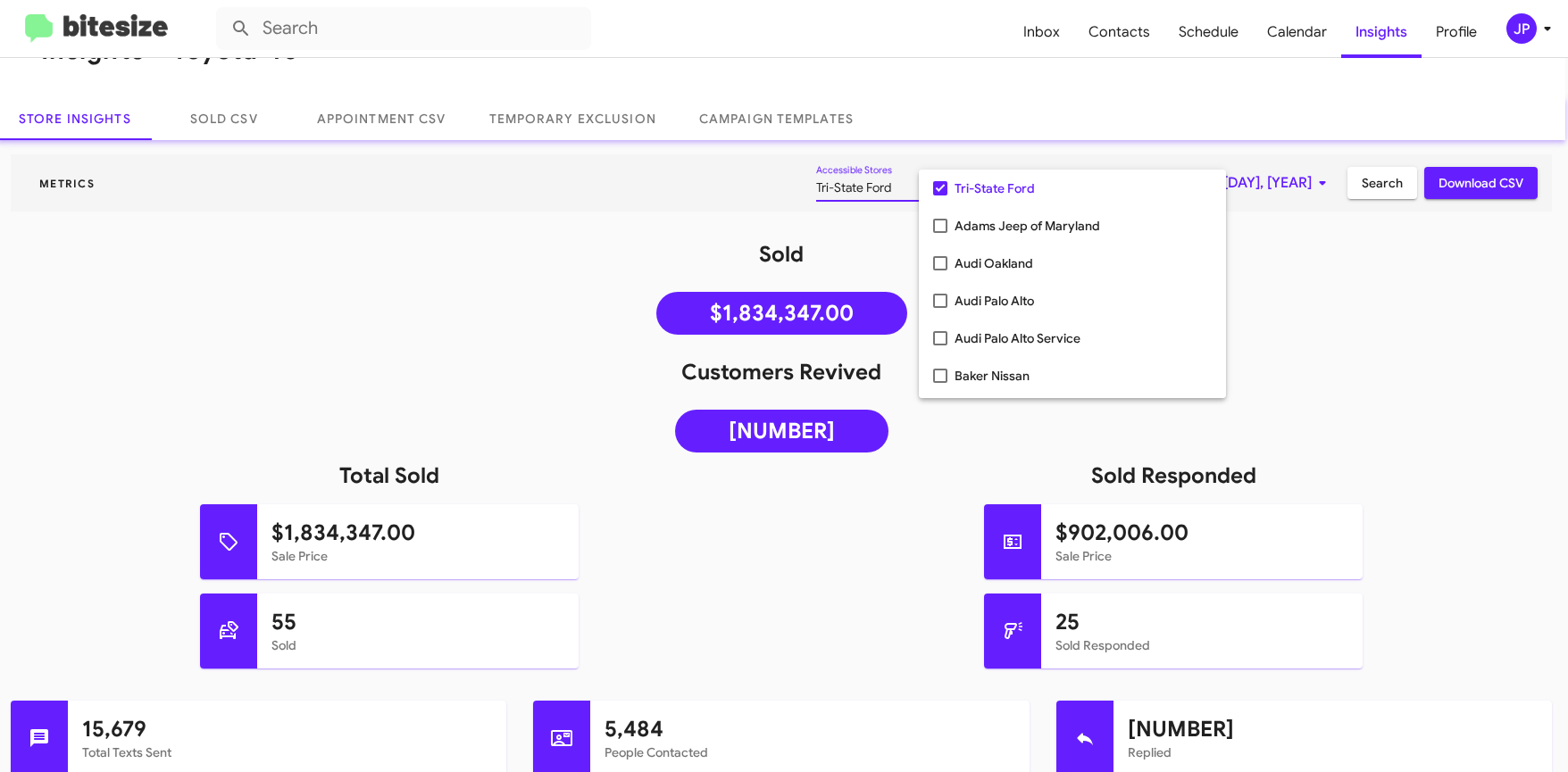 drag, startPoint x: 1351, startPoint y: 270, endPoint x: 1389, endPoint y: 206, distance: 74.43118 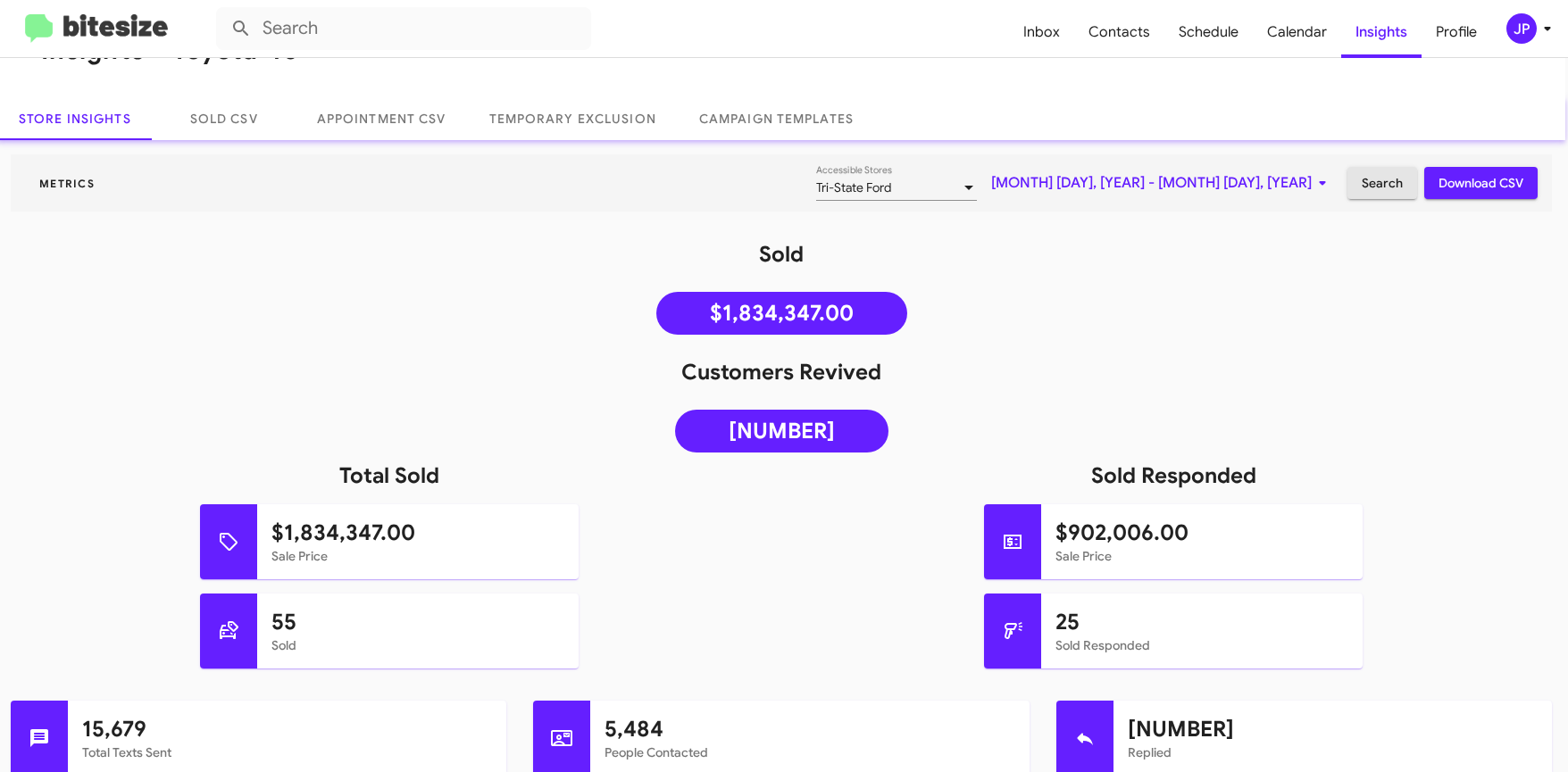 click on "Search" 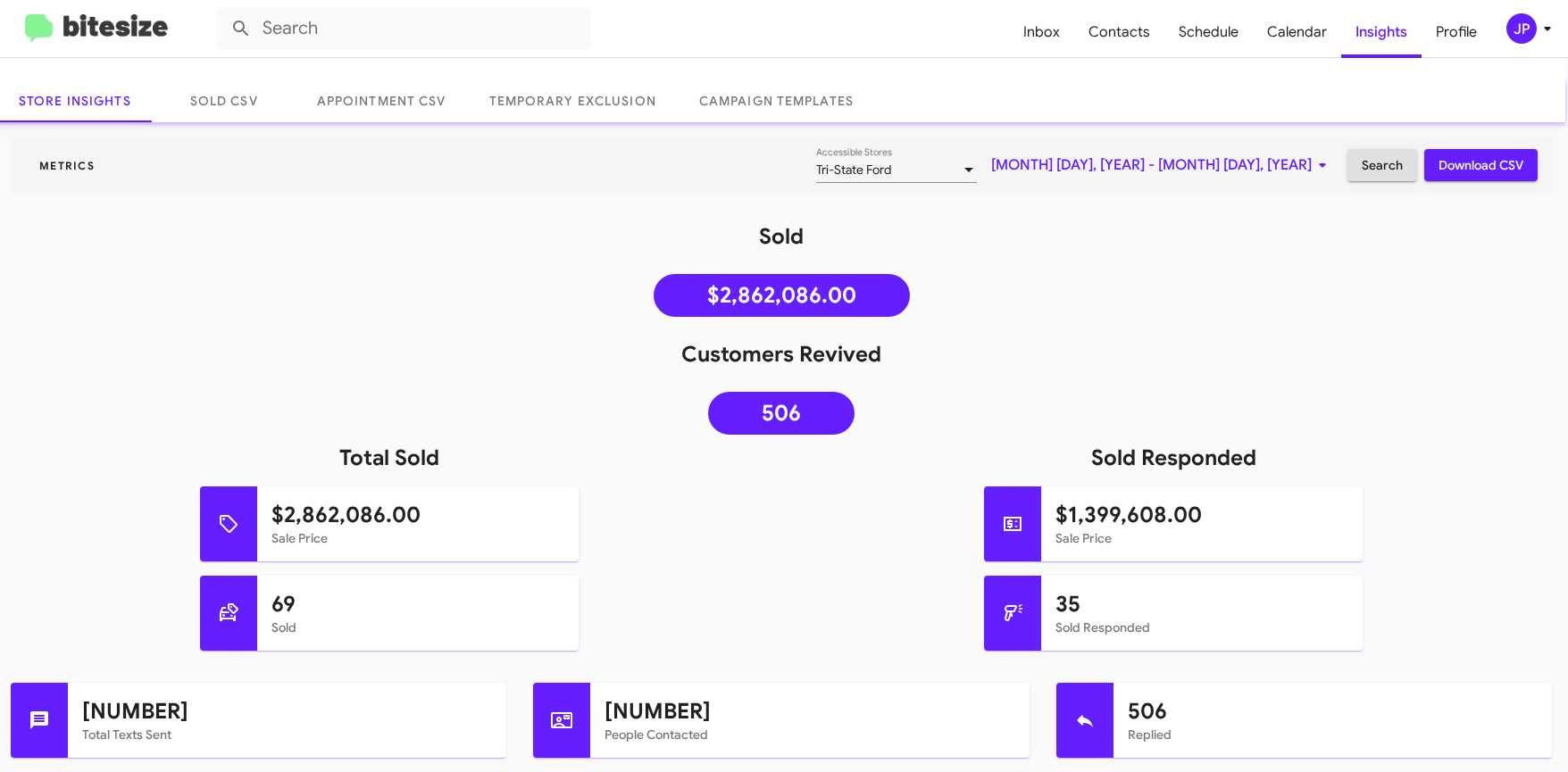 scroll, scrollTop: 75, scrollLeft: 3, axis: both 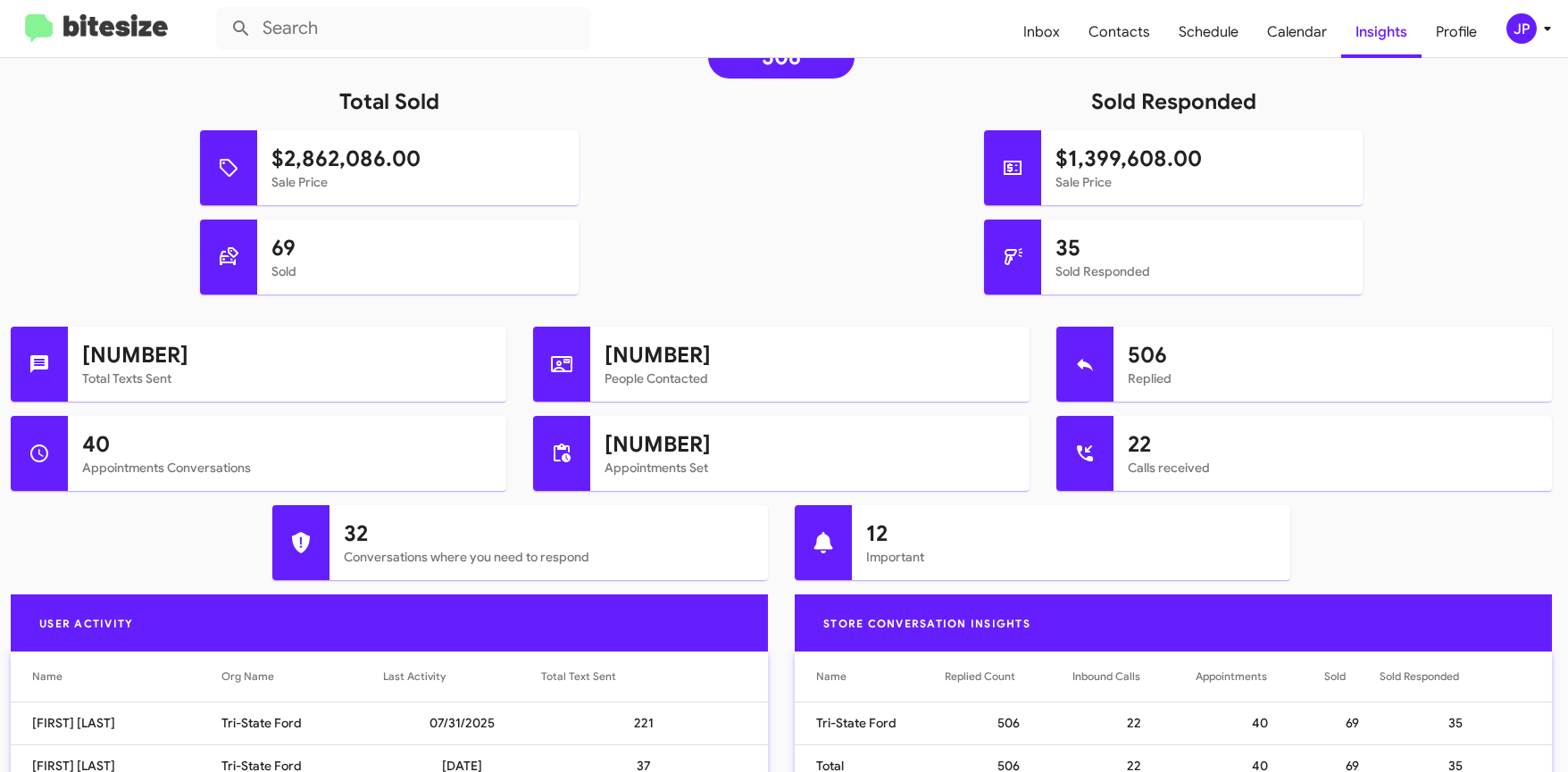click on "Inbox  Contacts Schedule Calendar Insights Profile JP" 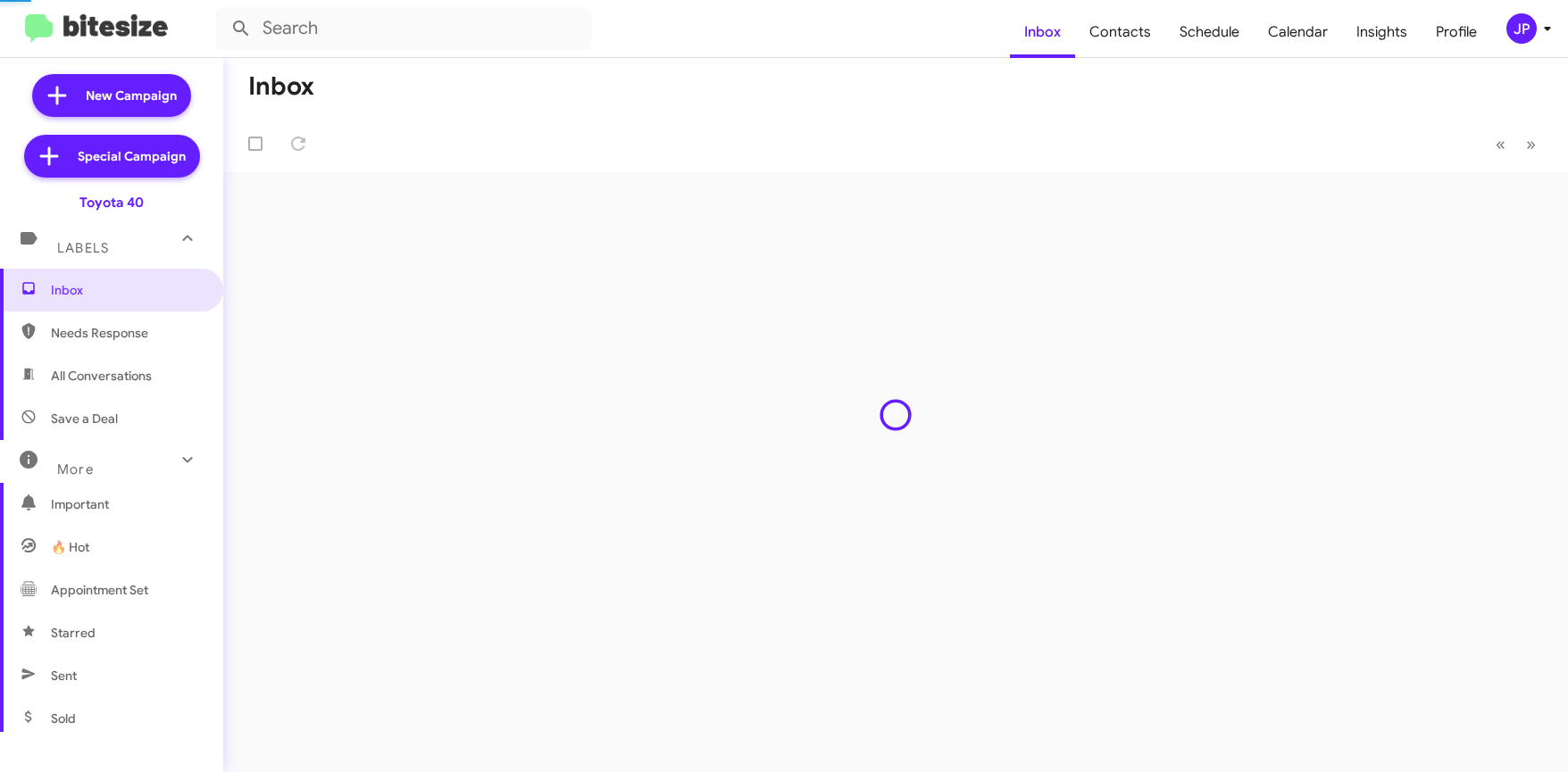 scroll, scrollTop: 0, scrollLeft: 0, axis: both 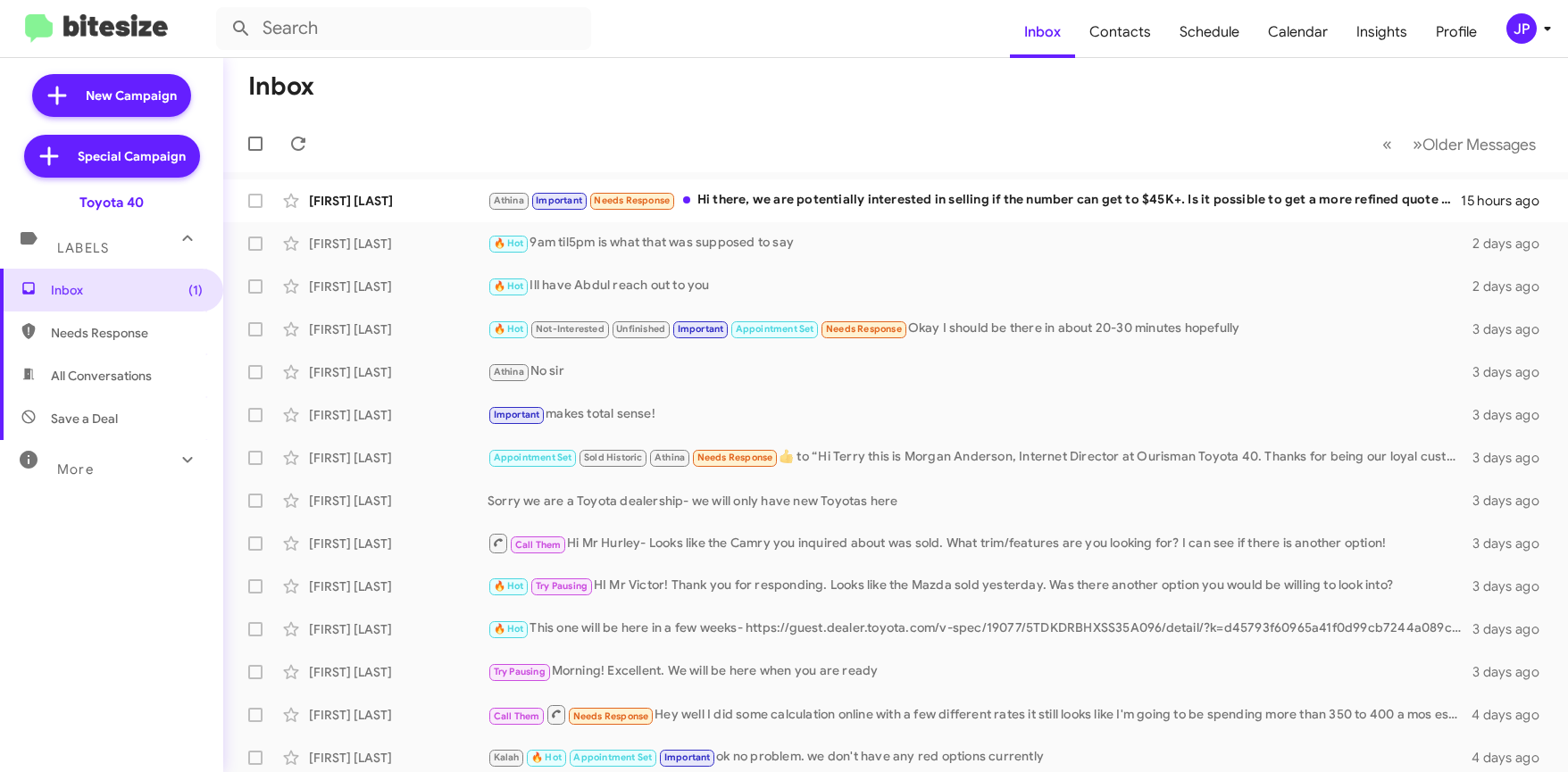 click on "JP" 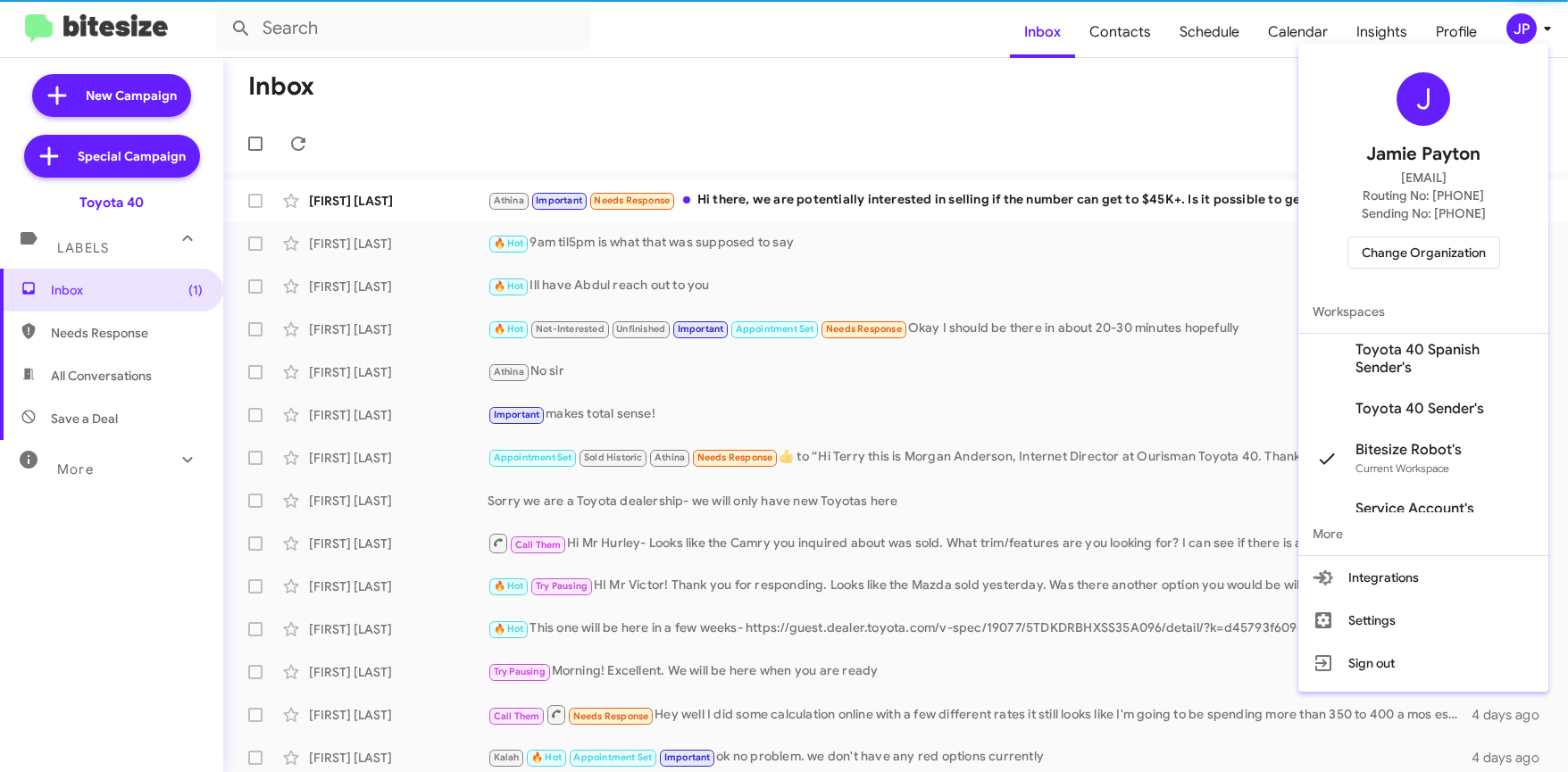 click on "Change Organization" at bounding box center [1423, 253] 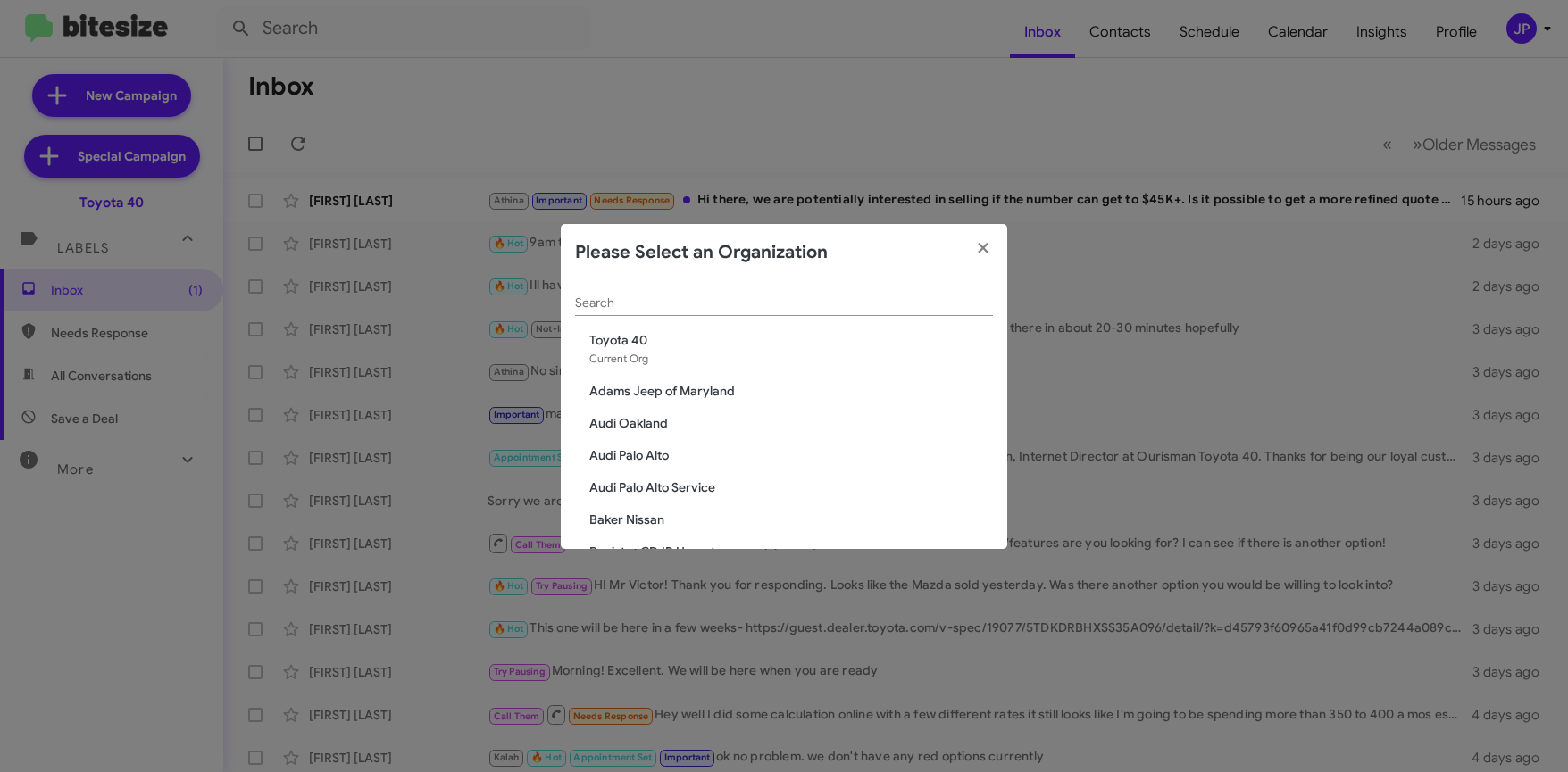 click on "Search" at bounding box center (784, 303) 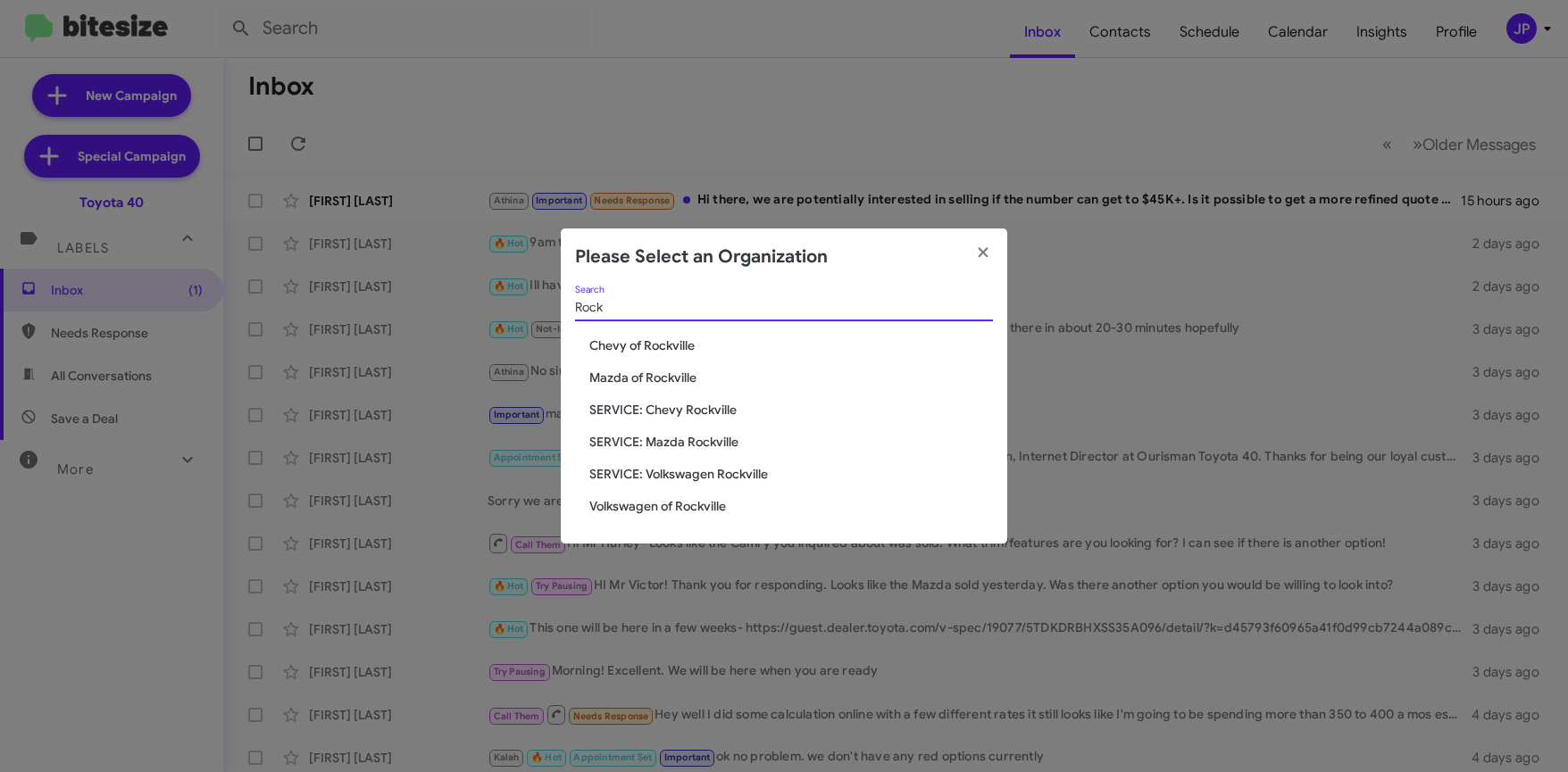 type on "Rock" 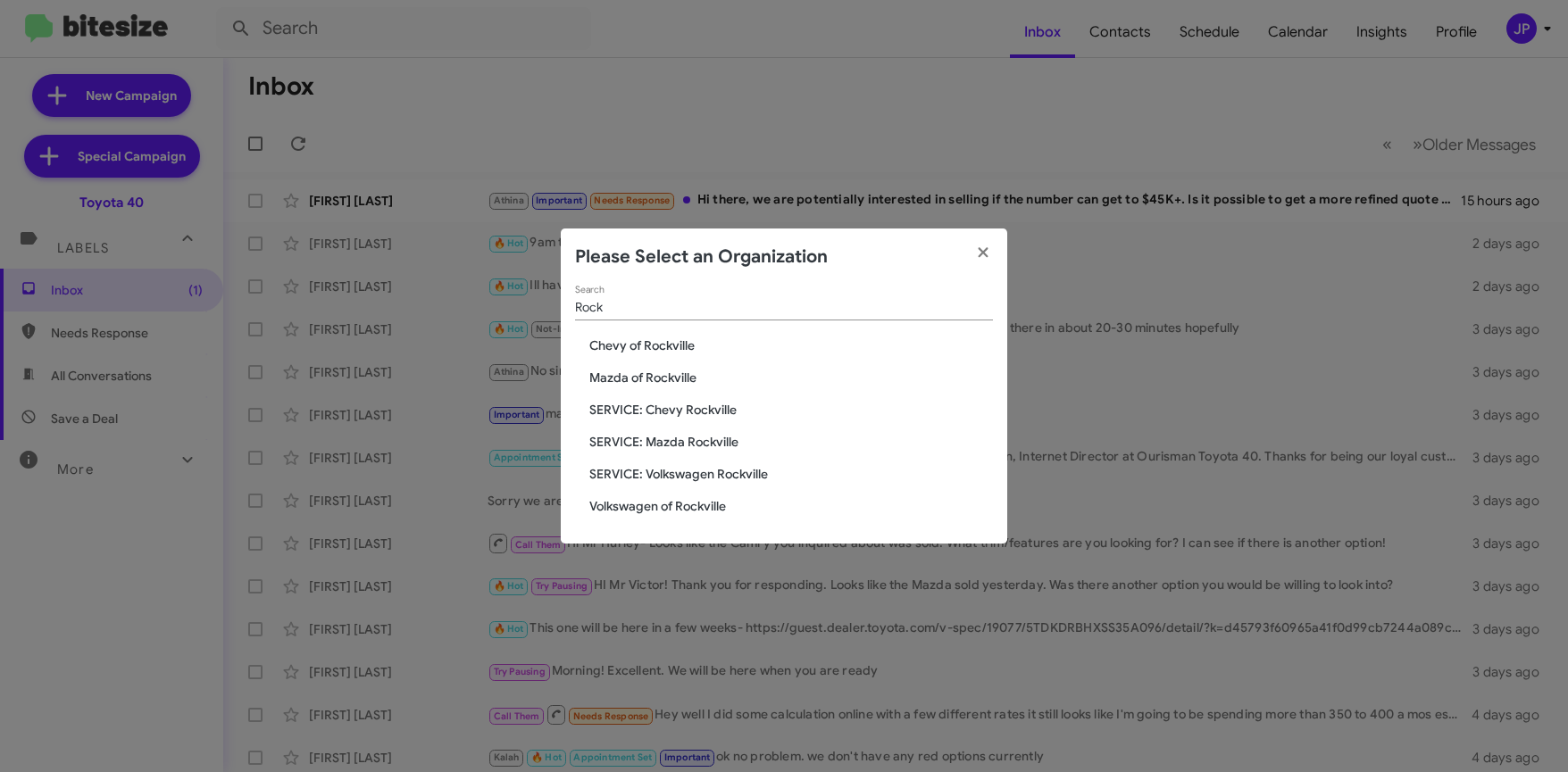 click on "Volkswagen of Rockville" 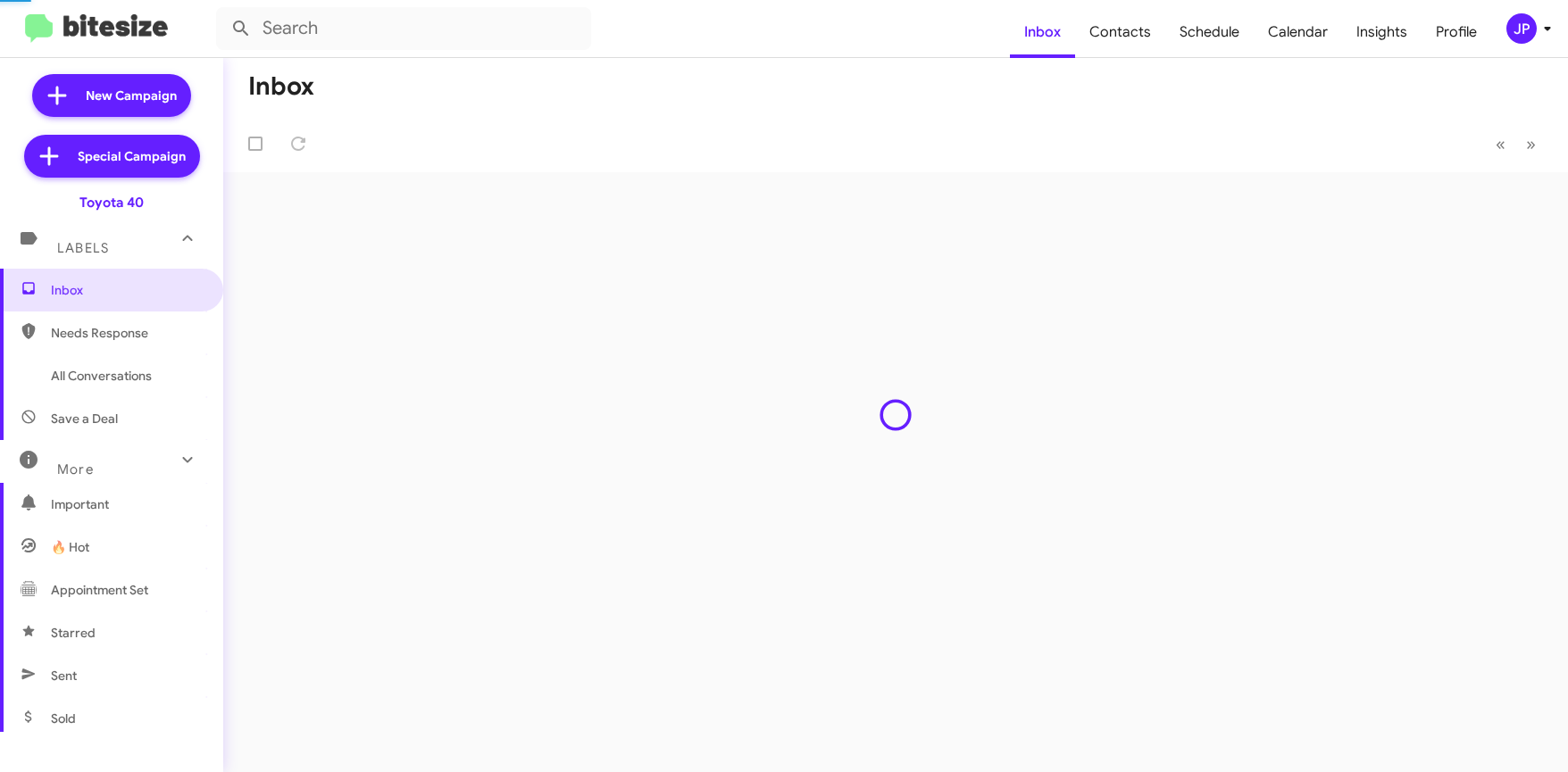 scroll, scrollTop: 0, scrollLeft: 0, axis: both 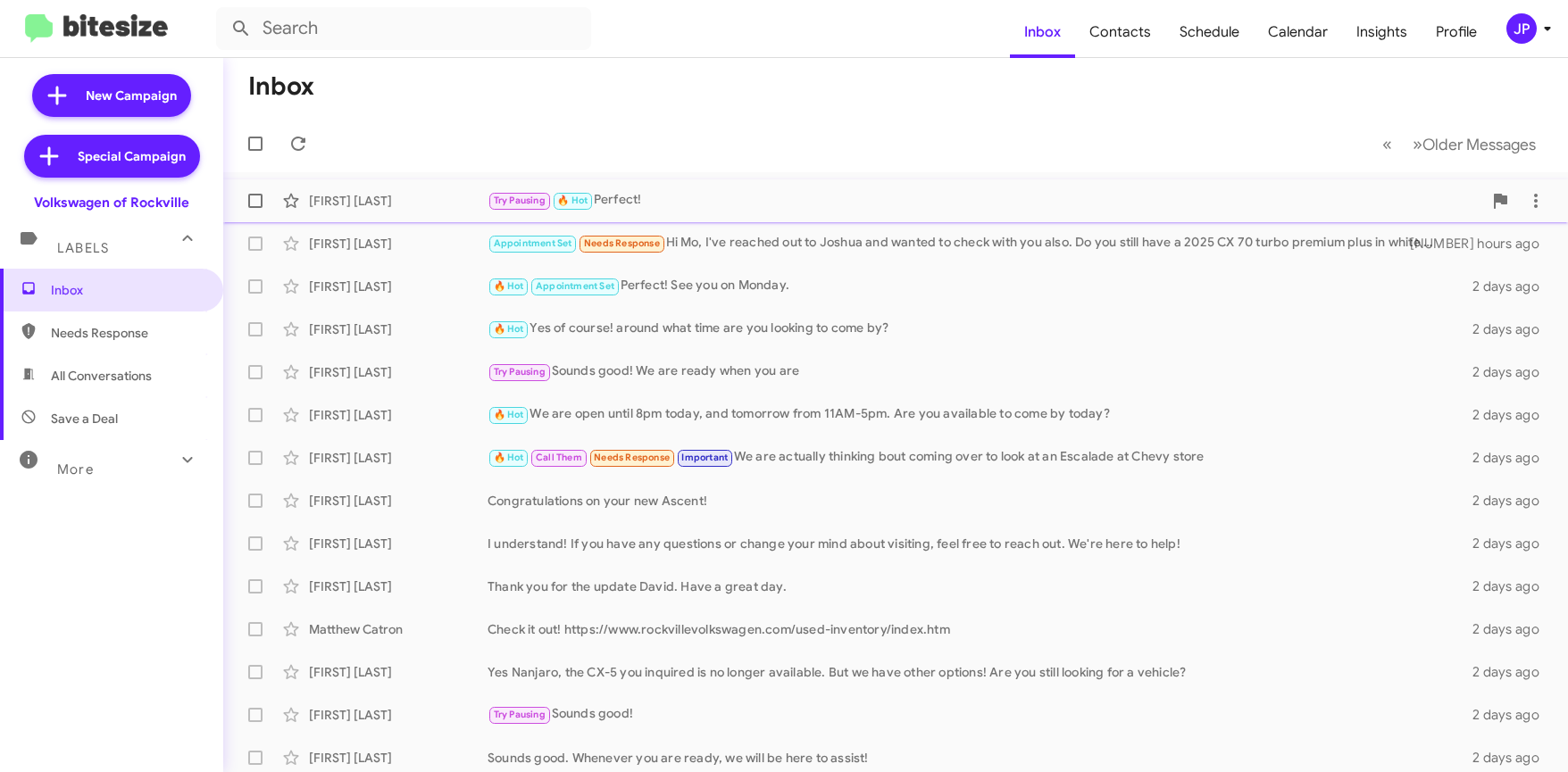 click on "Try Pausing 🔥 Hot Perfect!" 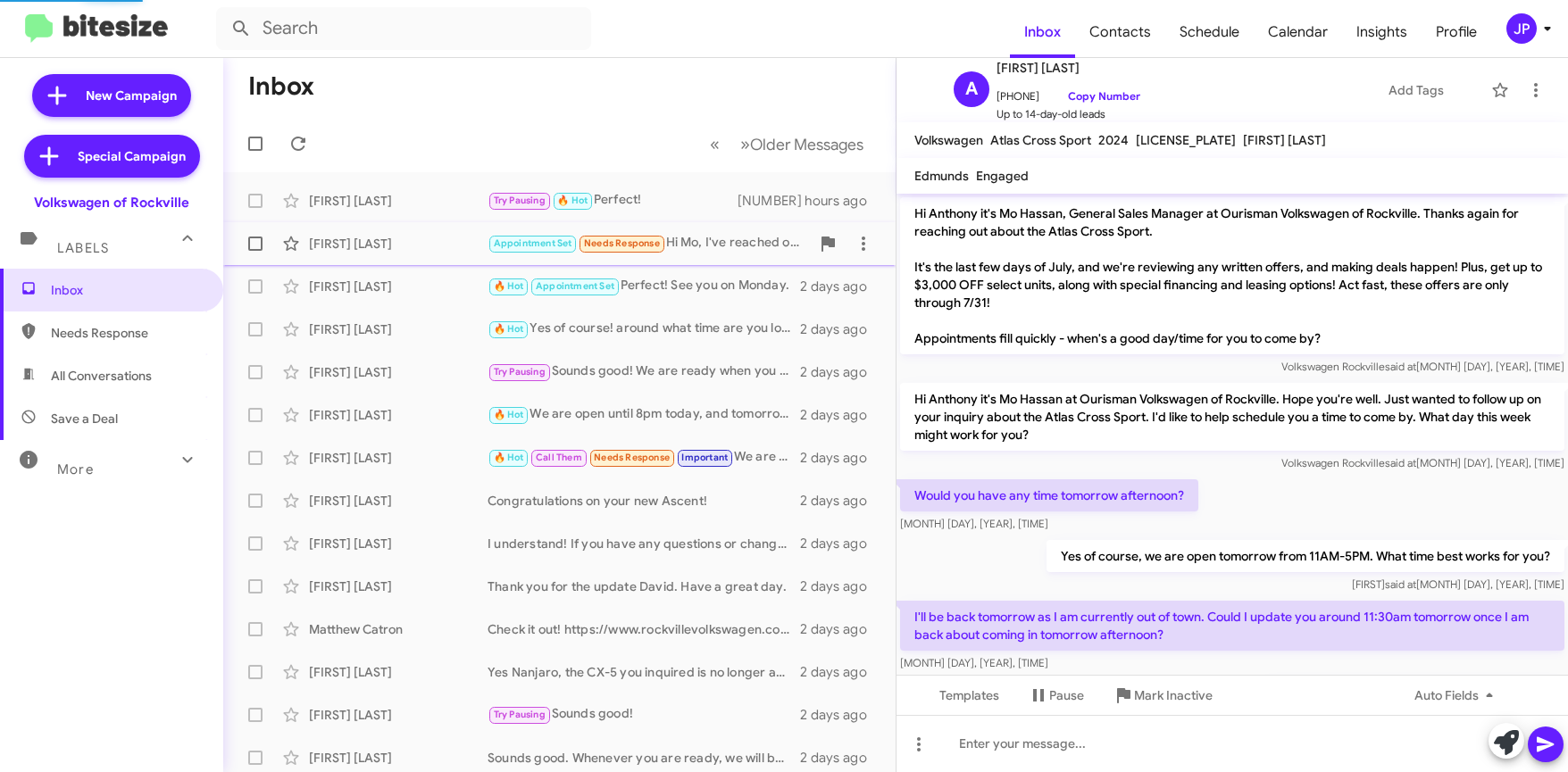 scroll, scrollTop: 479, scrollLeft: 0, axis: vertical 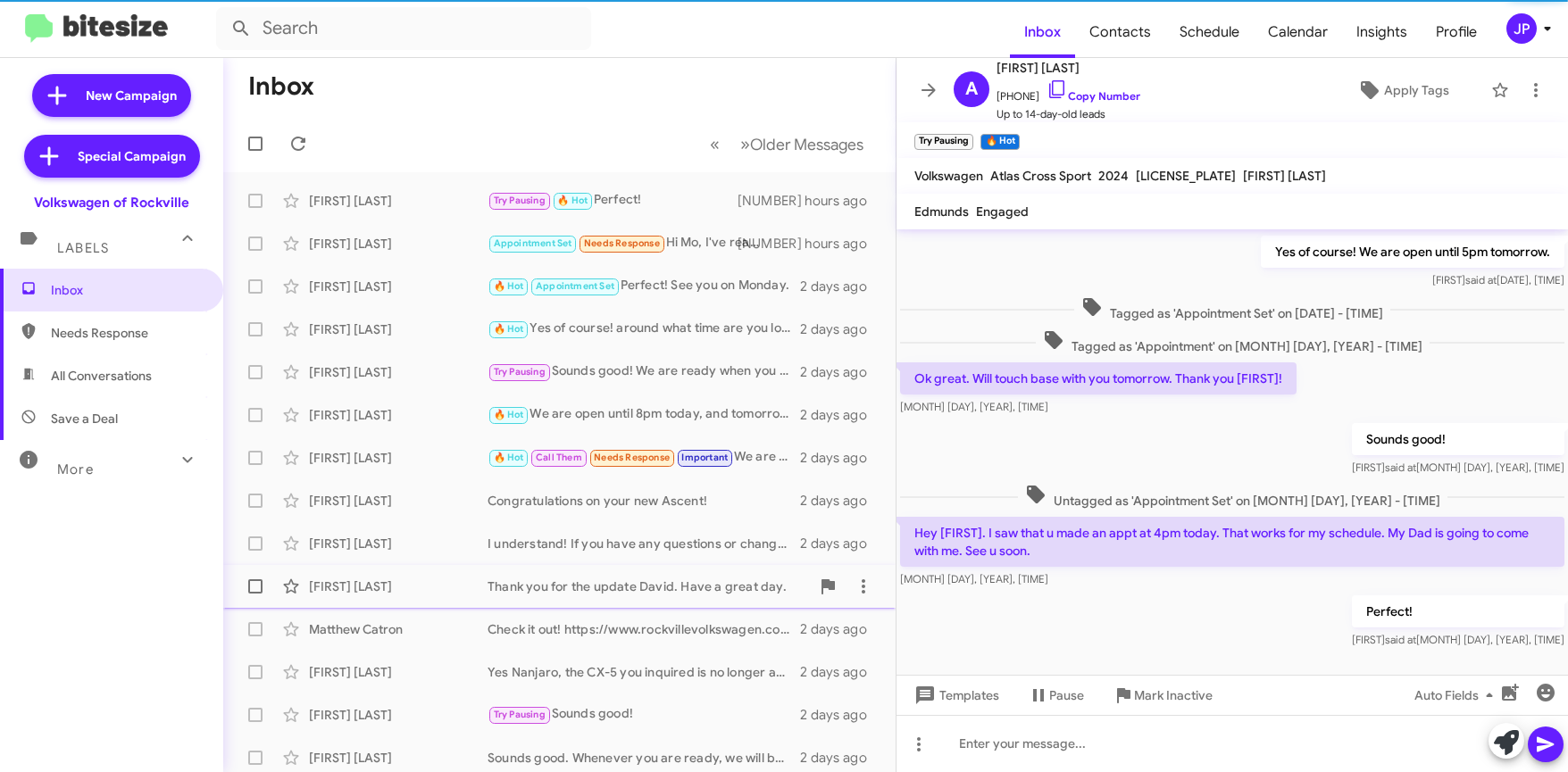 click on "[FIRST] [LAST] Thank you for the update [LAST]. Have a great day. [NUMBER] days ago" 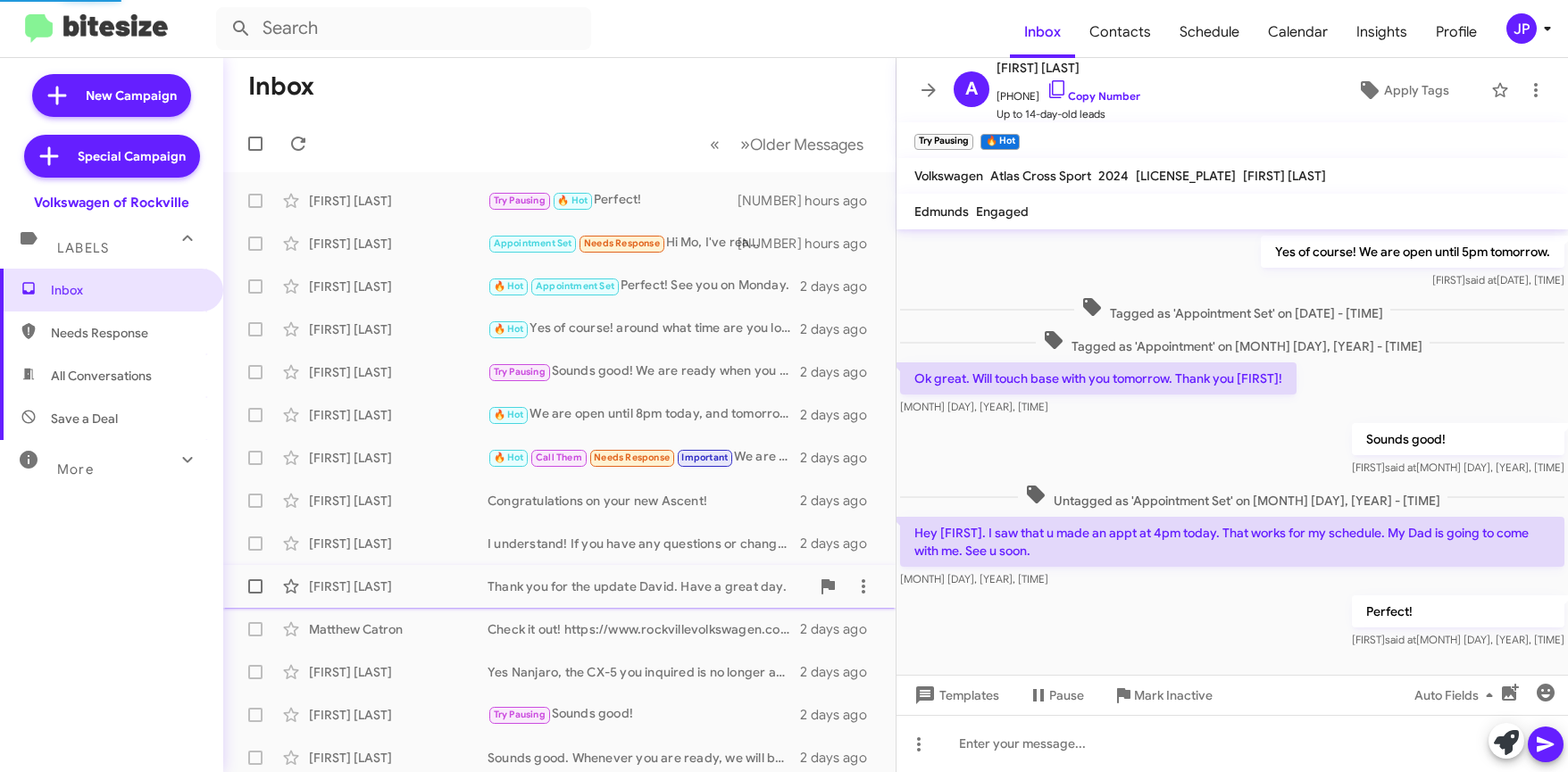 scroll, scrollTop: 0, scrollLeft: 0, axis: both 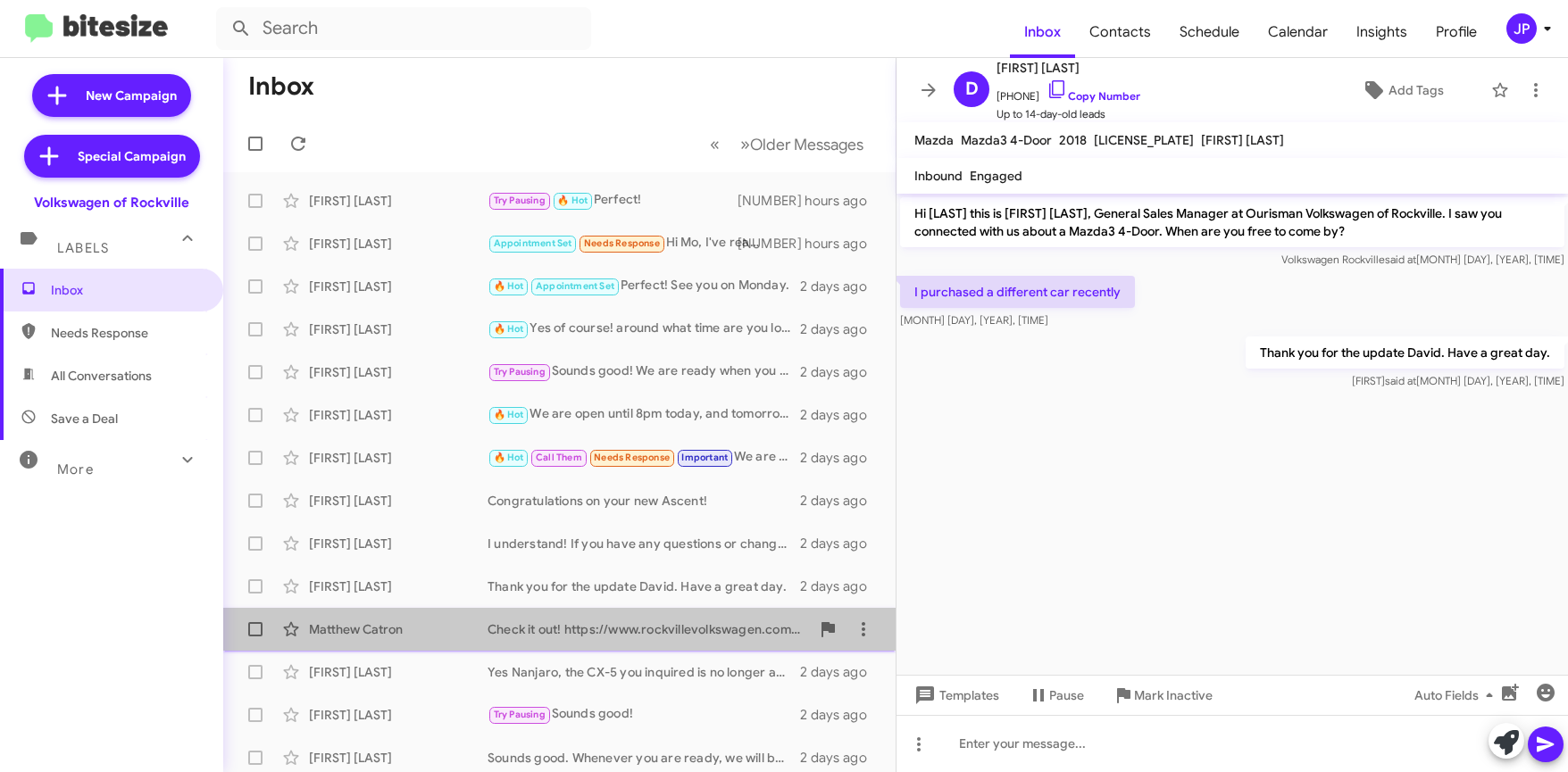 click on "Check it out! https://www.rockvillevolkswagen.com/used-inventory/index.htm" 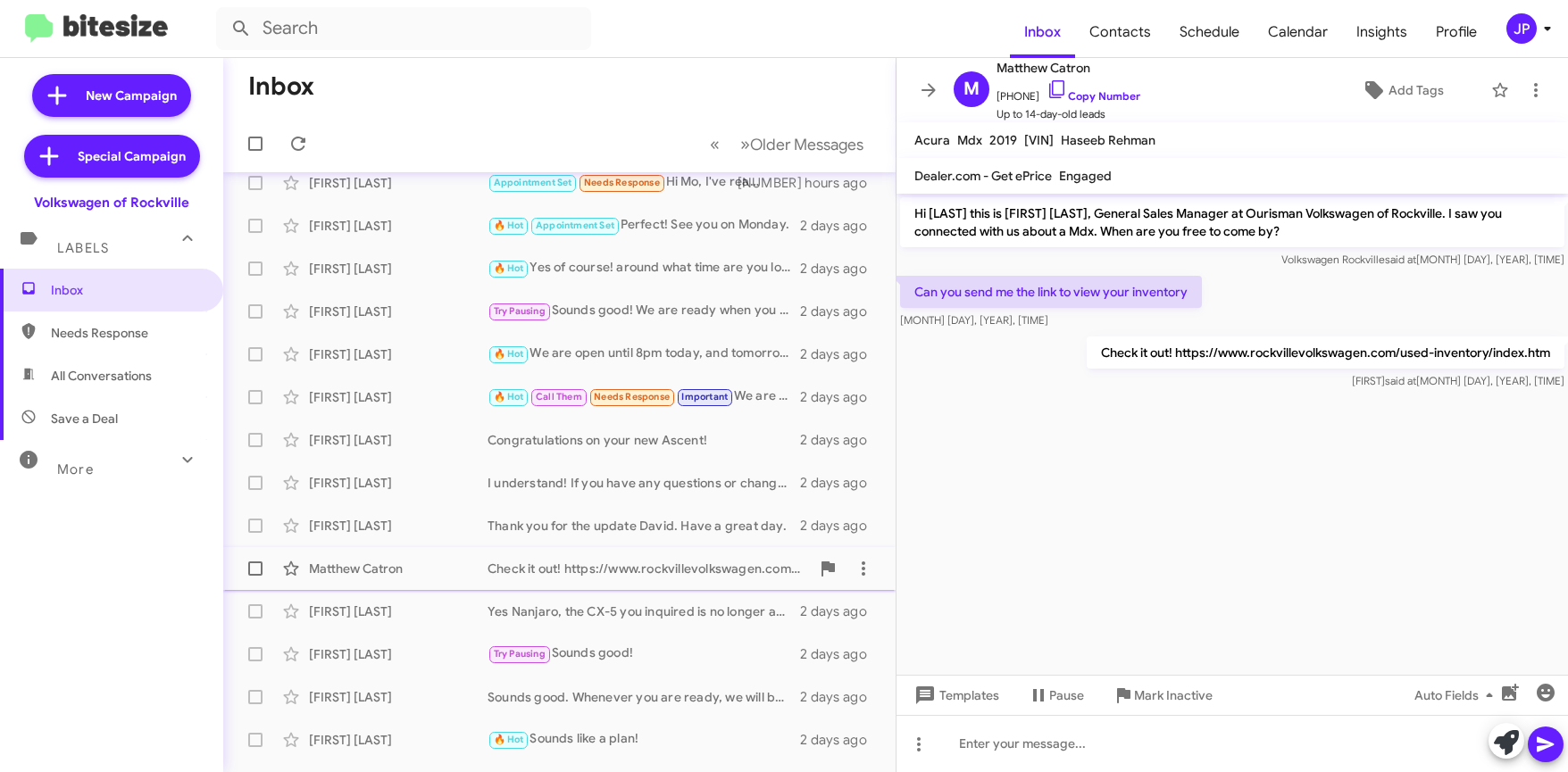 scroll, scrollTop: 82, scrollLeft: 0, axis: vertical 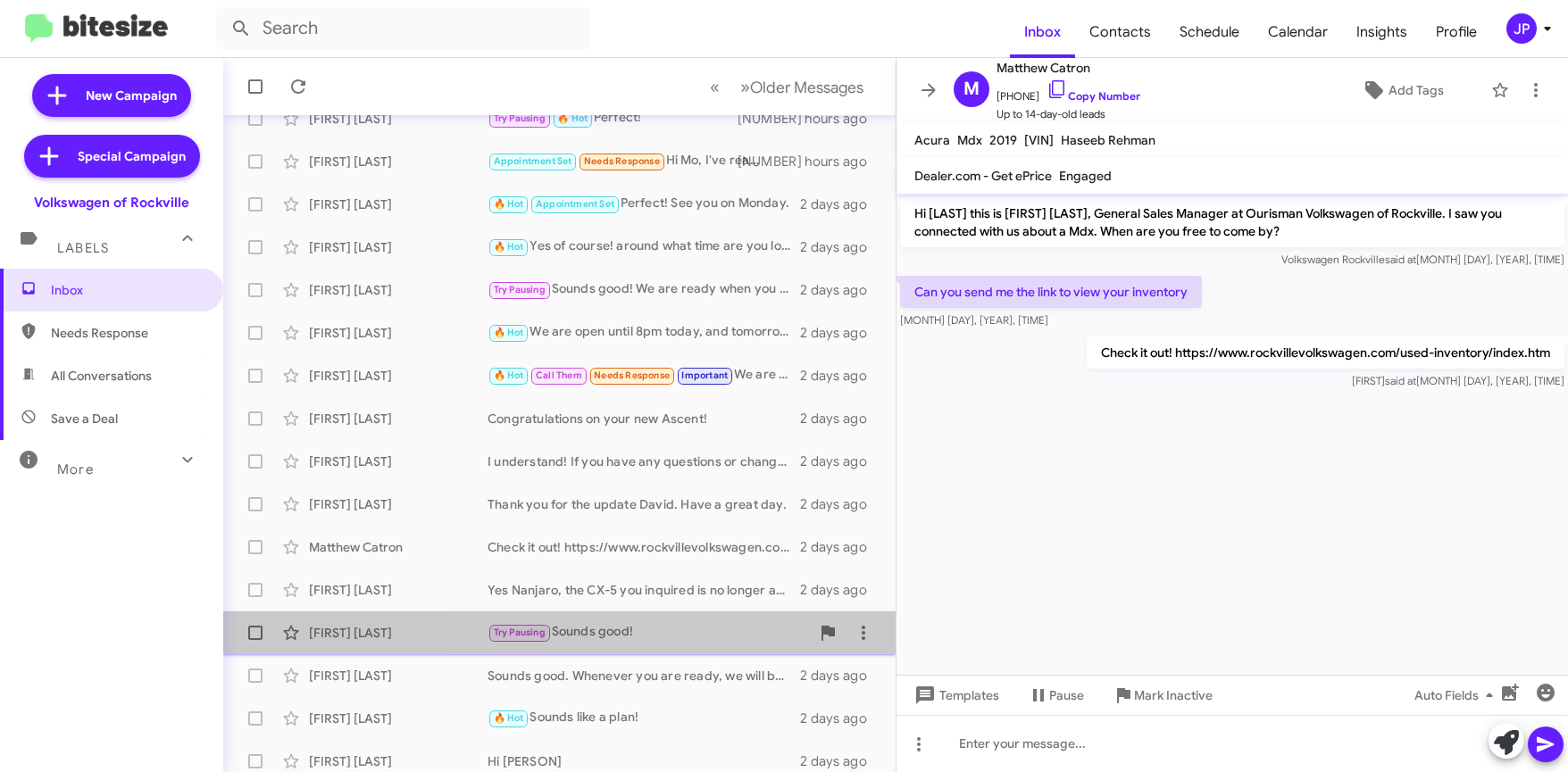 click on "[FIRST] [LAST] Try Pausing Sounds good! [NUMBER] days ago" 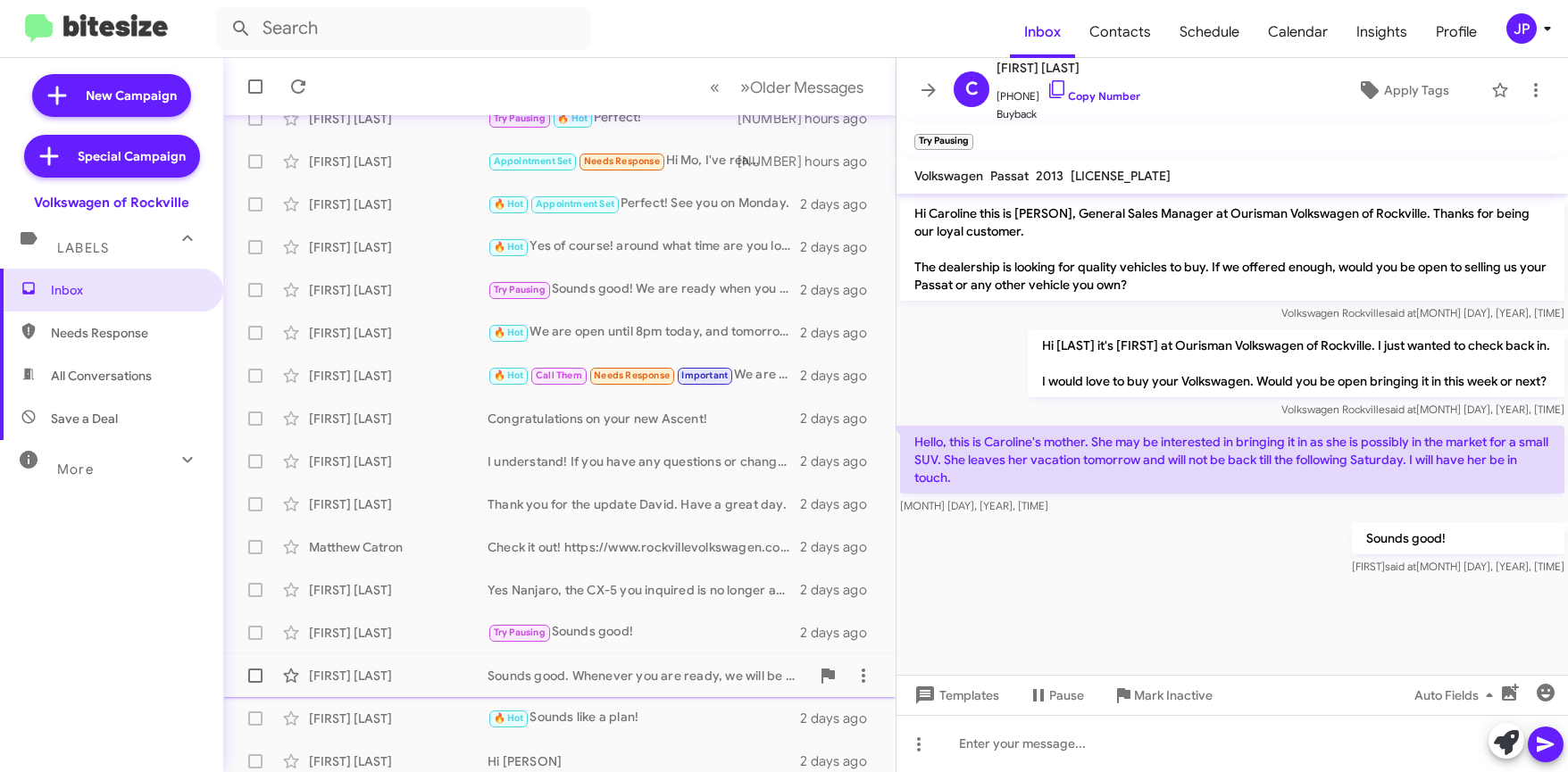 click on "[FIRST] [LAST] Sounds good. Whenever you are ready, we will be here to assist! [NUMBER] days ago" 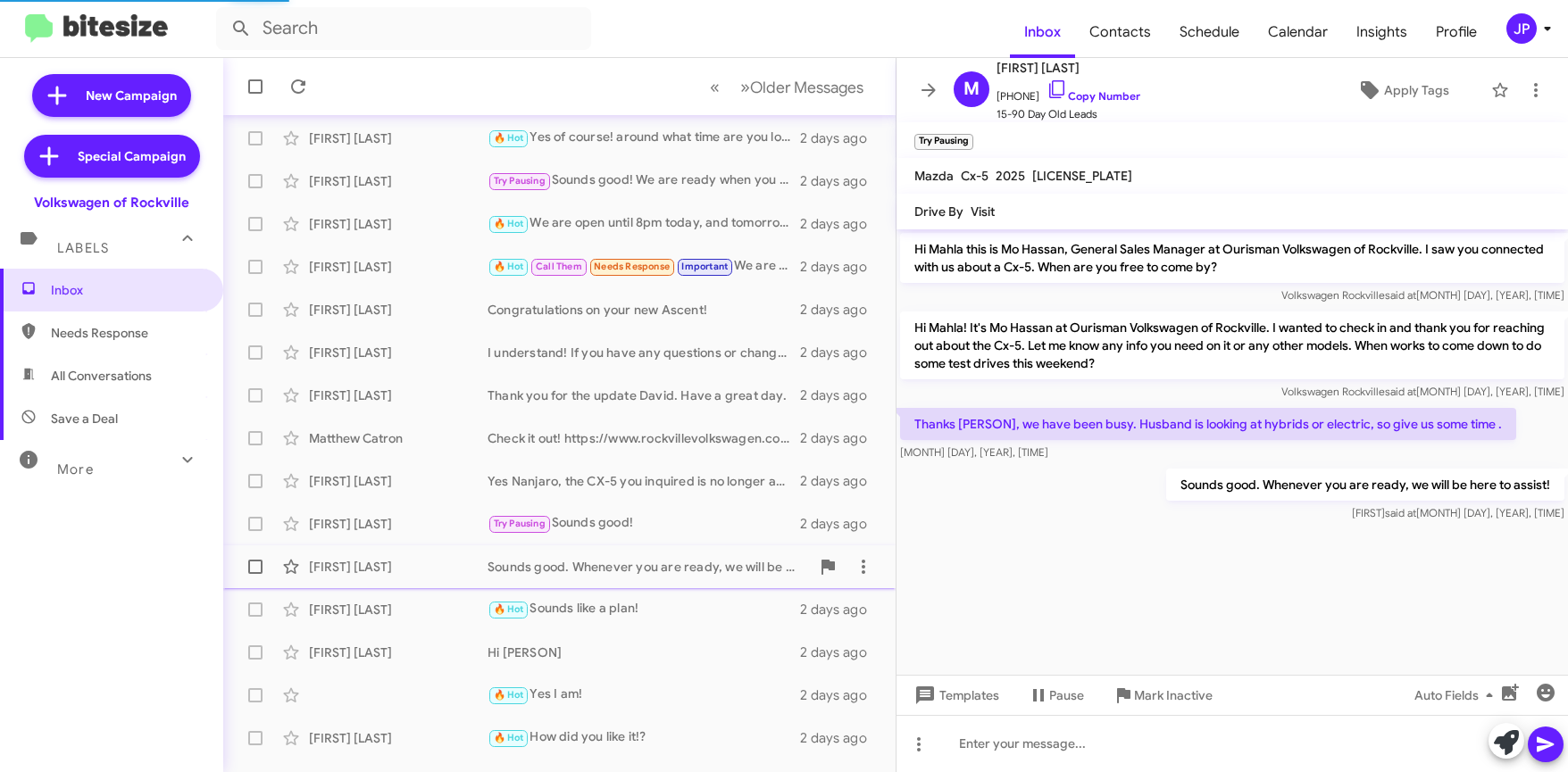 scroll, scrollTop: 193, scrollLeft: 0, axis: vertical 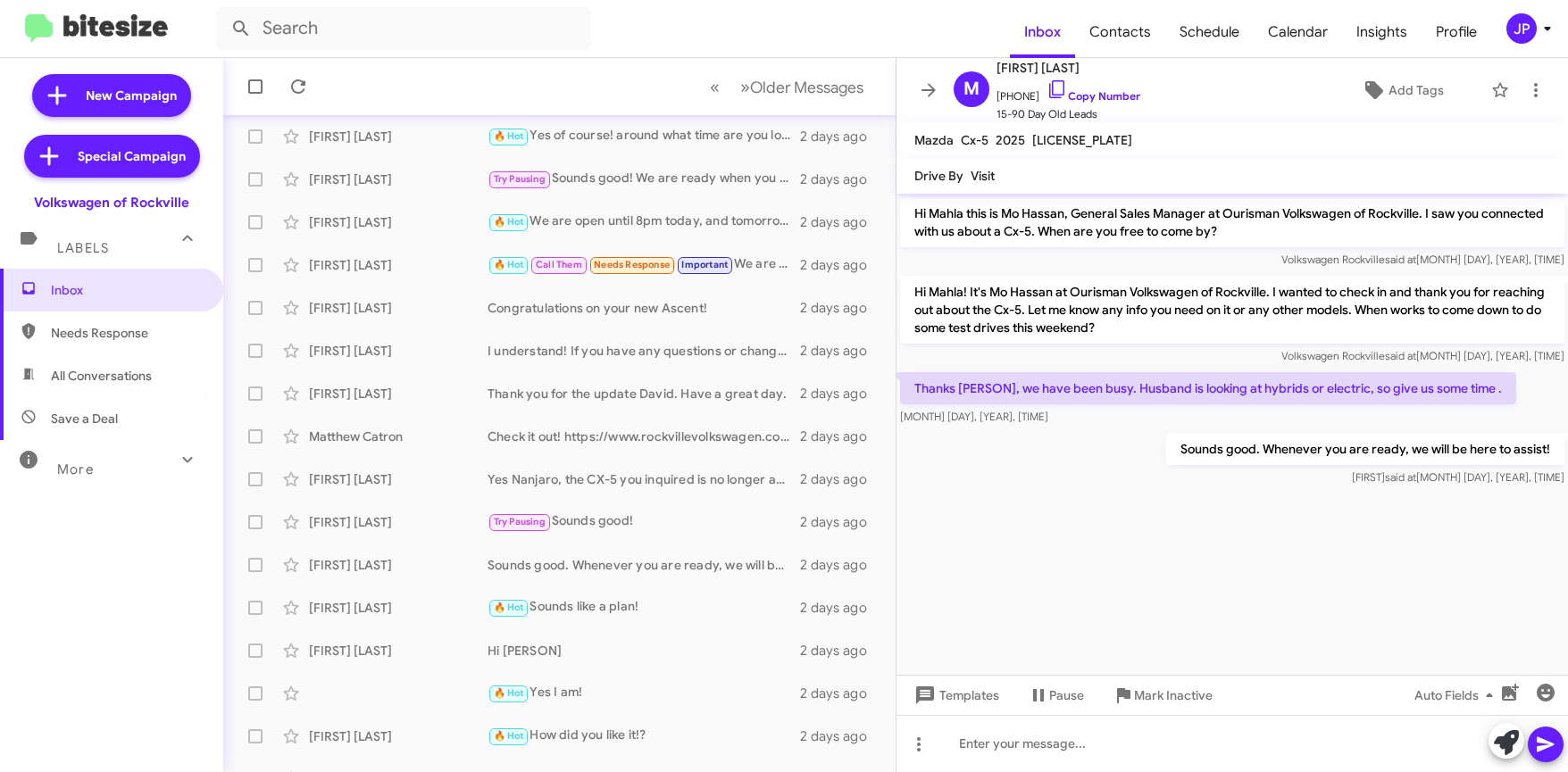 click 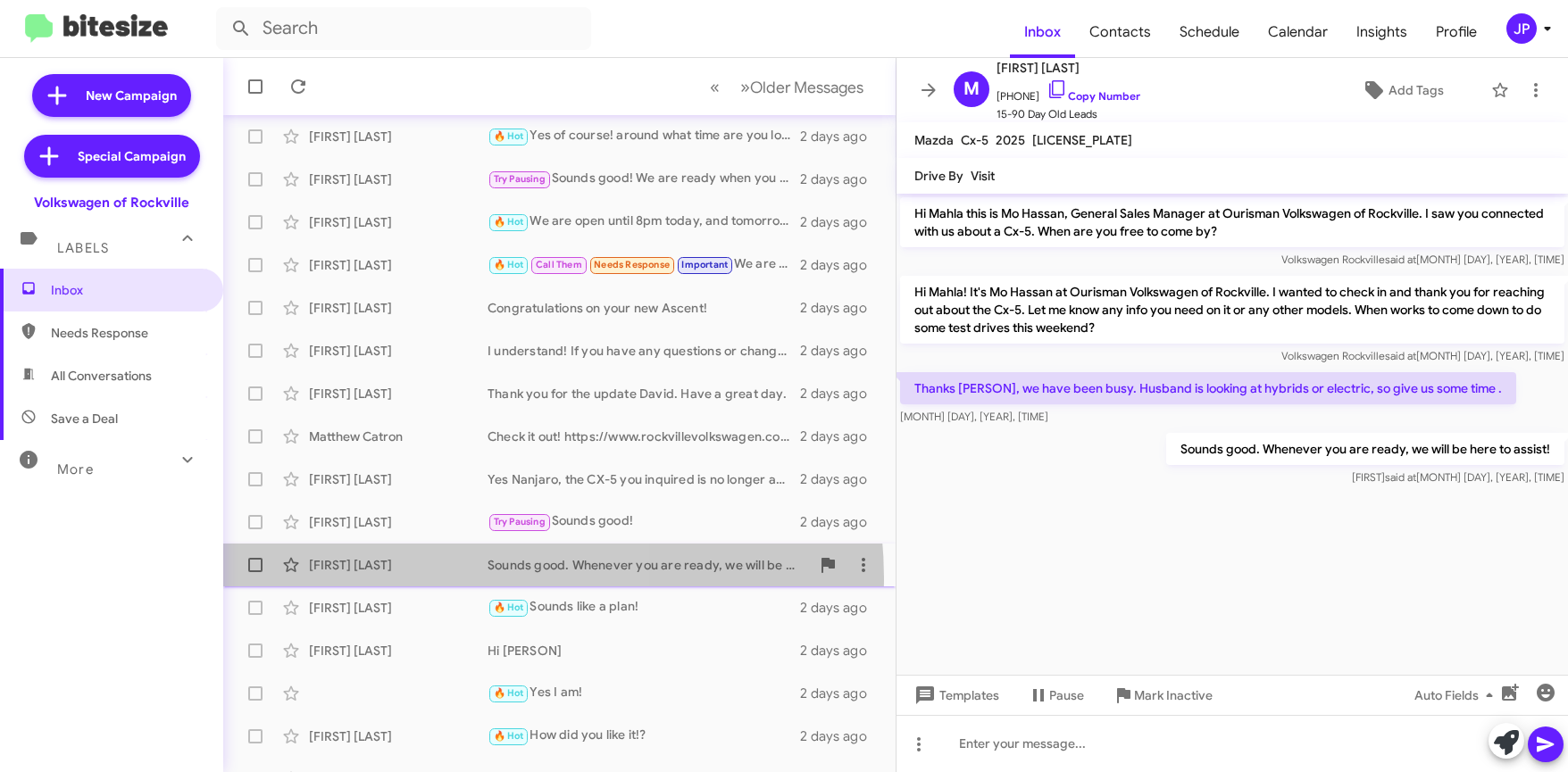 click on "[FIRST] [LAST] Sounds good. Whenever you are ready, we will be here to assist! [NUMBER] days ago" 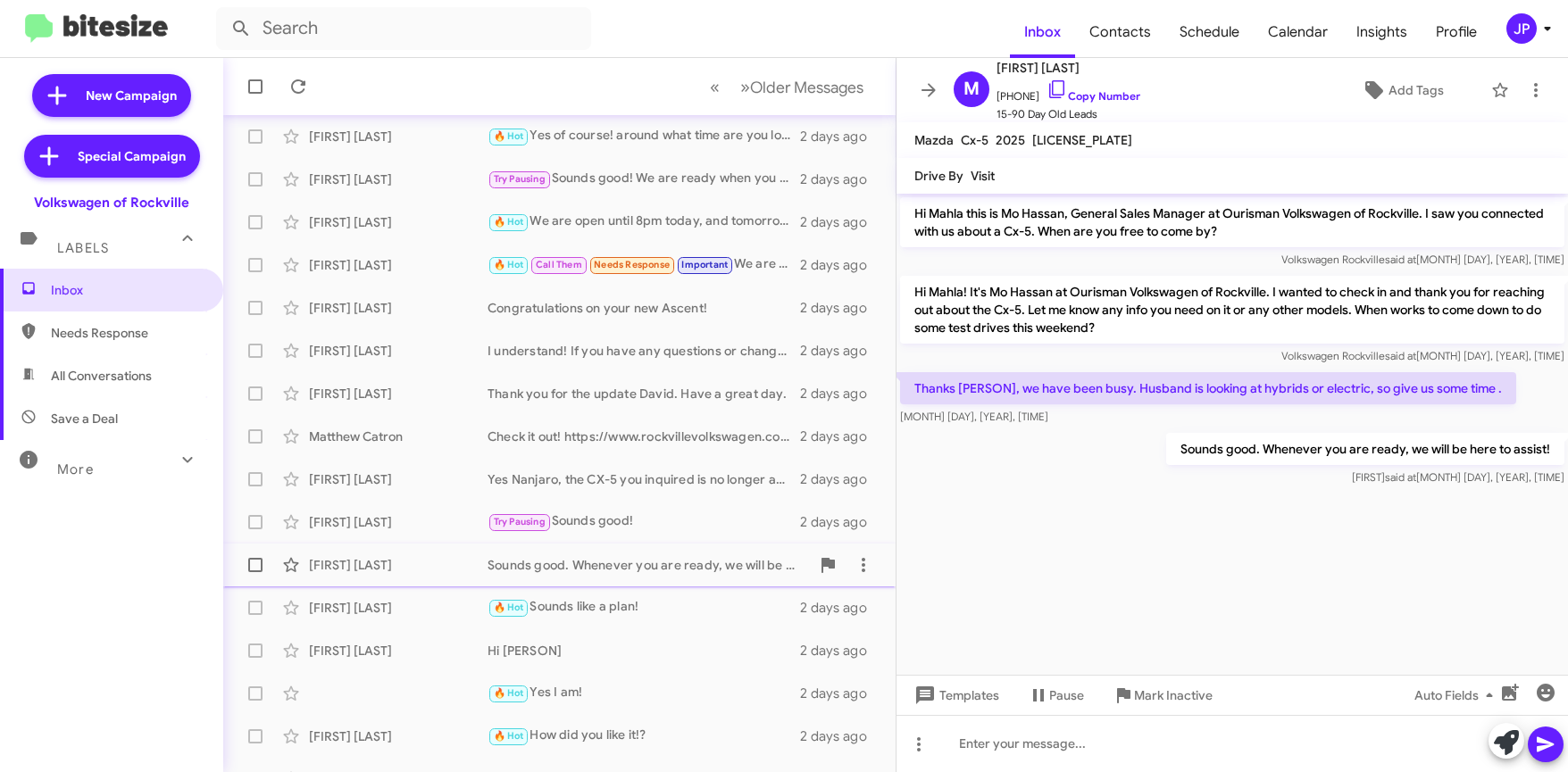 scroll, scrollTop: 264, scrollLeft: 0, axis: vertical 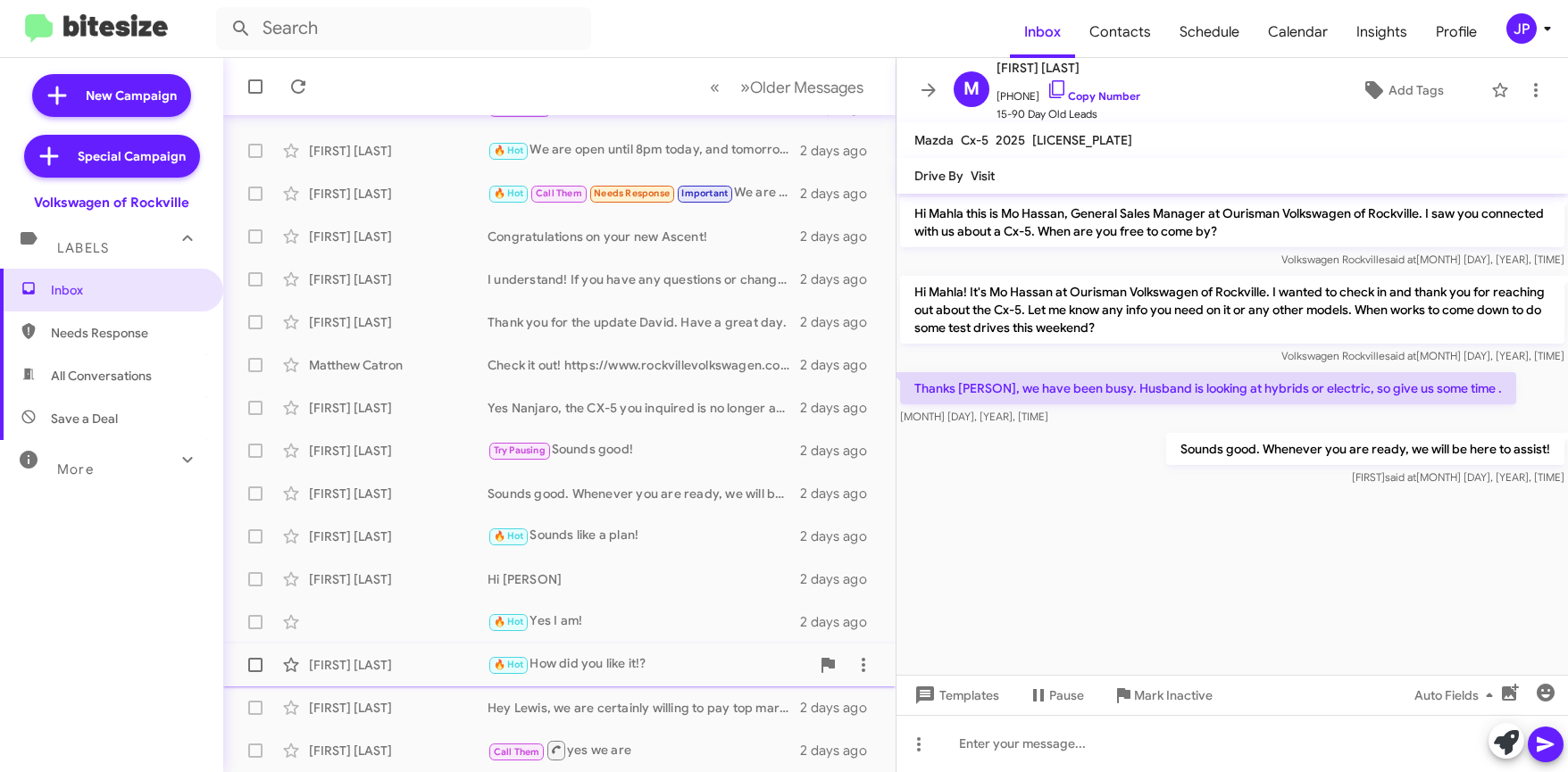 click on "[FIRST] [LAST] 🔥 Hot How did you like it!? [NUMBER] days ago" 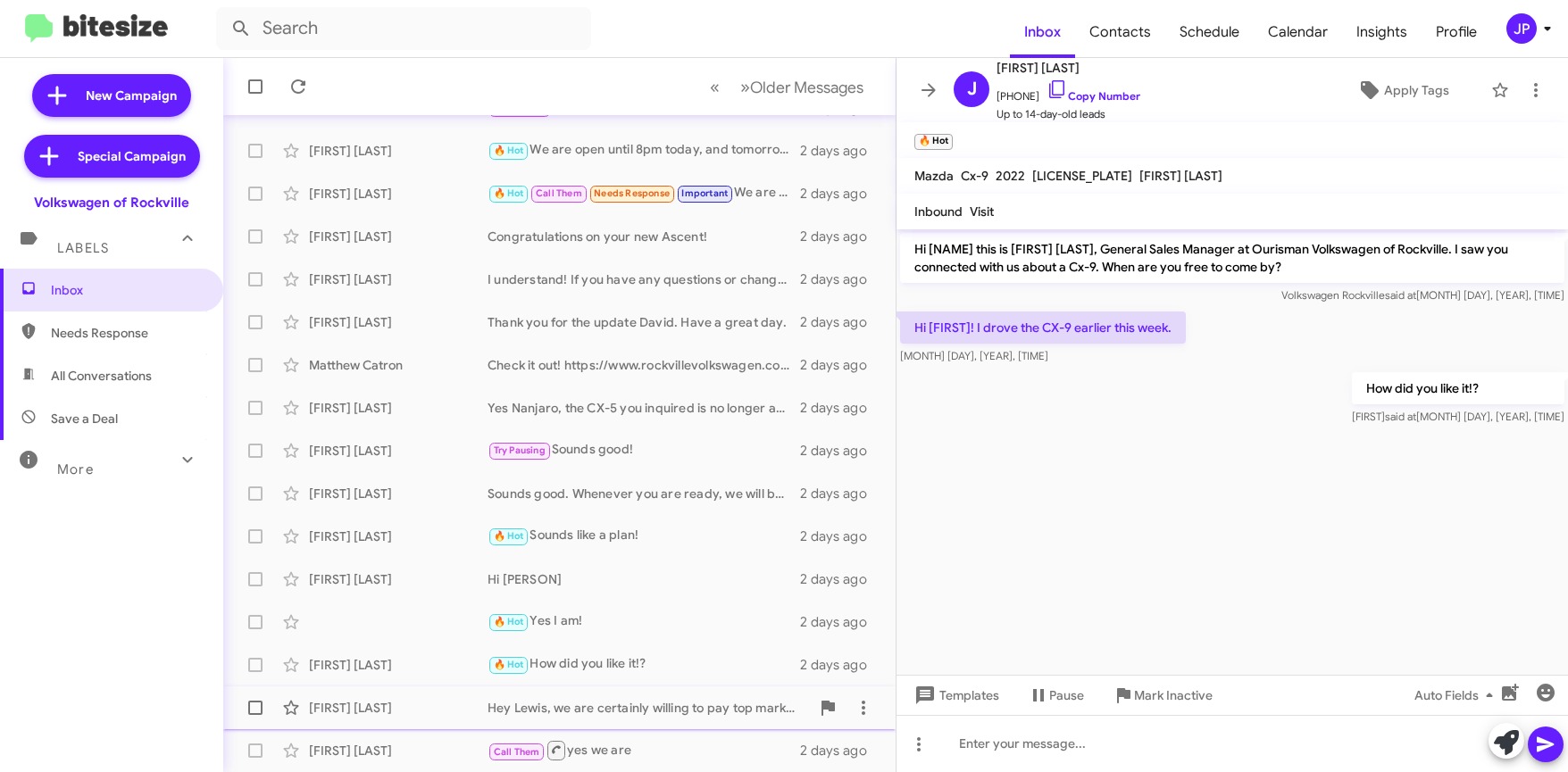 click on "[FIRST] [LAST]" 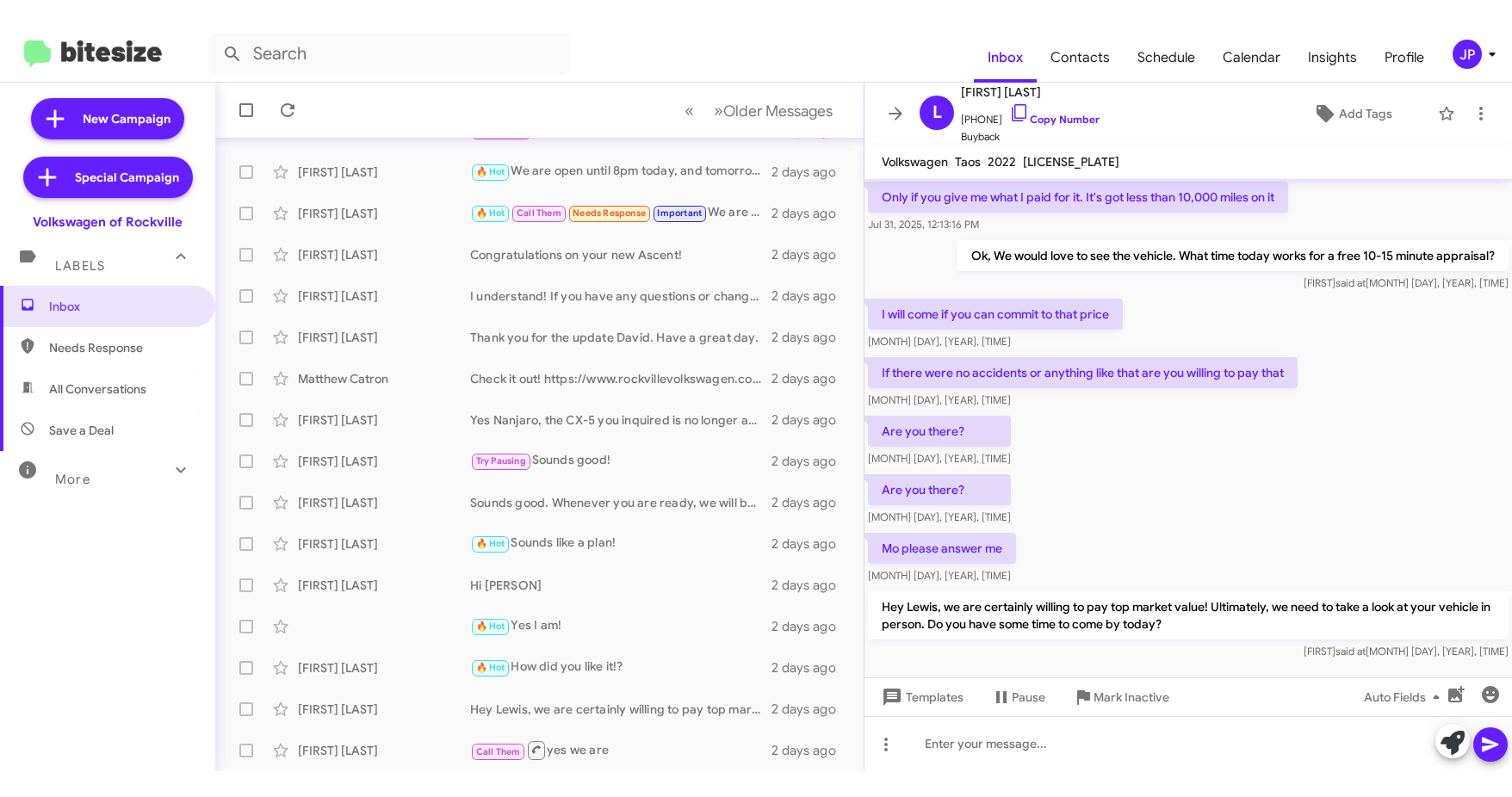 scroll, scrollTop: 482, scrollLeft: 0, axis: vertical 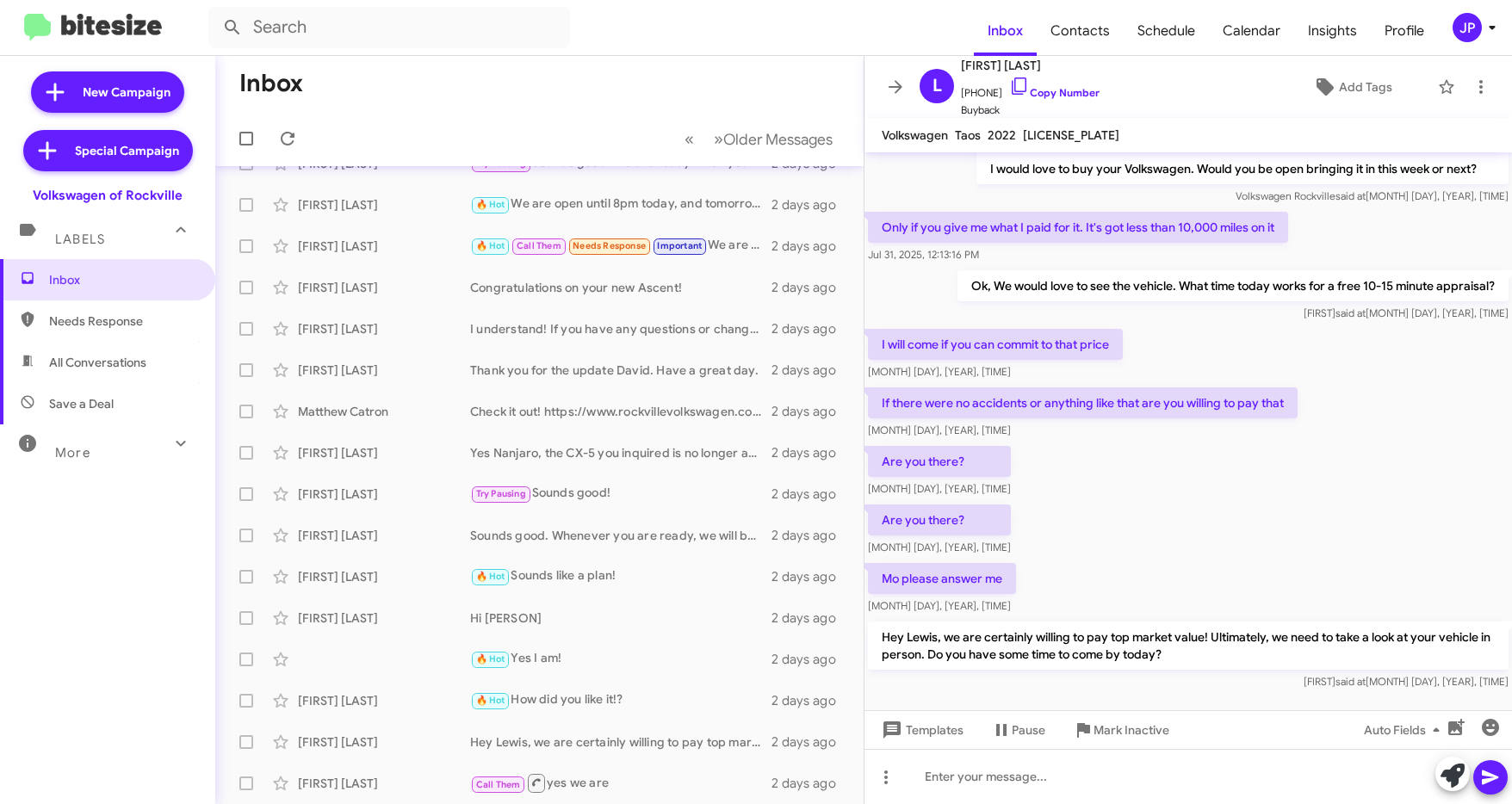 click on "Save a Deal" at bounding box center (81, 404) 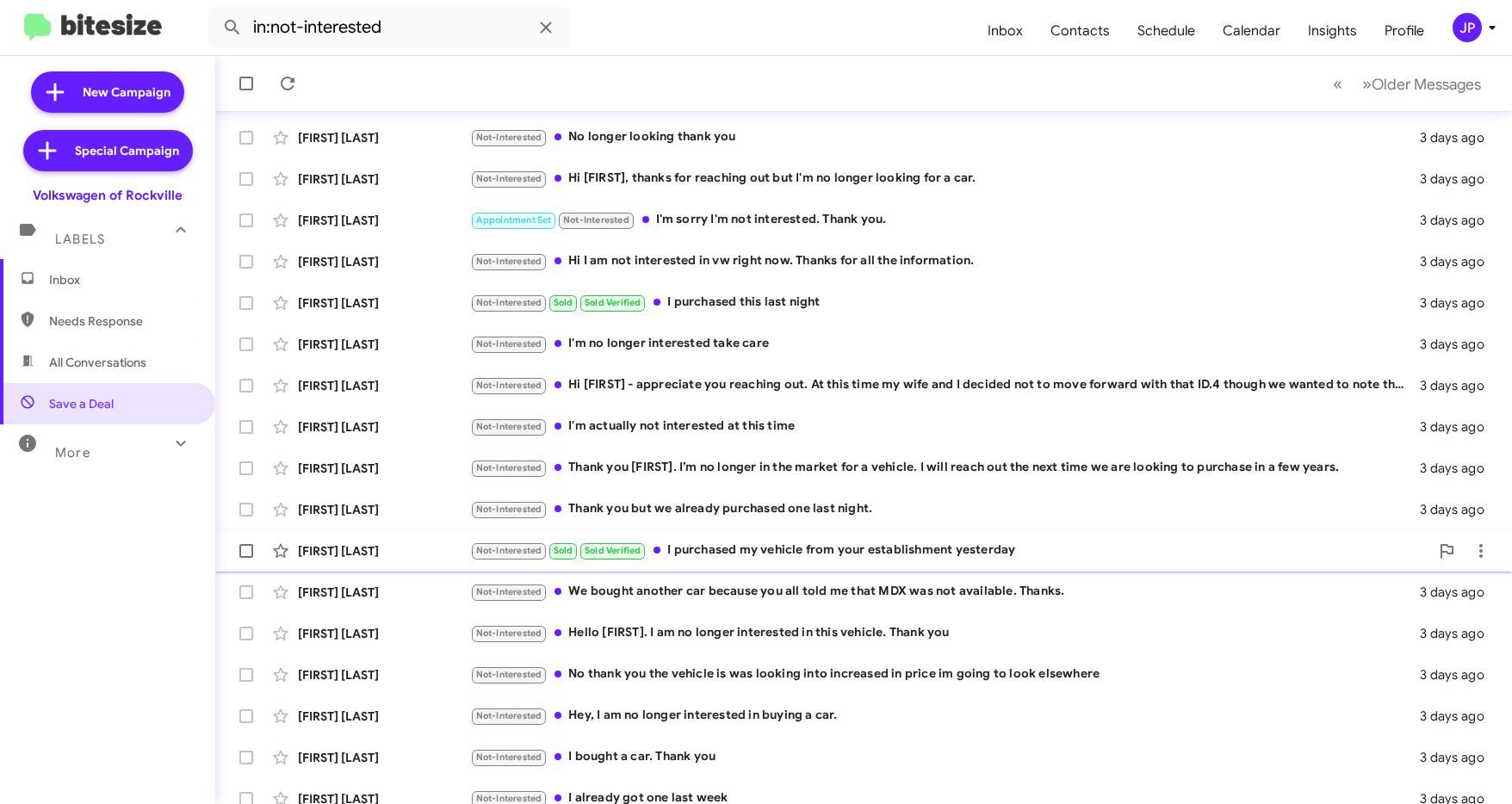 scroll, scrollTop: 195, scrollLeft: 0, axis: vertical 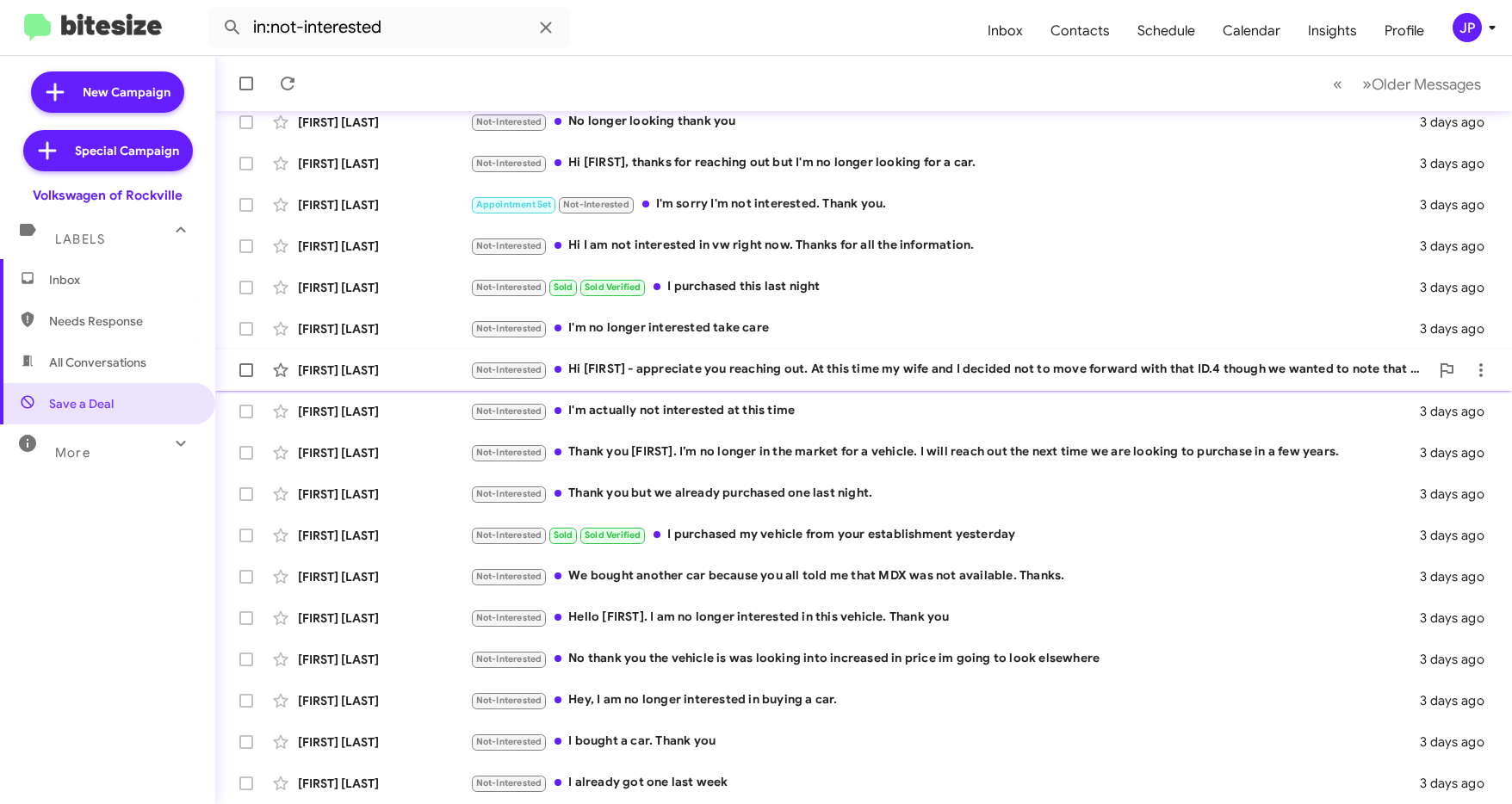 click on "Not-Interested Hi [FIRST] - appreciate you reaching out. At this time my wife and I decided not to move forward with that ID.4 though we wanted to note that we really appreciated talking to [FIRST] and for his time" 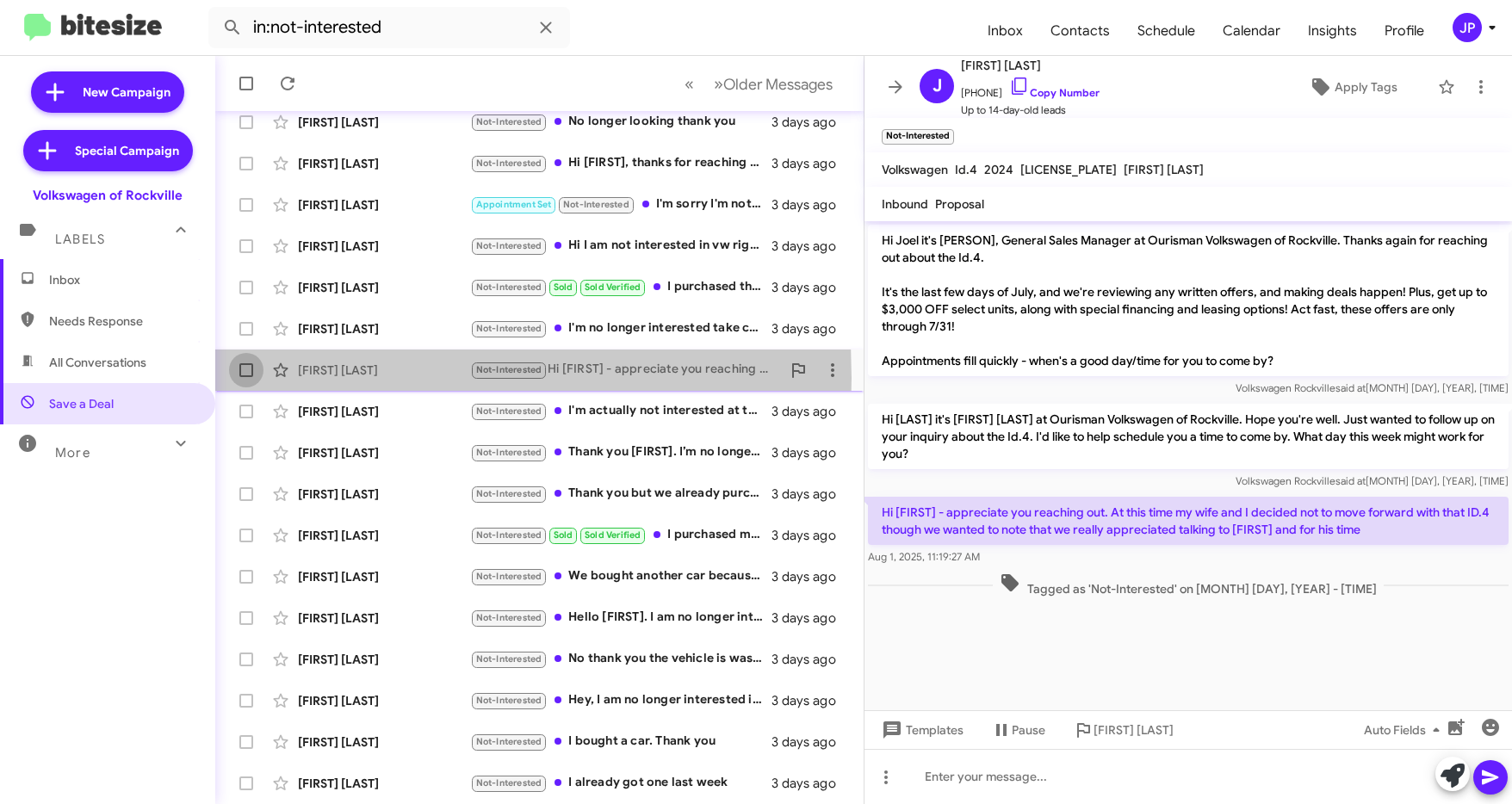 click at bounding box center (246, 370) 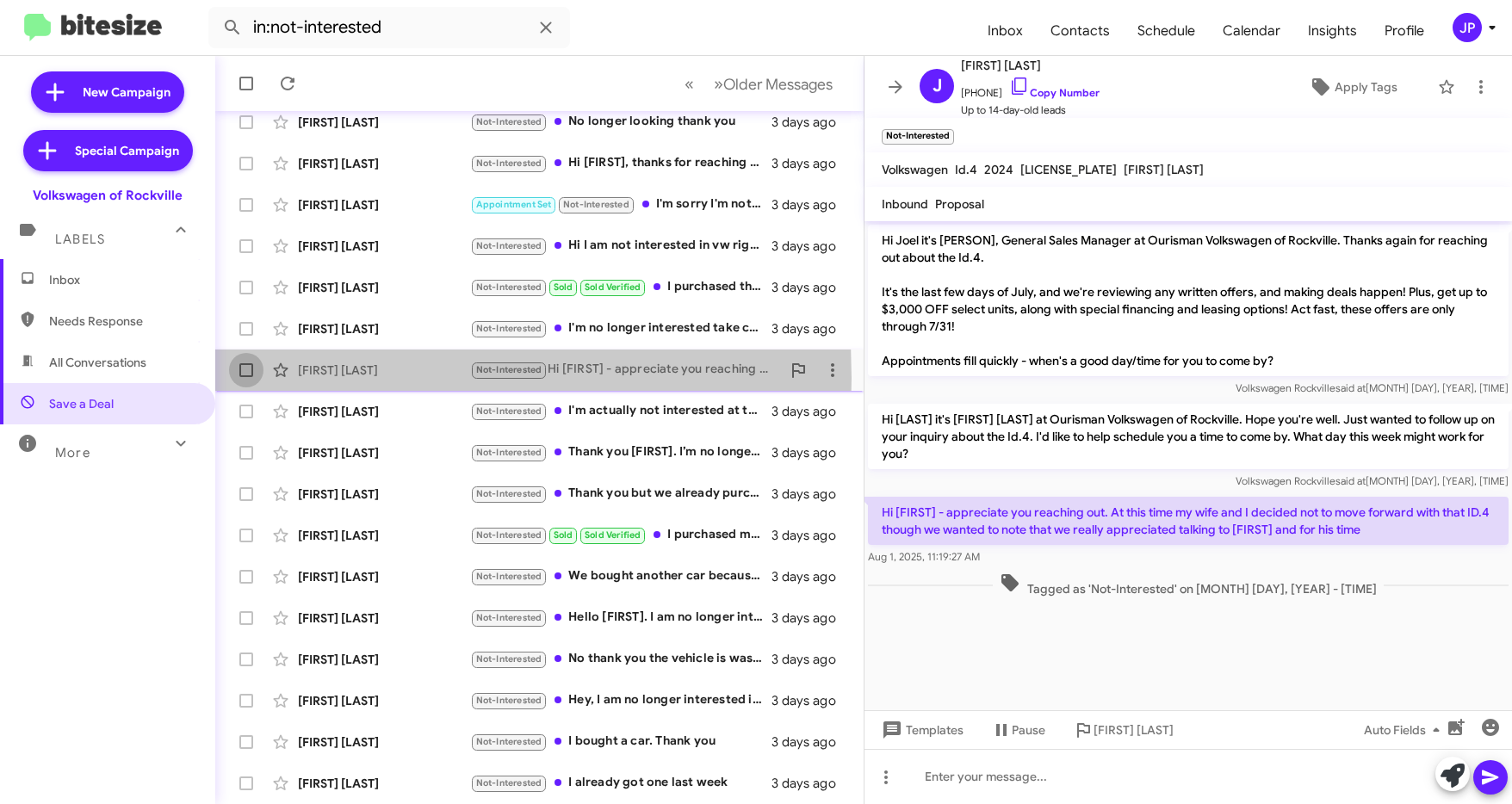 click at bounding box center [245, 377] 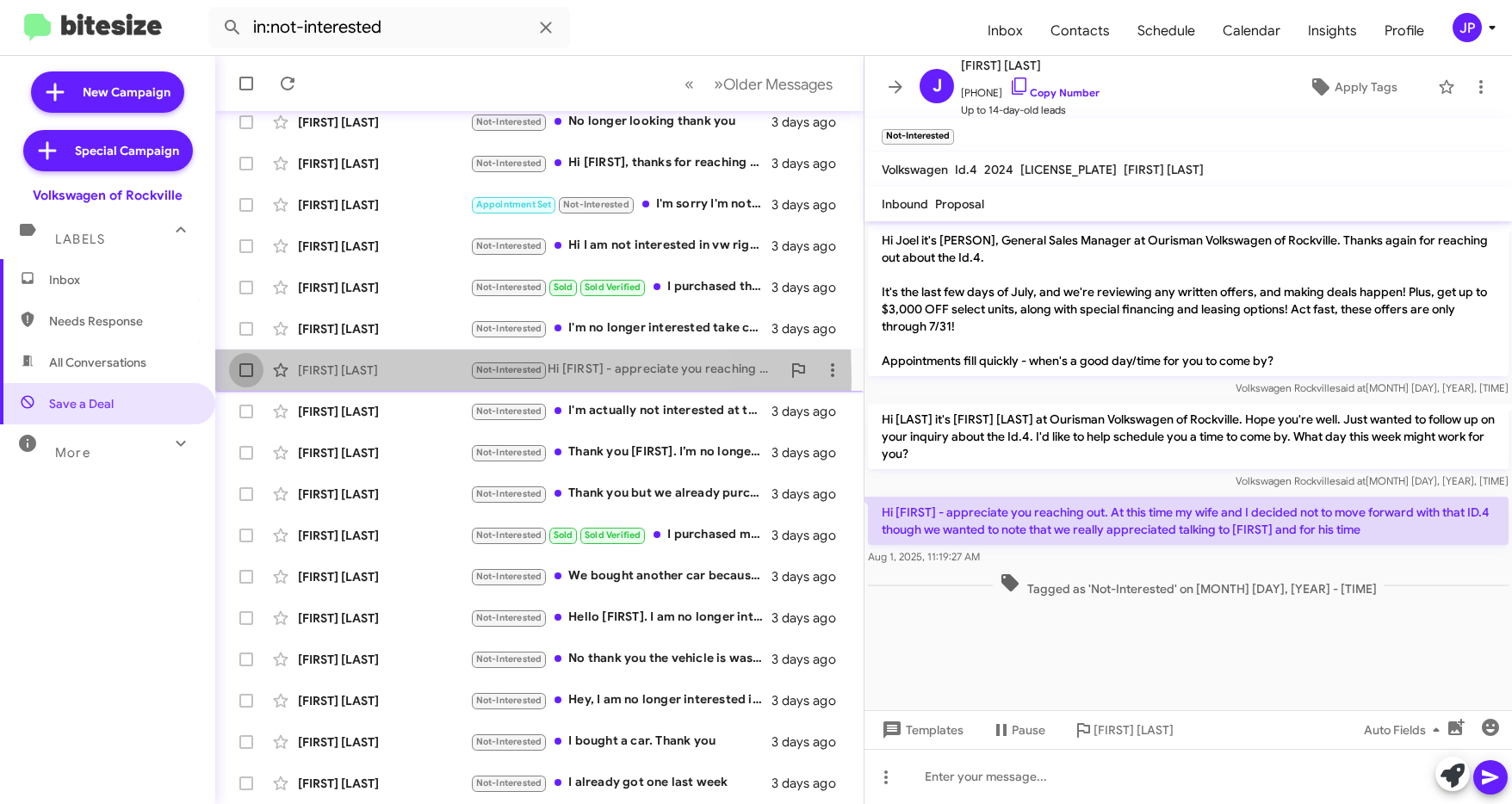 checkbox on "true" 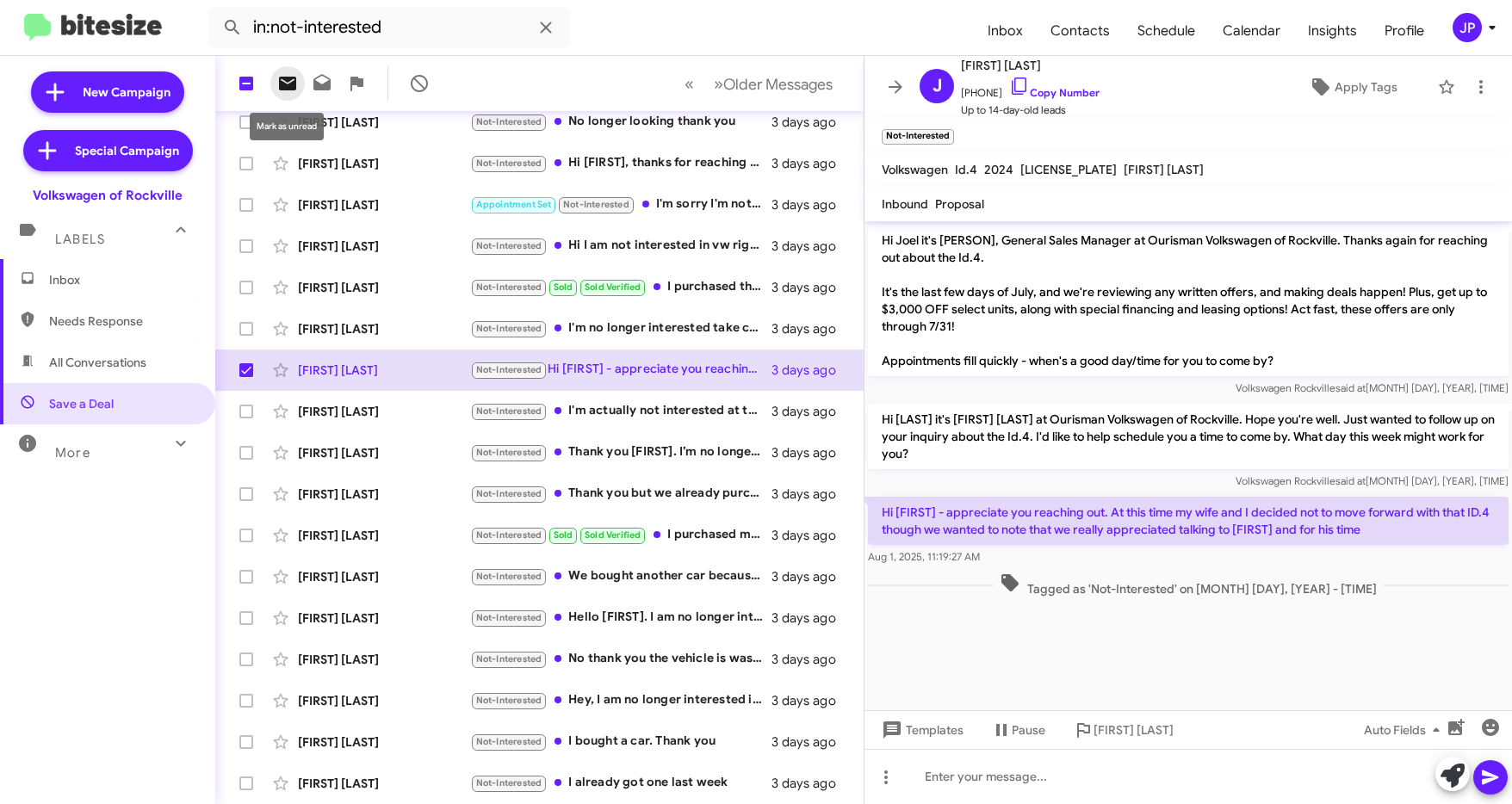click 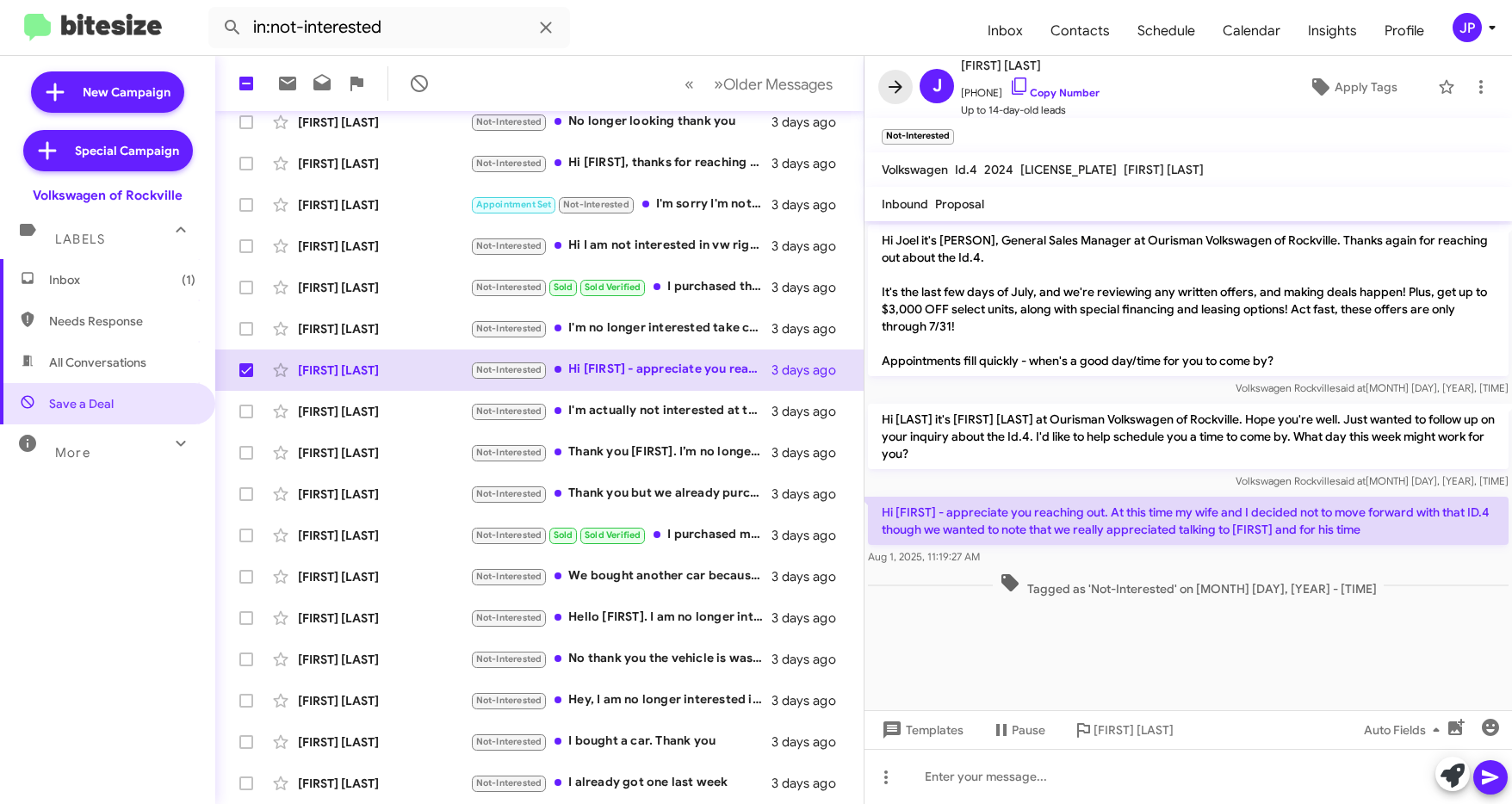 click 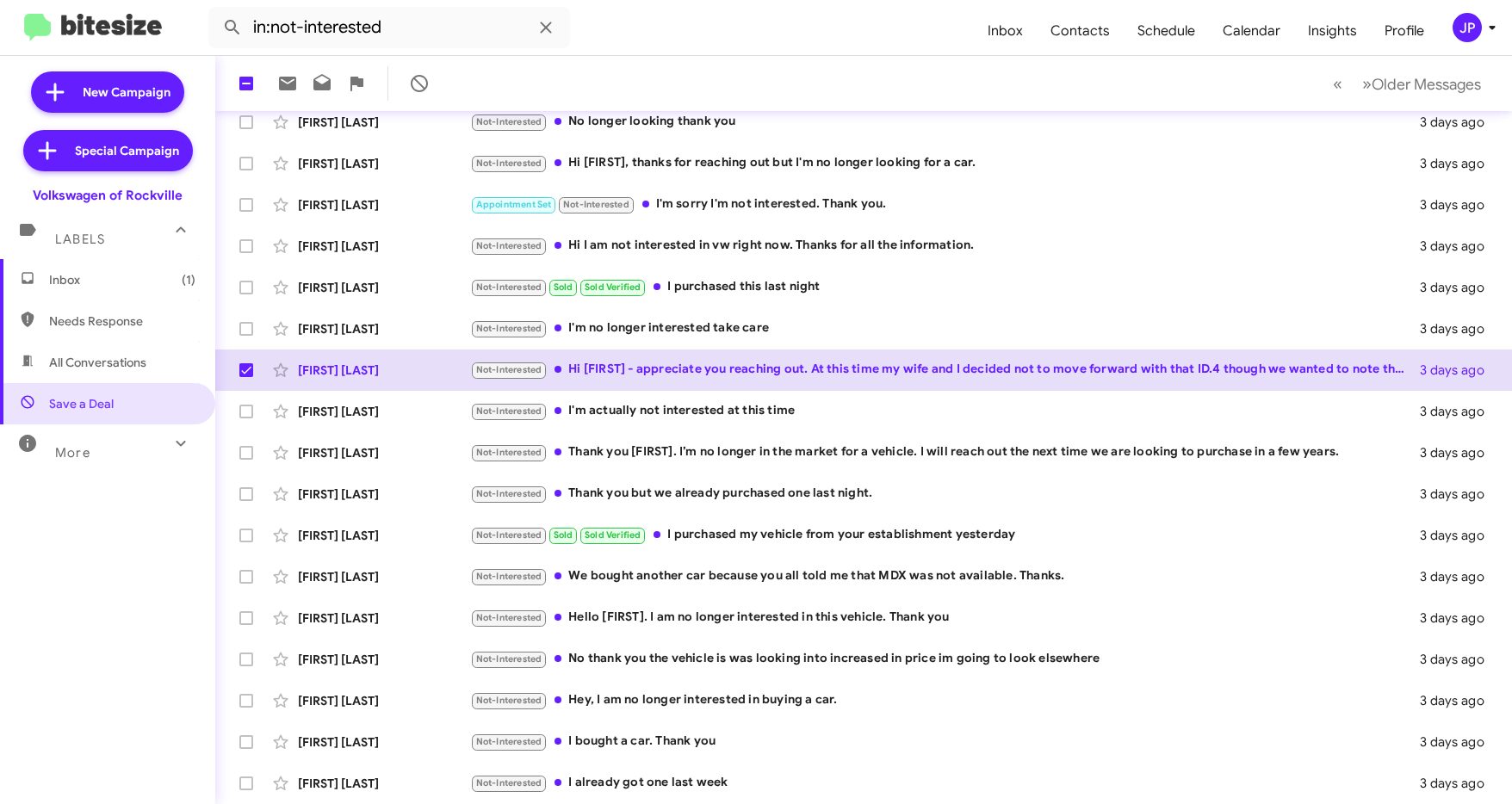 click on "Inbox  (1)" at bounding box center [122, 280] 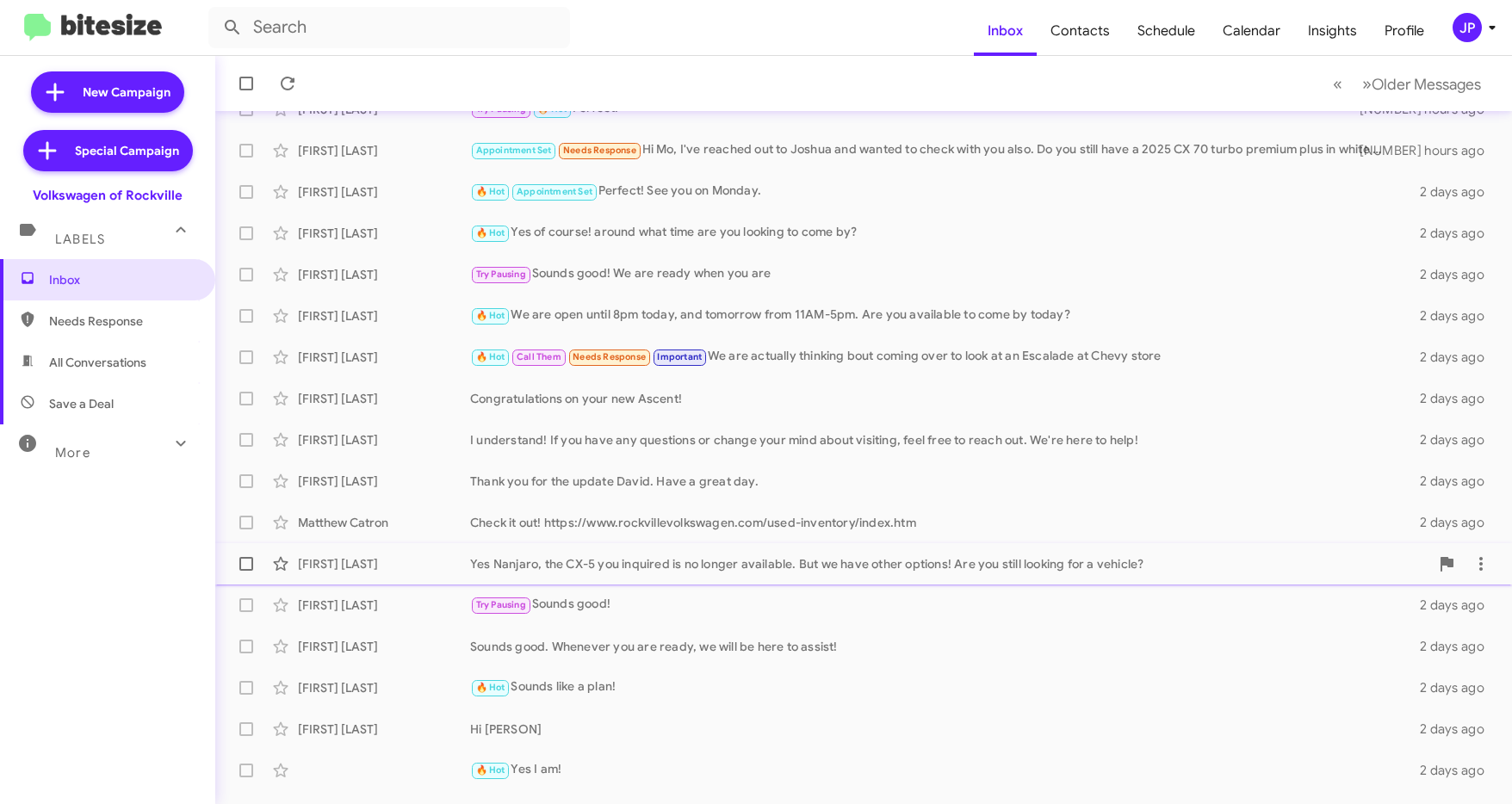 scroll, scrollTop: 195, scrollLeft: 0, axis: vertical 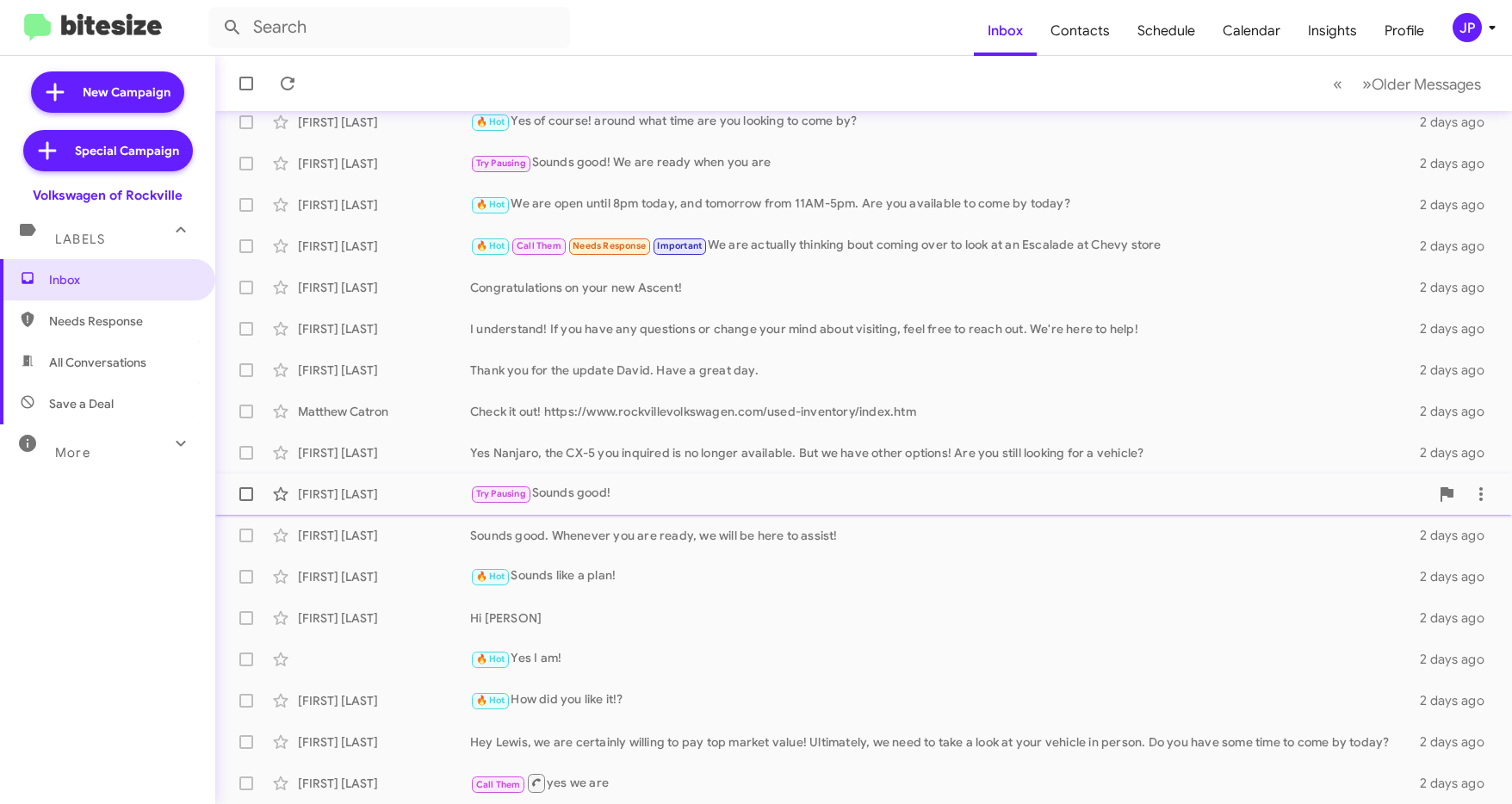 click on "Try Pausing   Sounds good!" 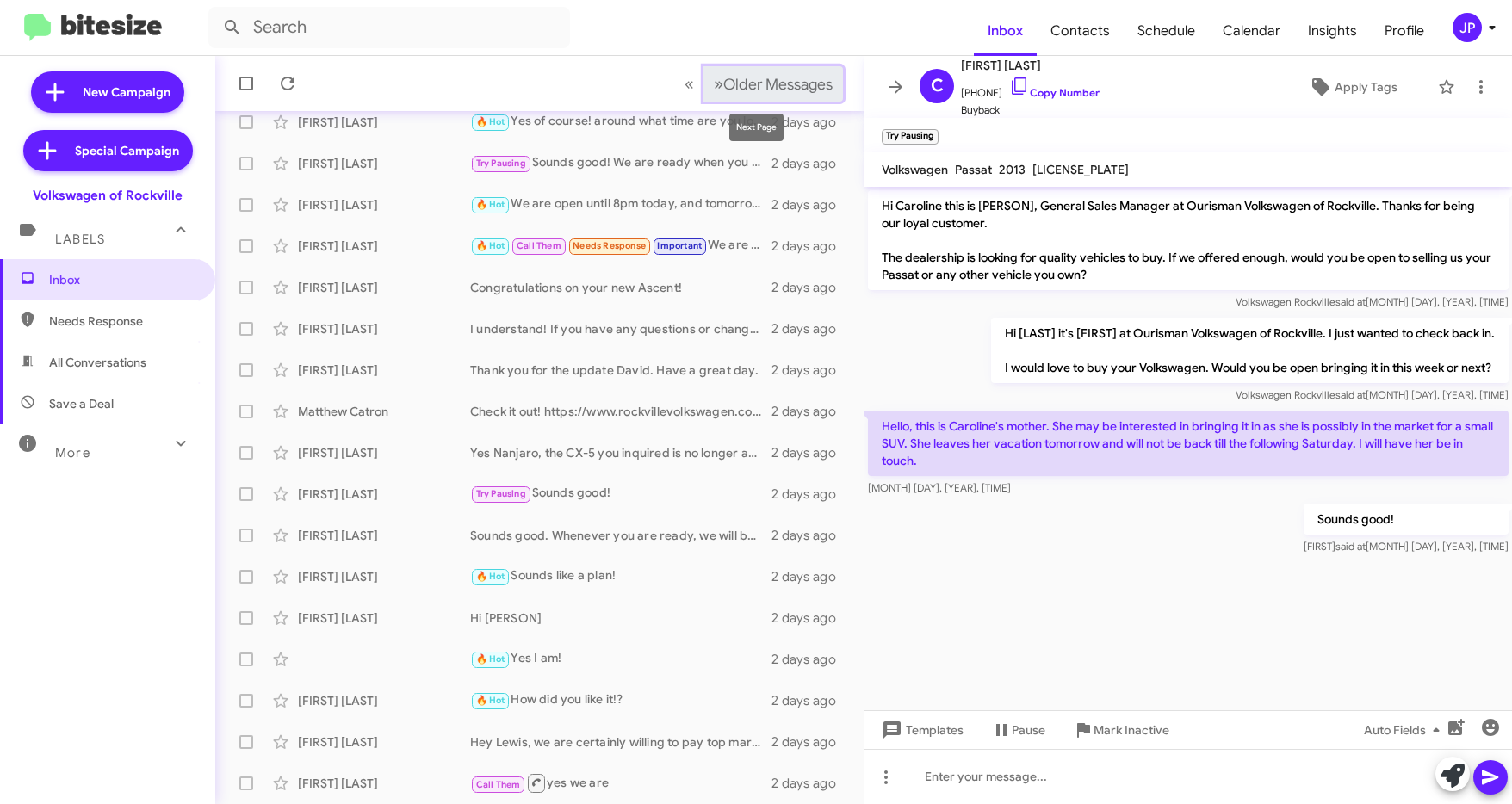 click on "Older Messages" 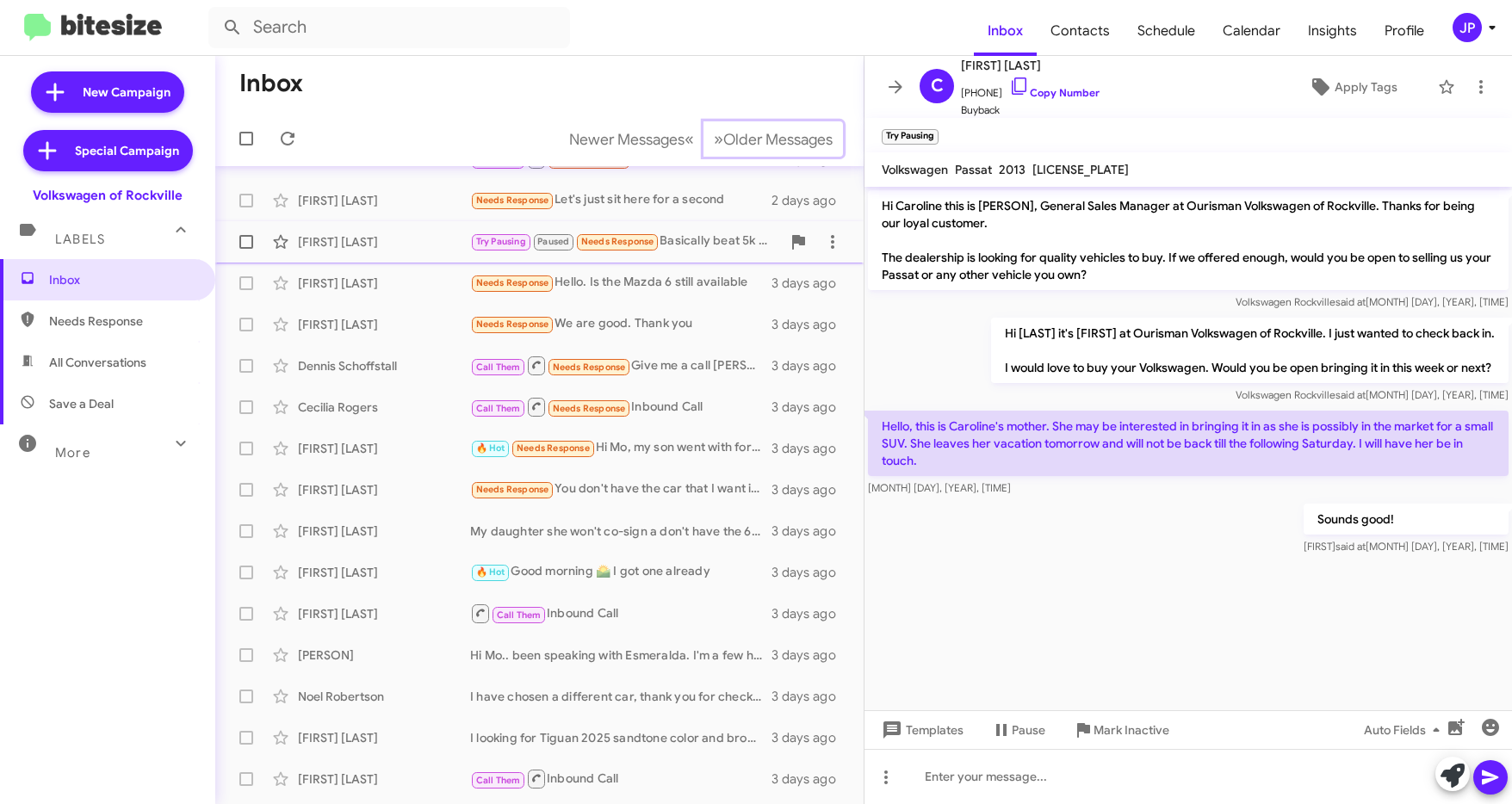 scroll, scrollTop: 0, scrollLeft: 0, axis: both 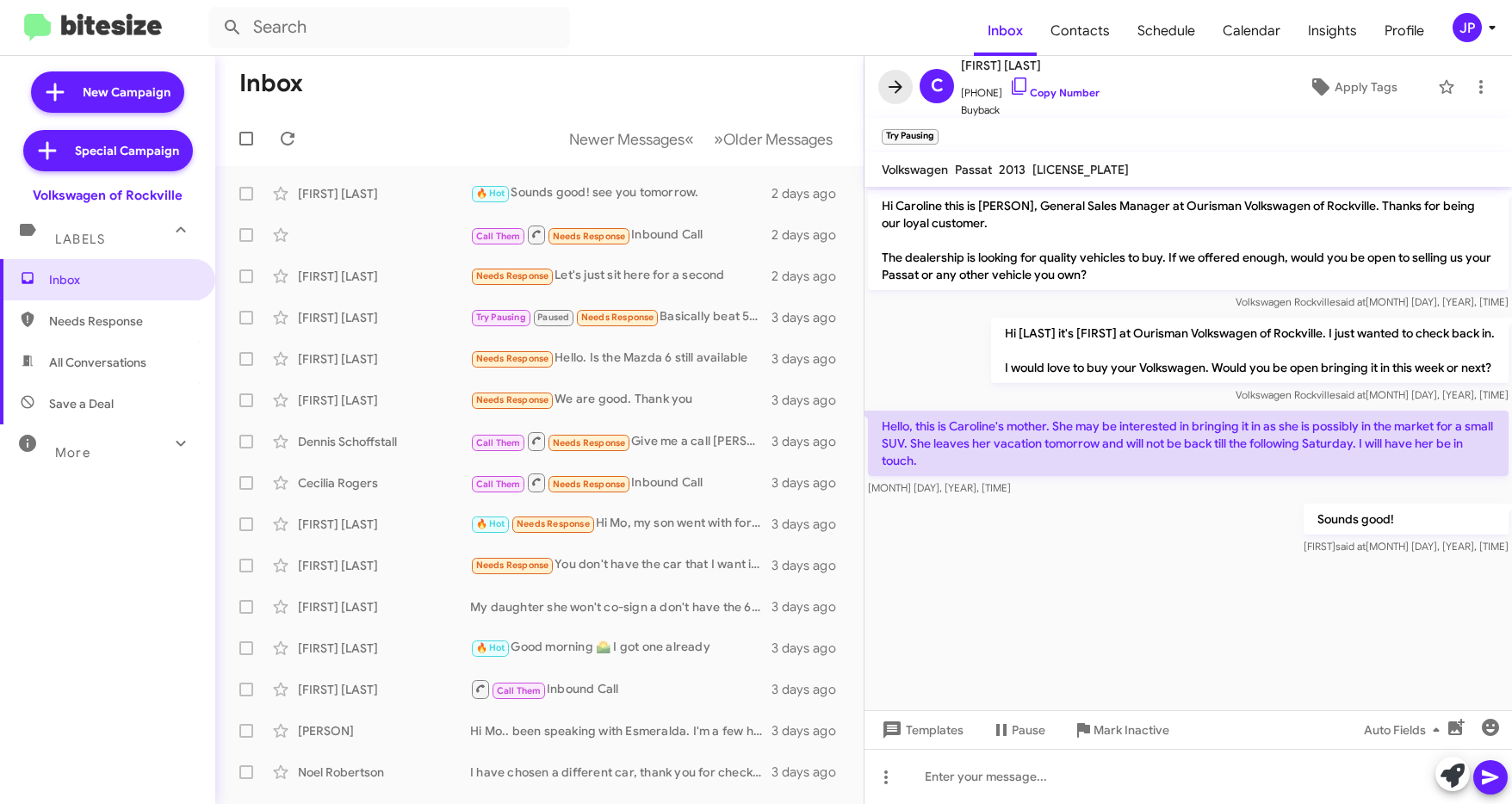 click 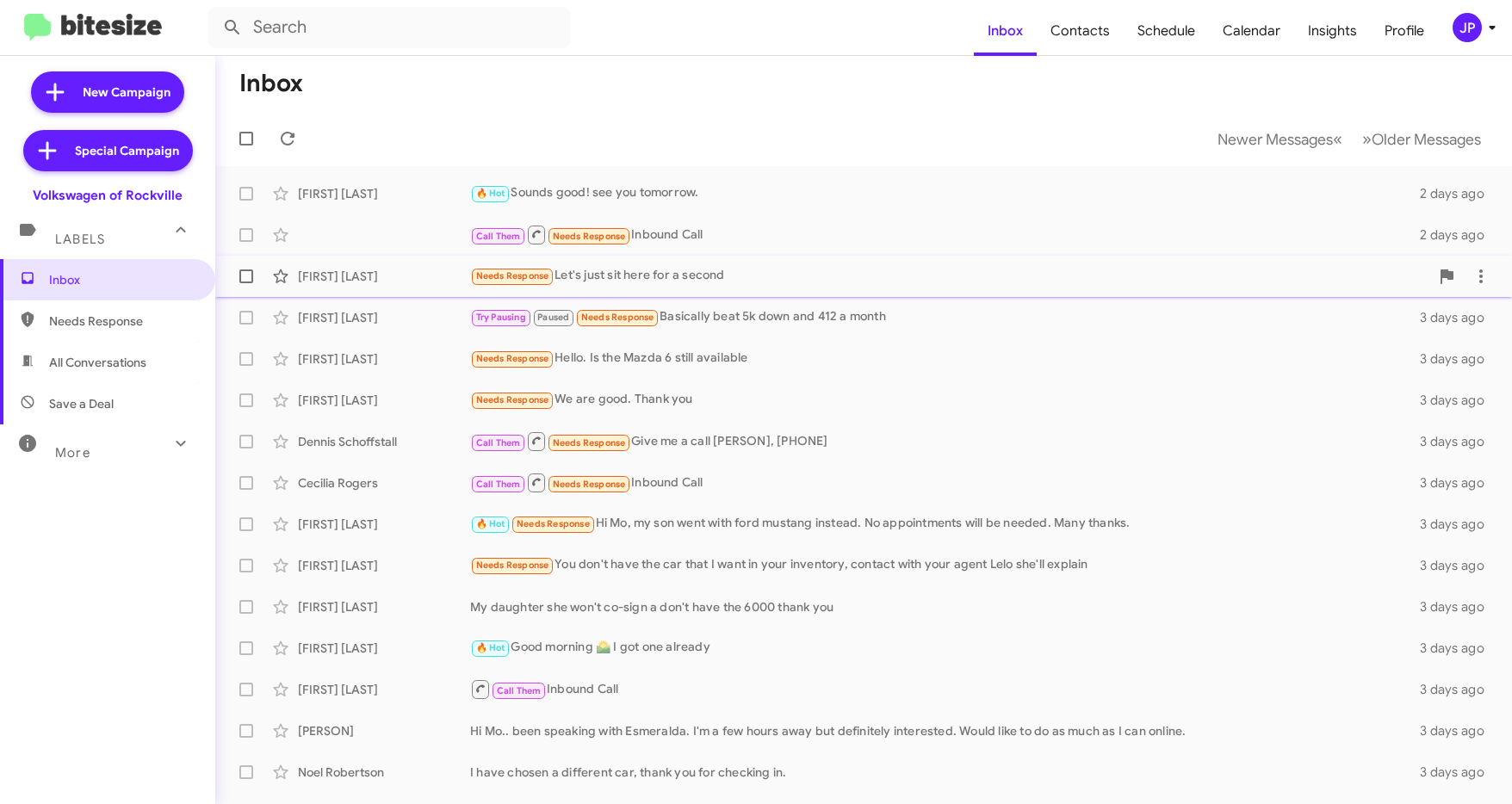 click on "Needs Response   Let's just sit here for a second" 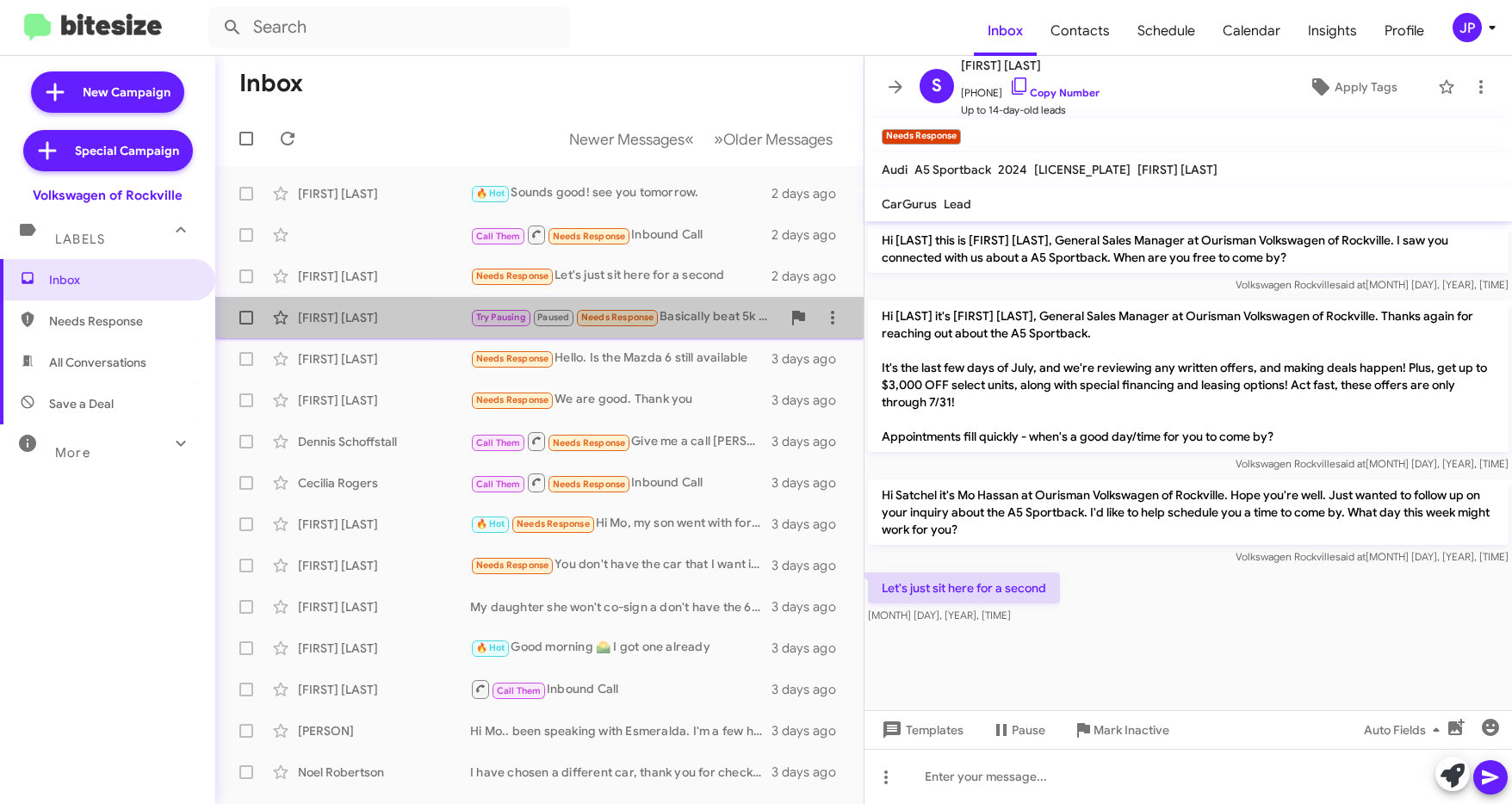 click on "Try Pausing Paused Needs Response Basically beat 5k down and 412 a month" 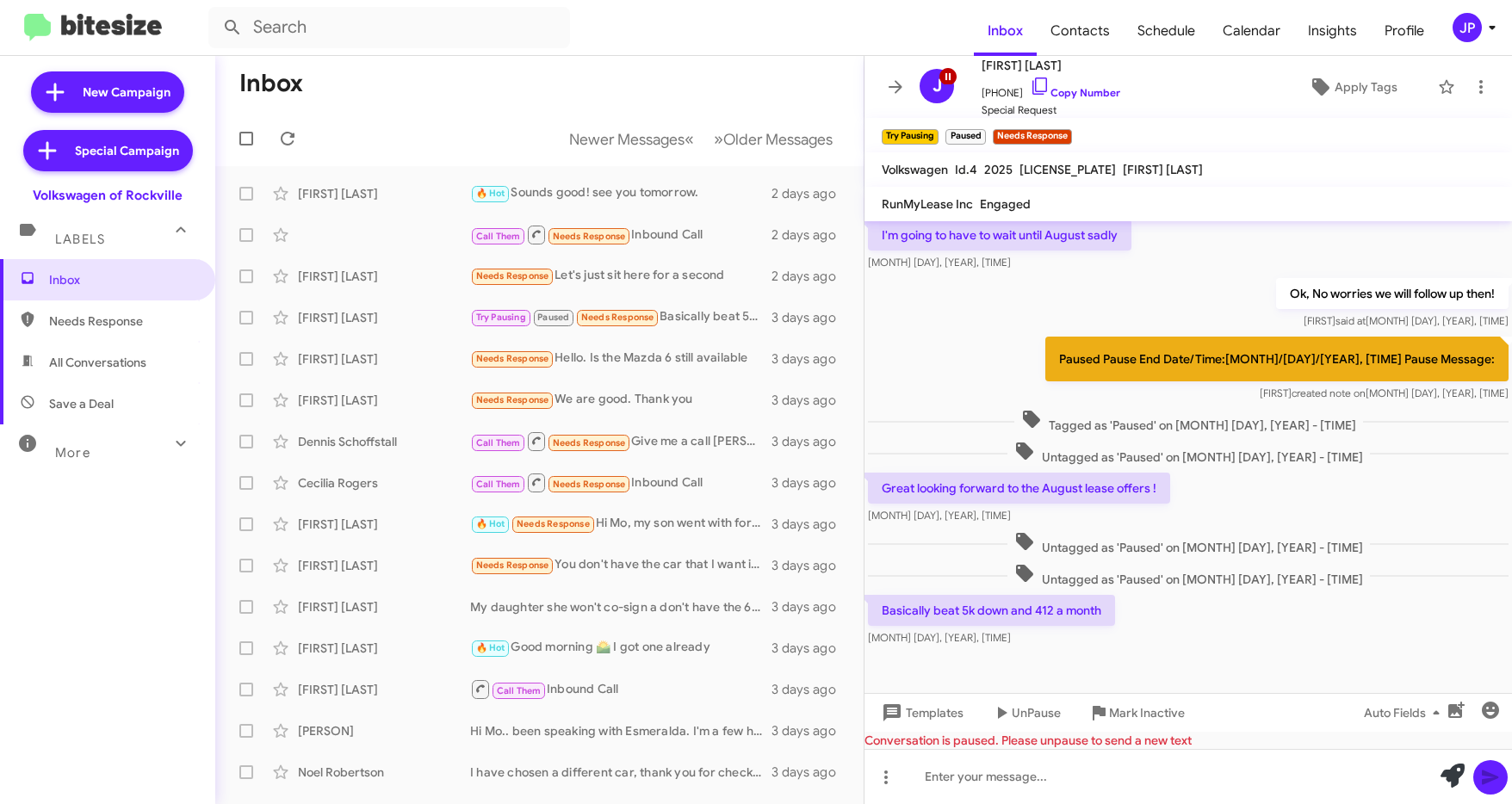 scroll, scrollTop: 215, scrollLeft: 0, axis: vertical 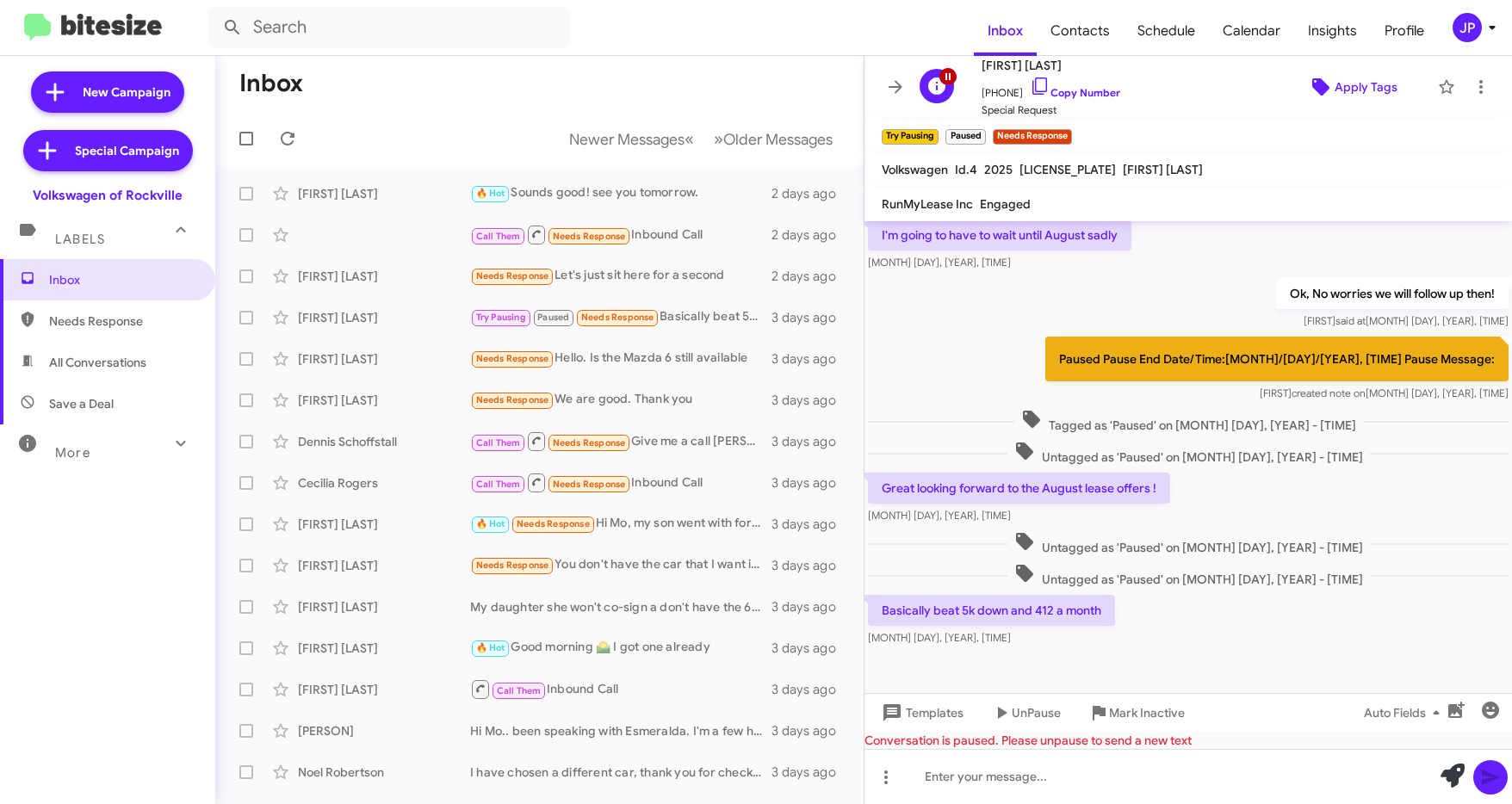click on "Apply Tags" 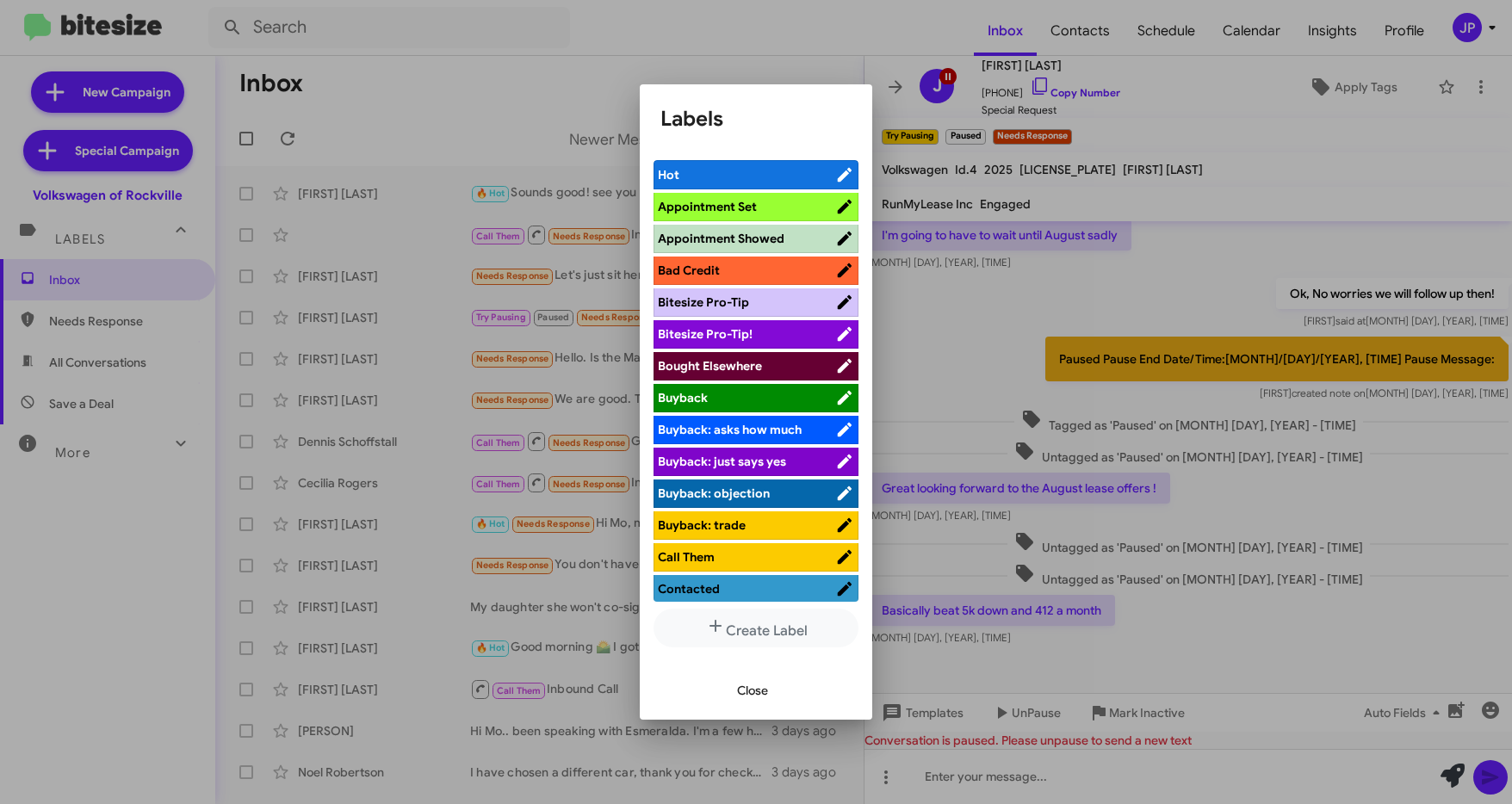 click on "Bitesize Pro-Tip!" at bounding box center (747, 334) 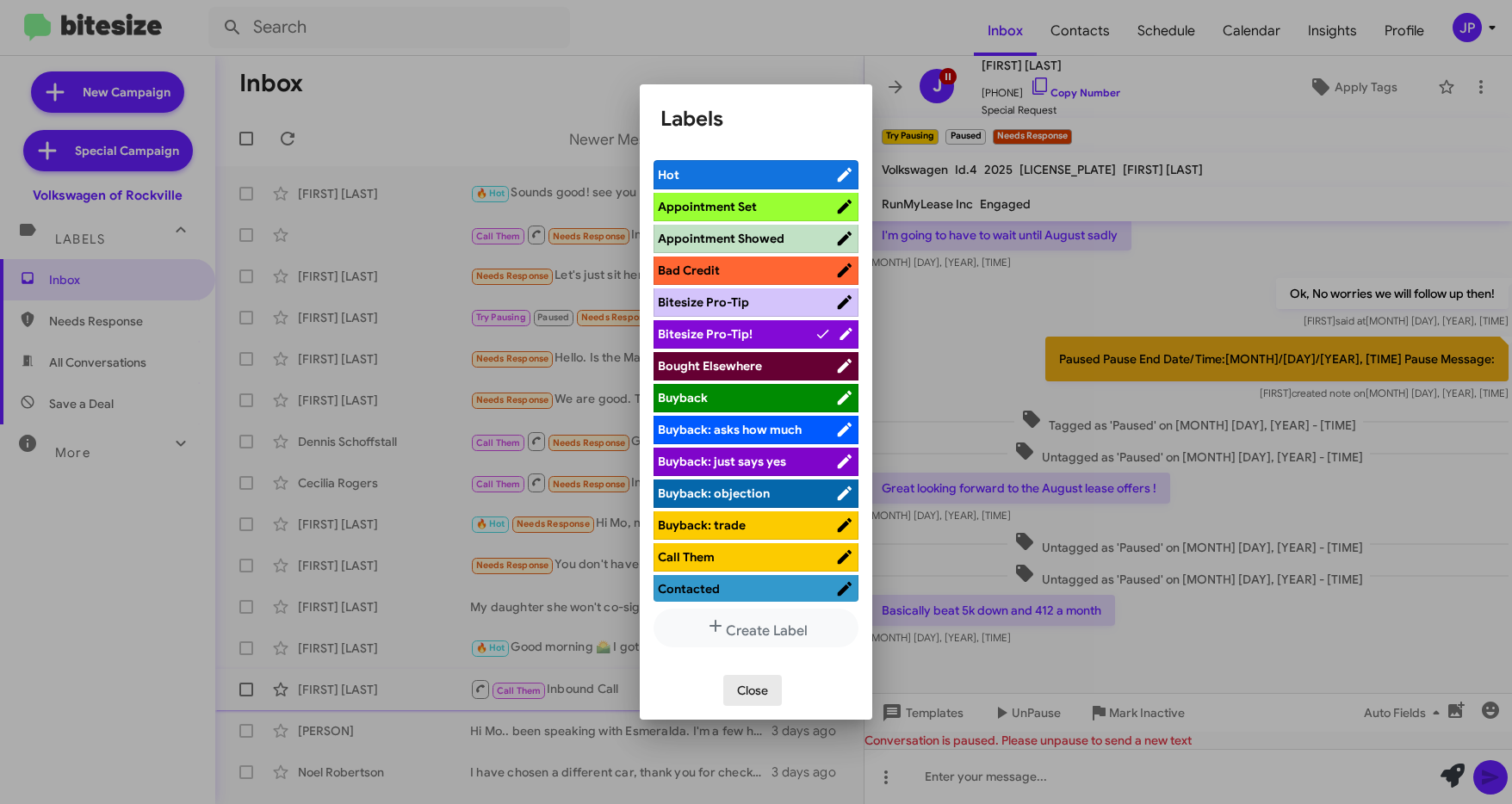 drag, startPoint x: 734, startPoint y: 682, endPoint x: 760, endPoint y: 678, distance: 26.306 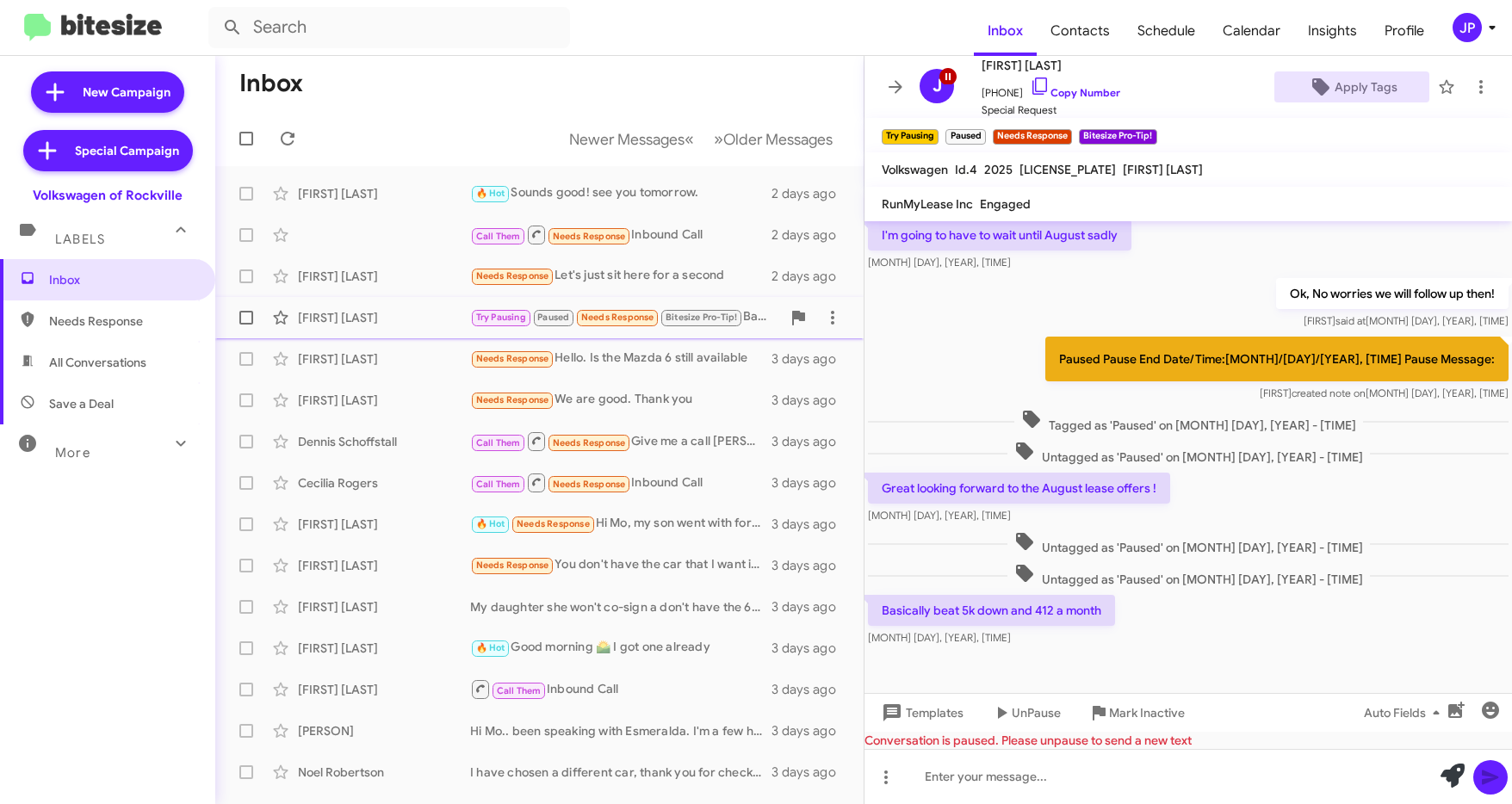 click at bounding box center (246, 318) 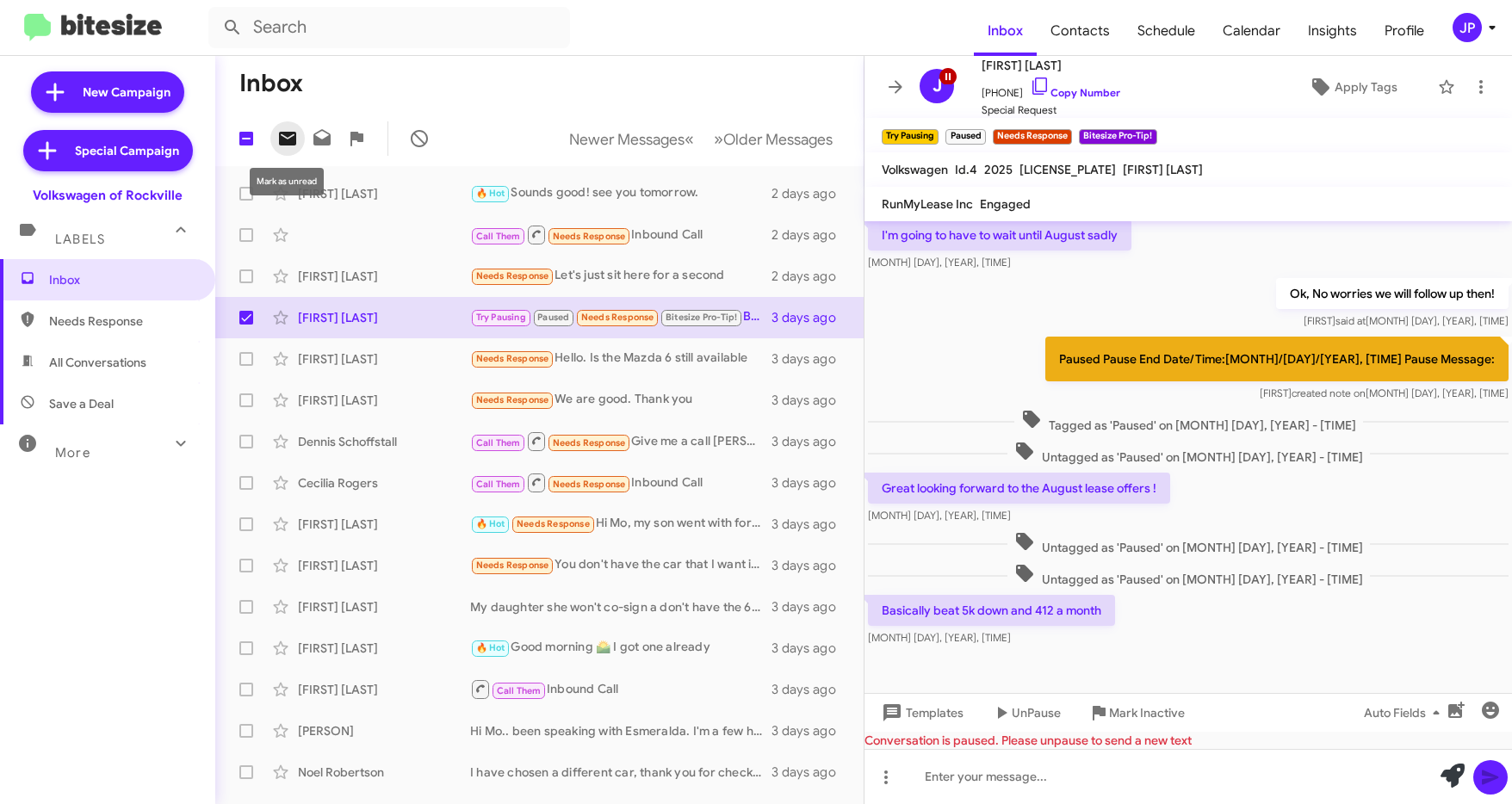 click 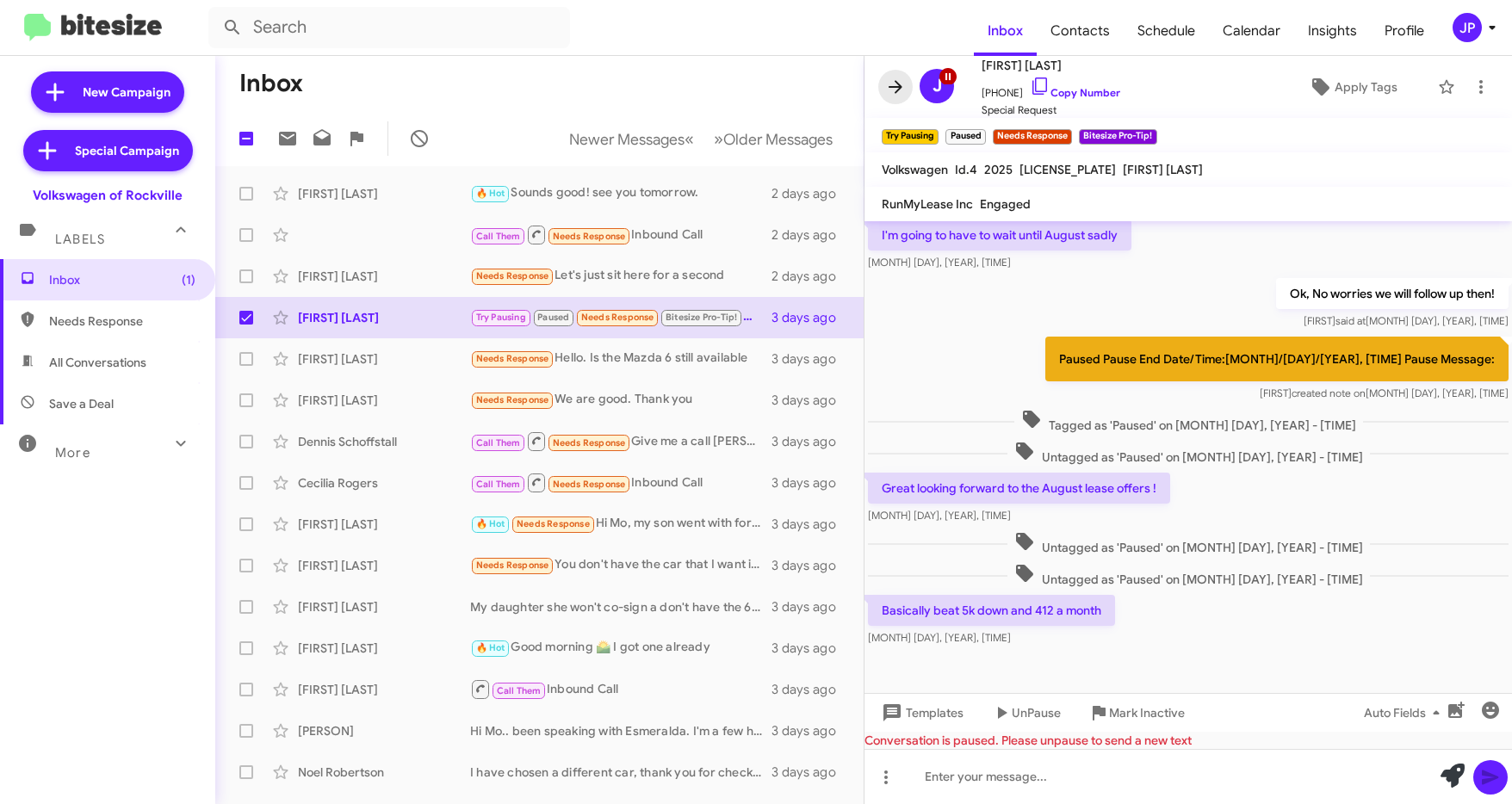 click 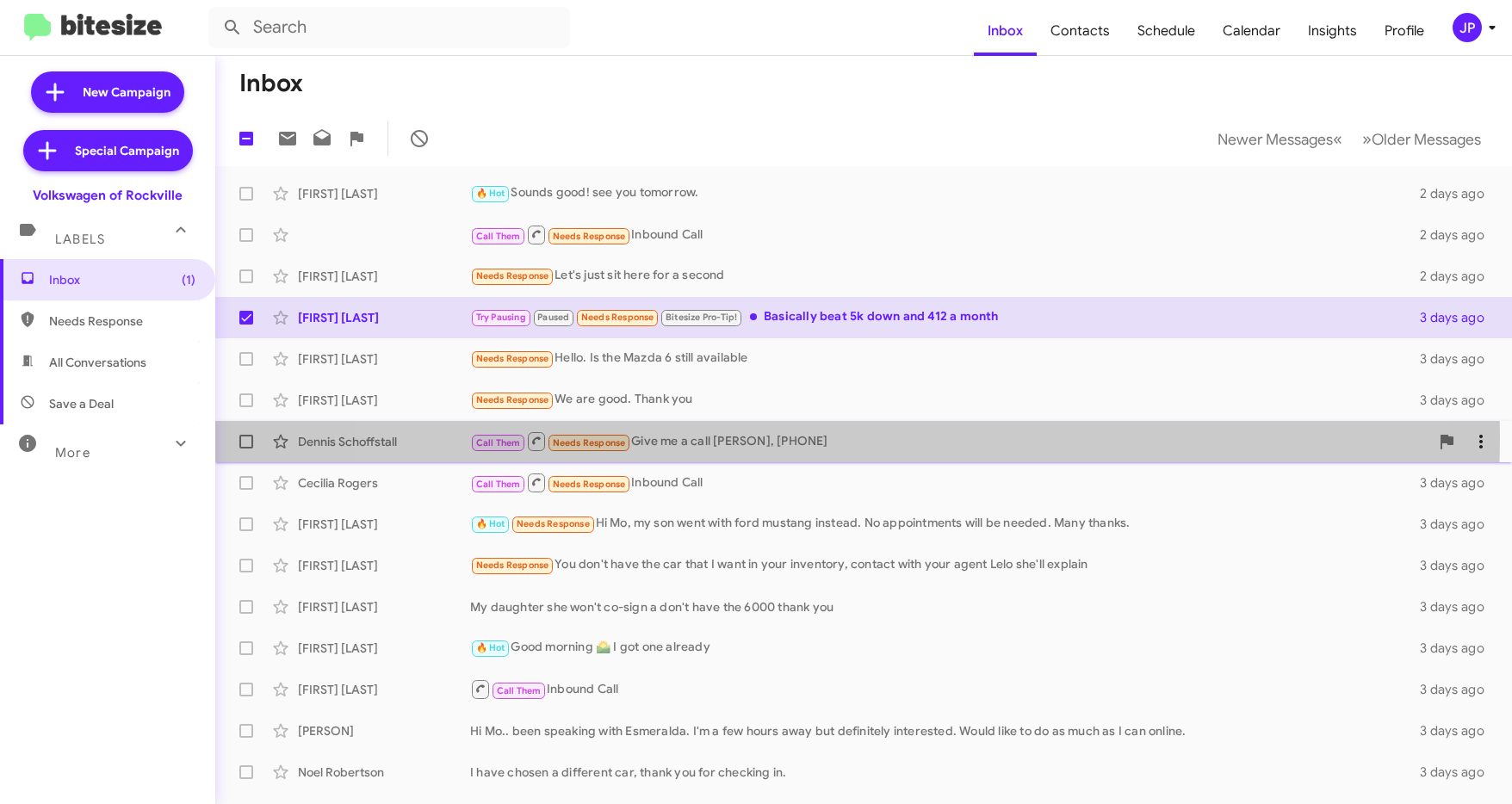 click on "Call Them Needs Response Give me a call [FIRST], [PHONE]" 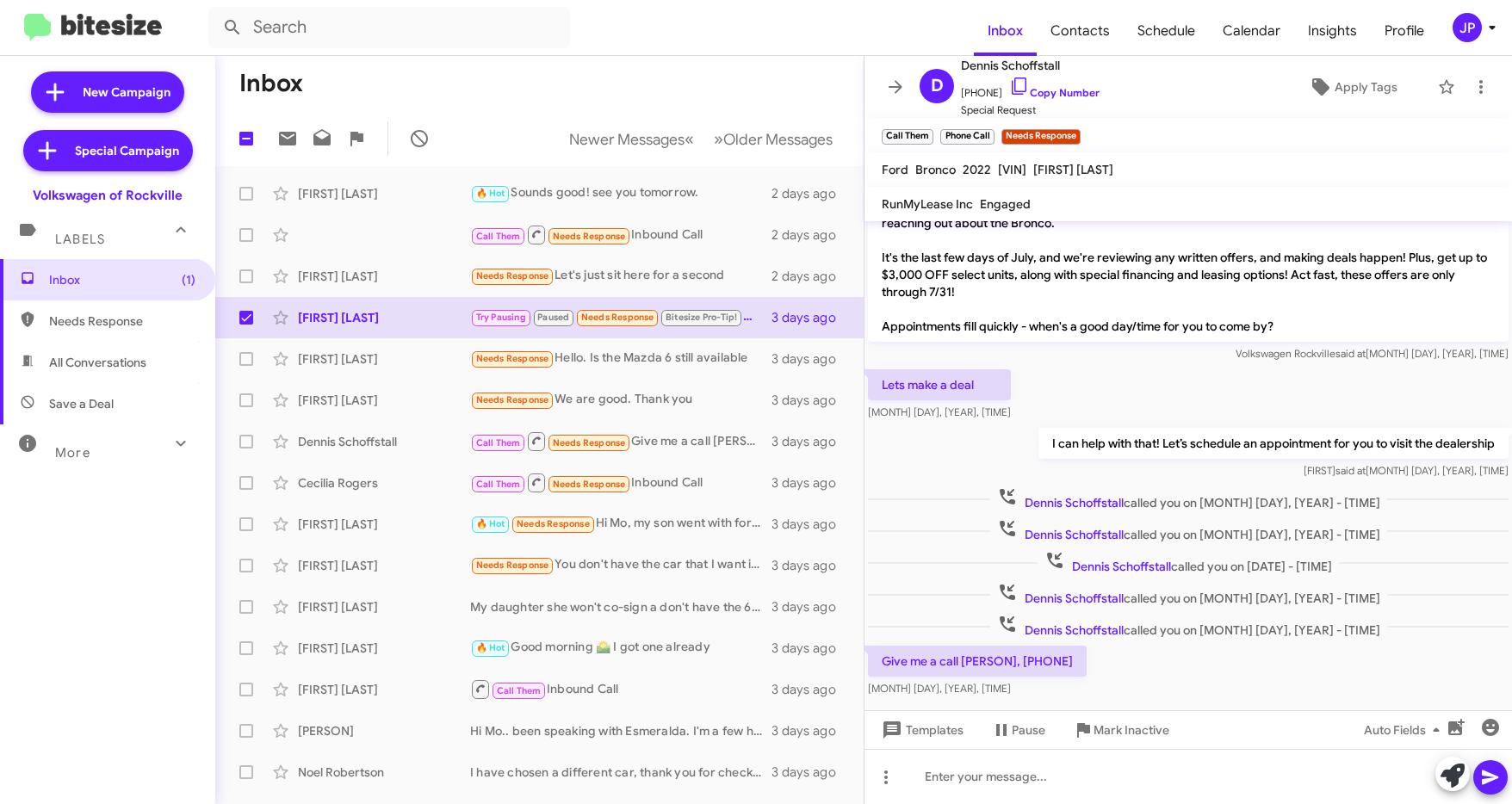 scroll, scrollTop: 44, scrollLeft: 0, axis: vertical 